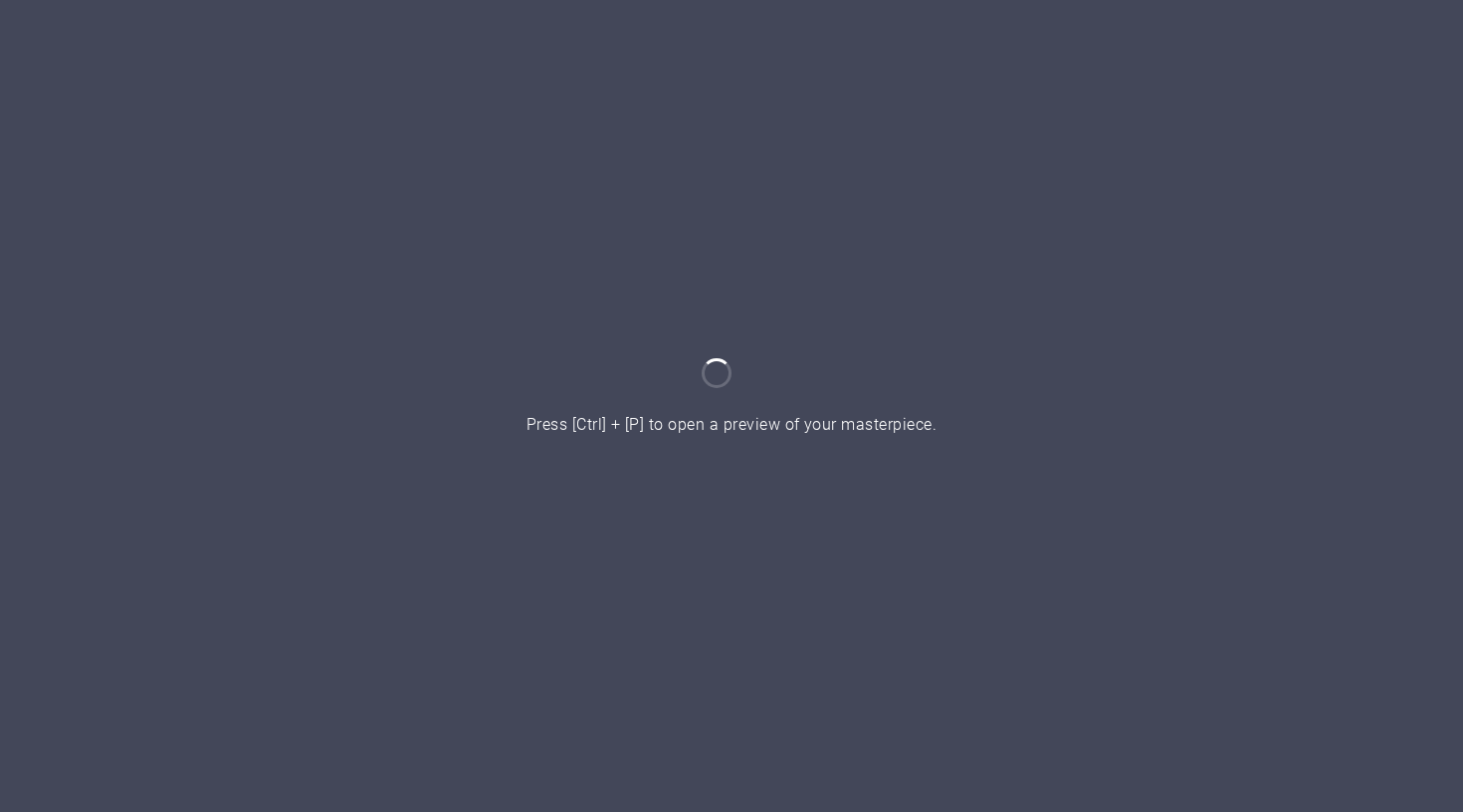scroll, scrollTop: 0, scrollLeft: 0, axis: both 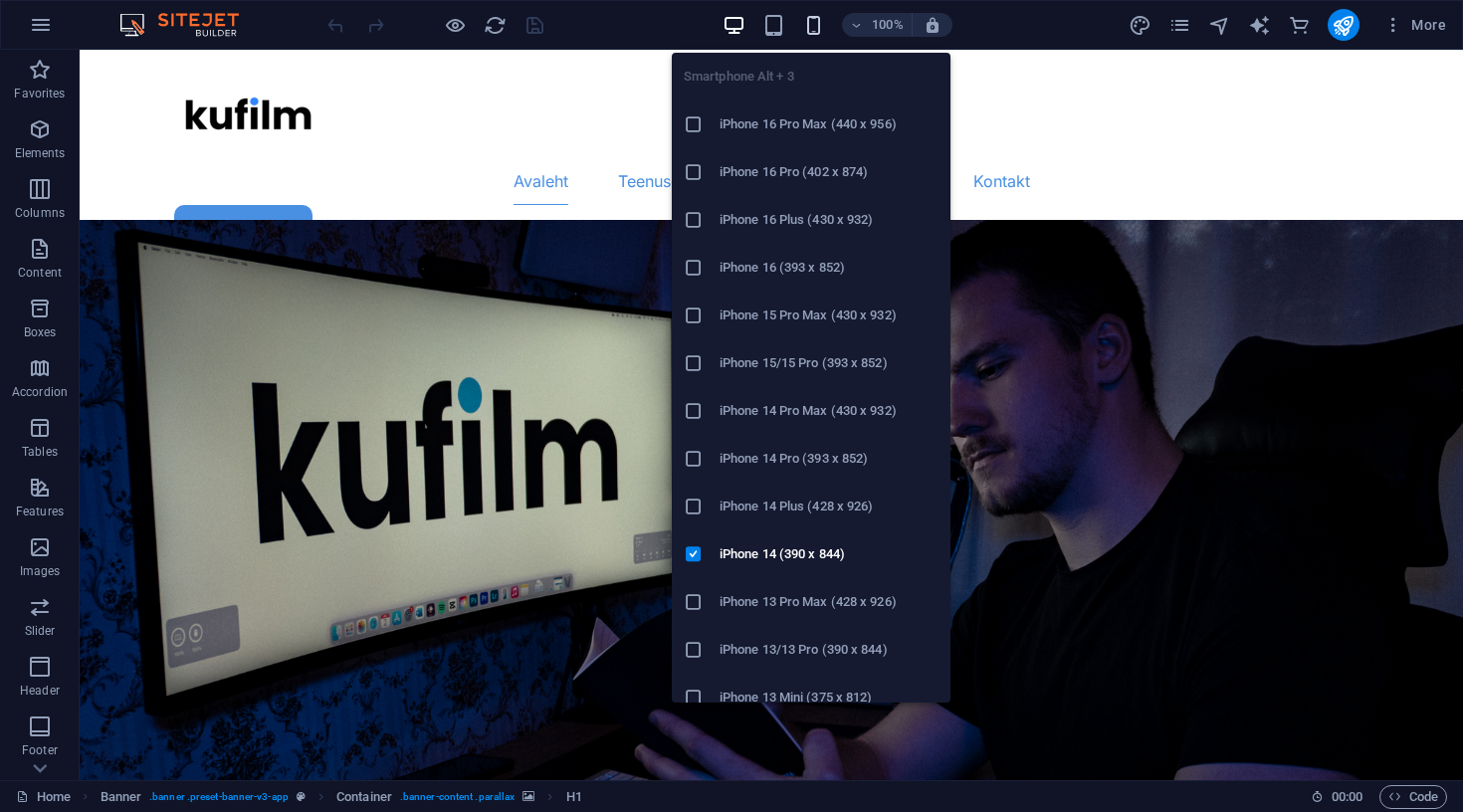 click at bounding box center [813, 25] 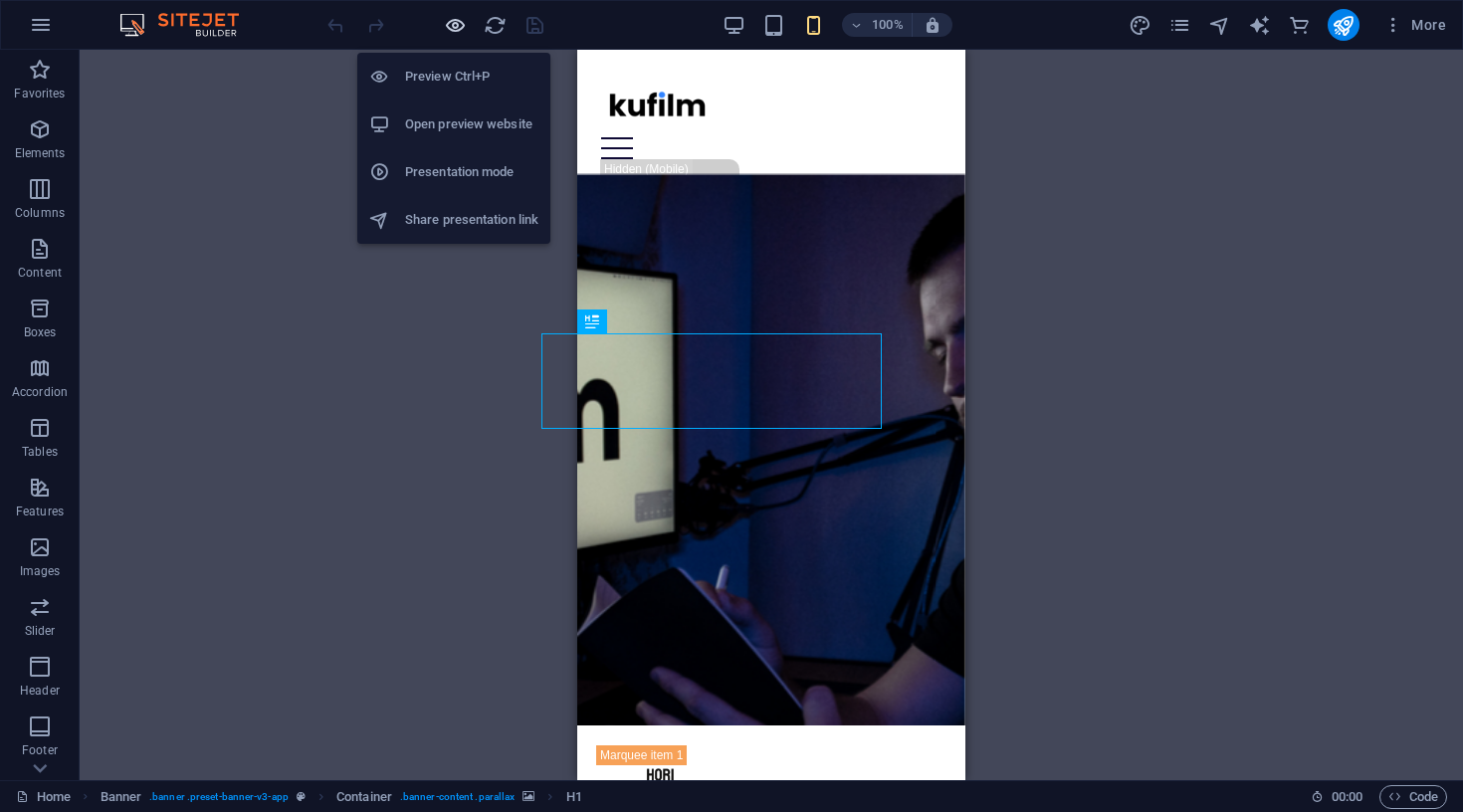click at bounding box center [455, 25] 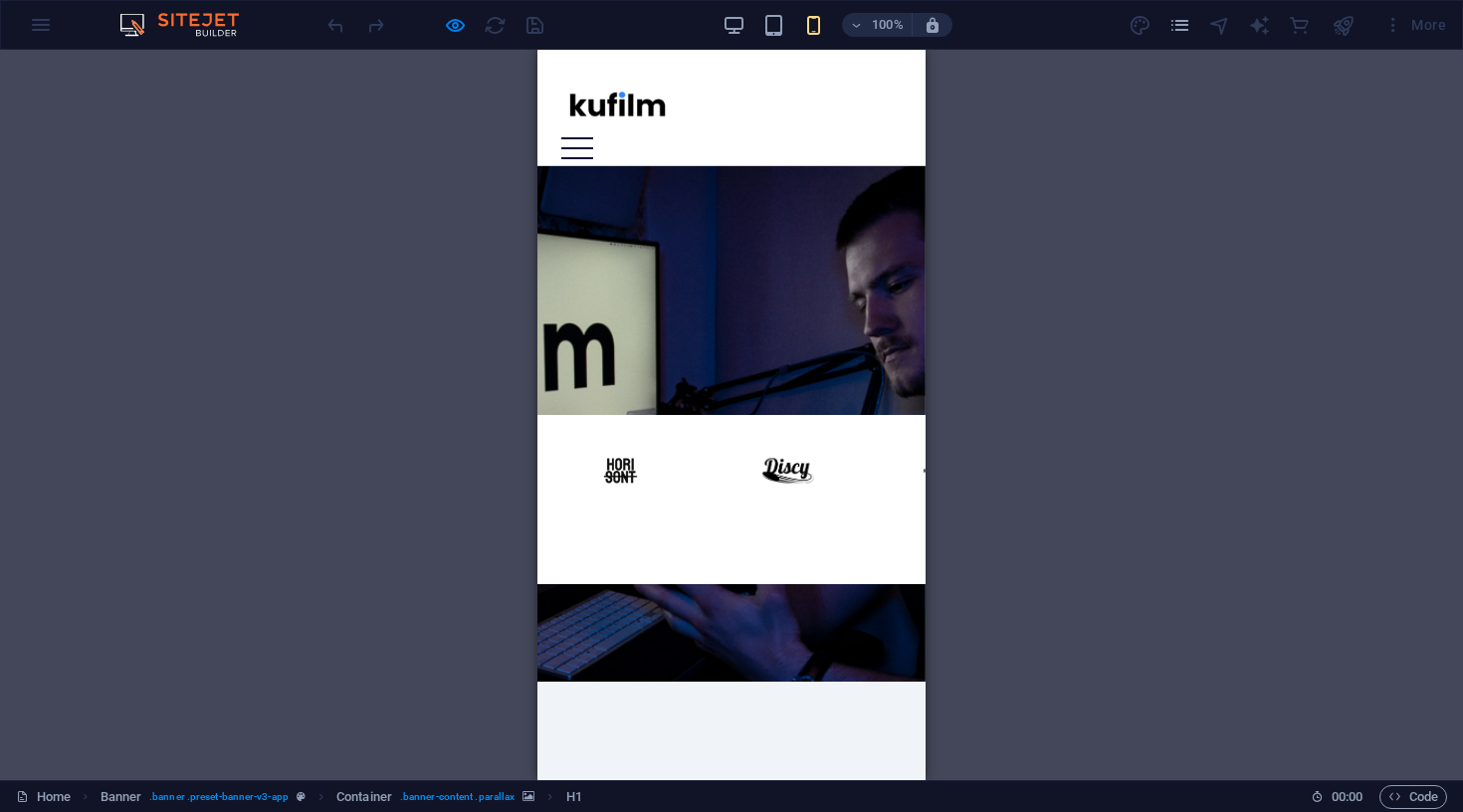 scroll, scrollTop: 0, scrollLeft: 0, axis: both 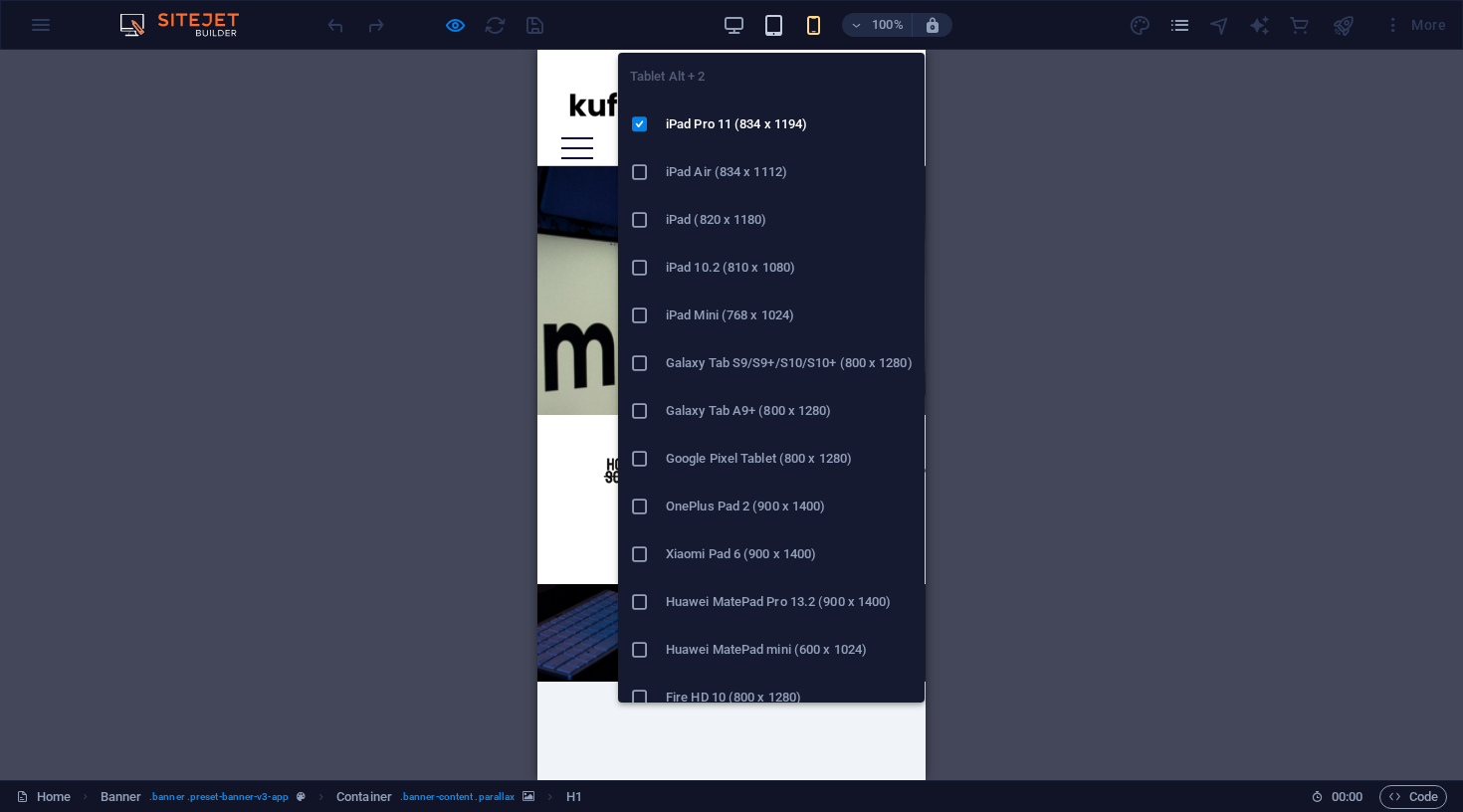 click at bounding box center [773, 25] 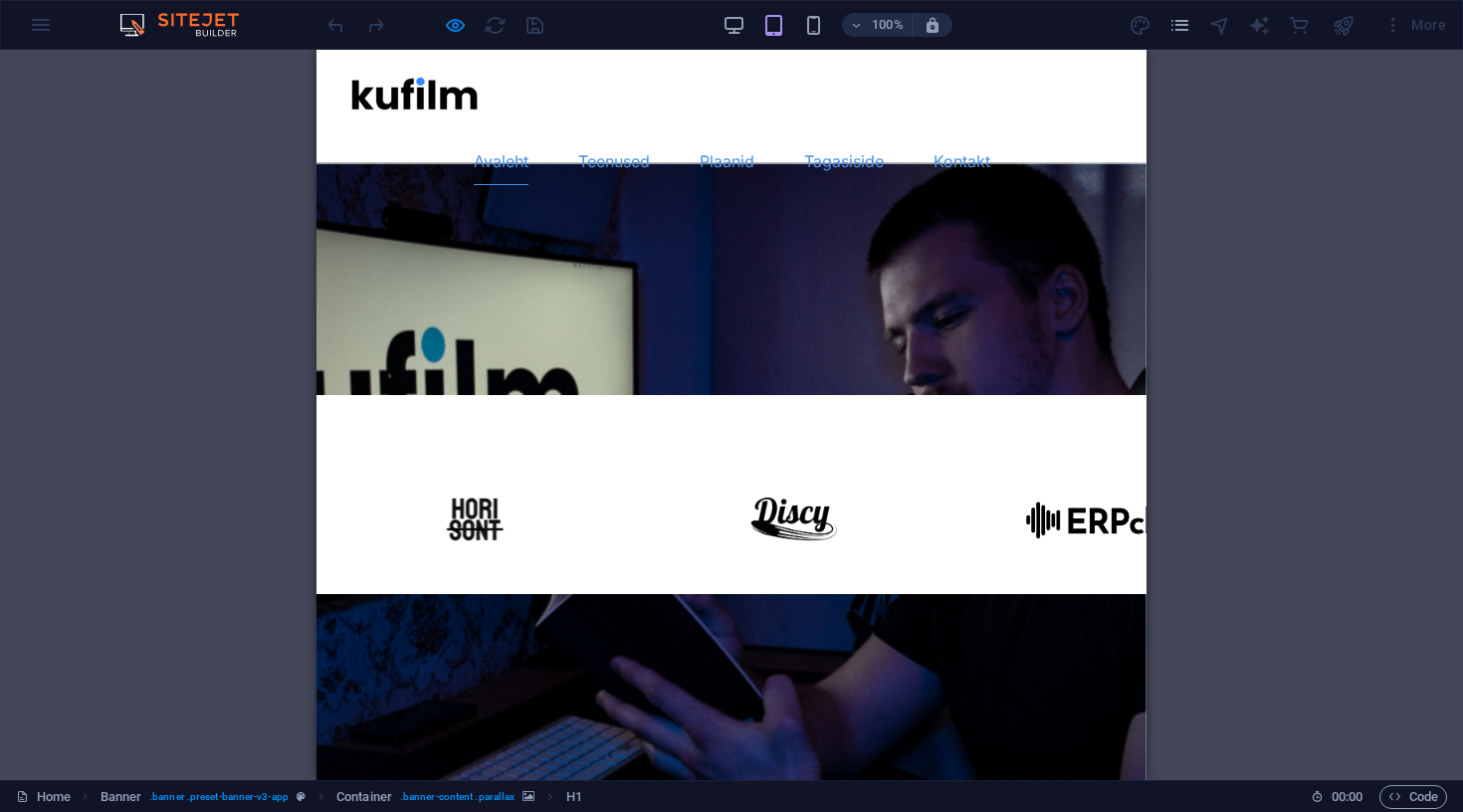 scroll, scrollTop: 18, scrollLeft: 0, axis: vertical 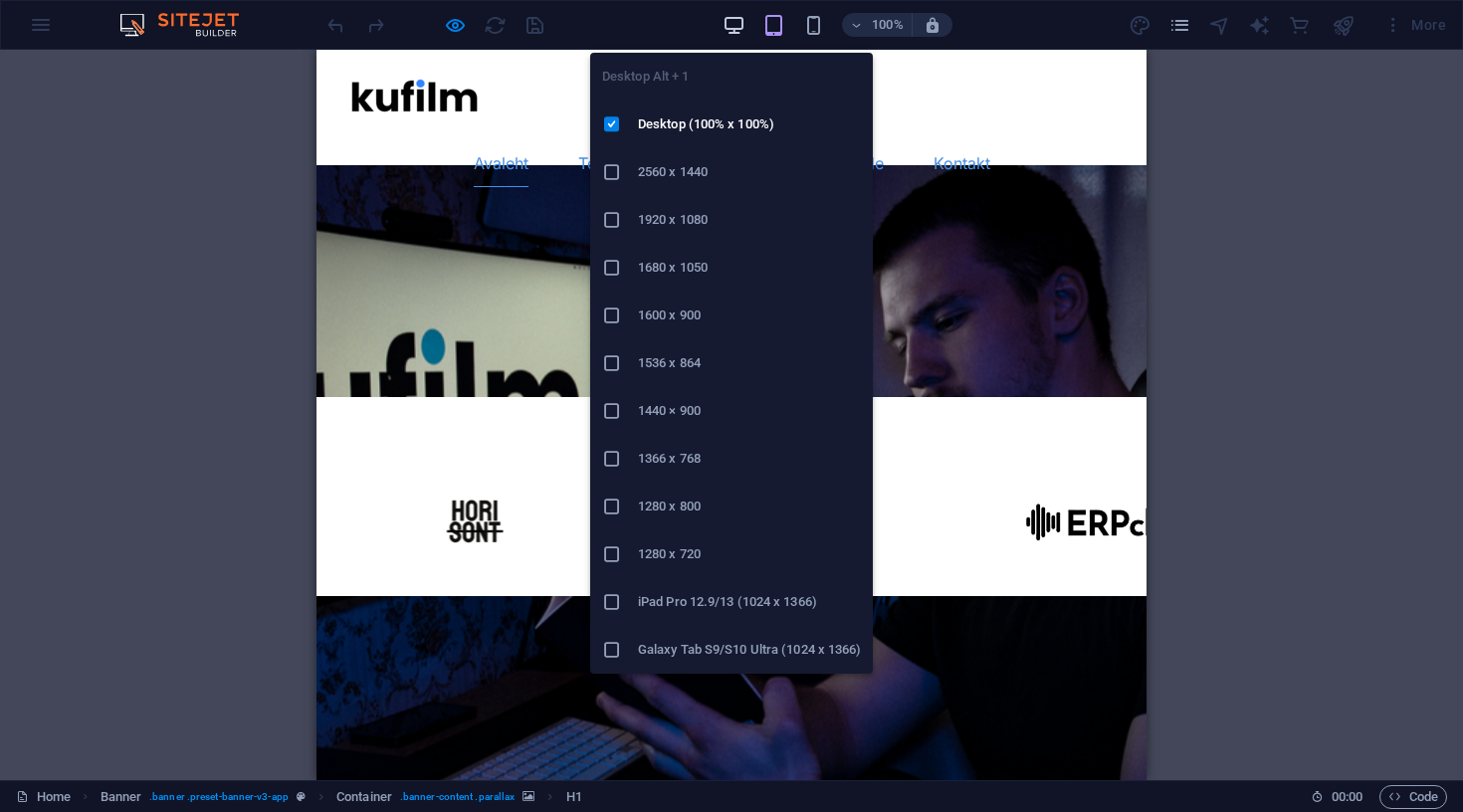 click at bounding box center [733, 25] 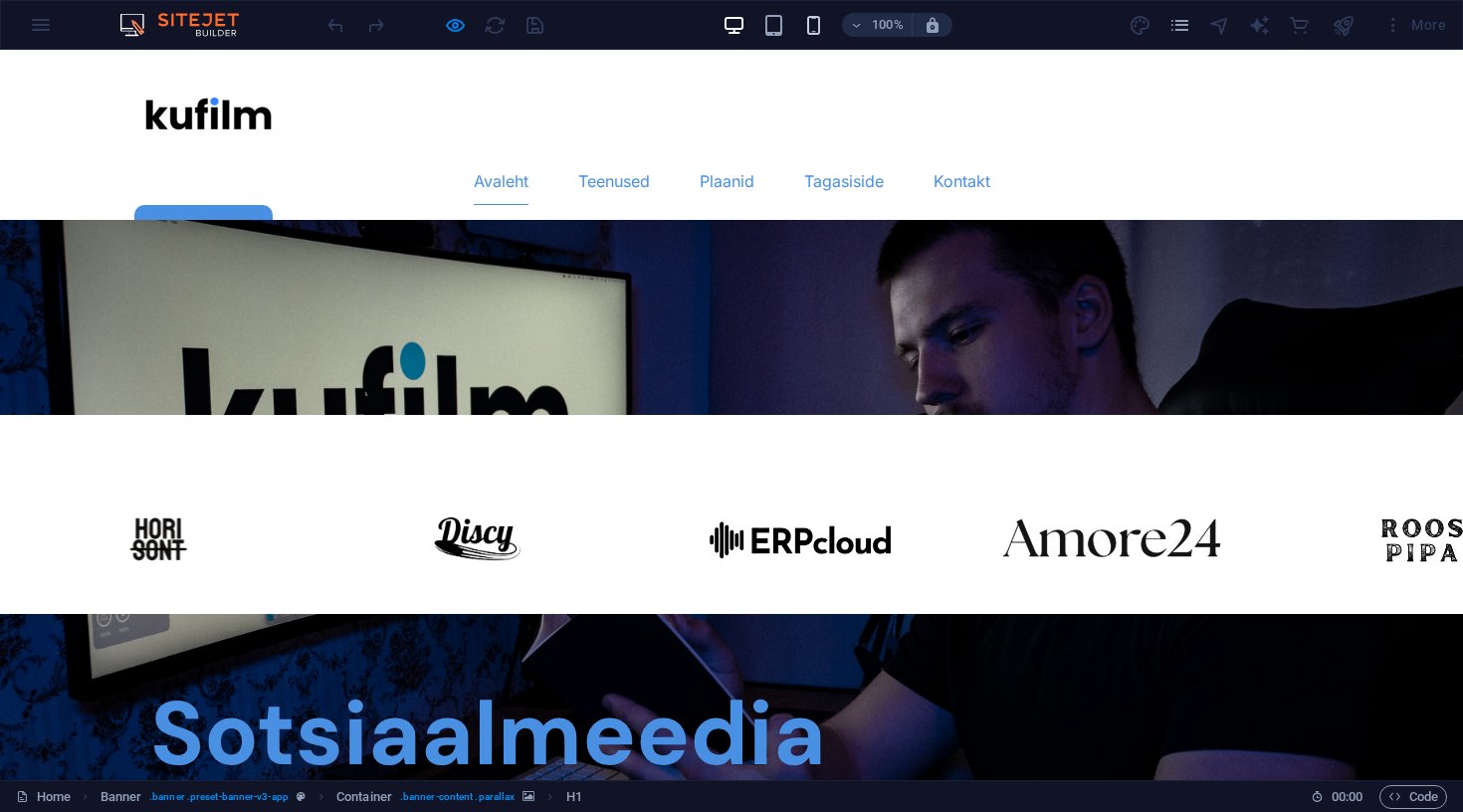 scroll, scrollTop: 0, scrollLeft: 0, axis: both 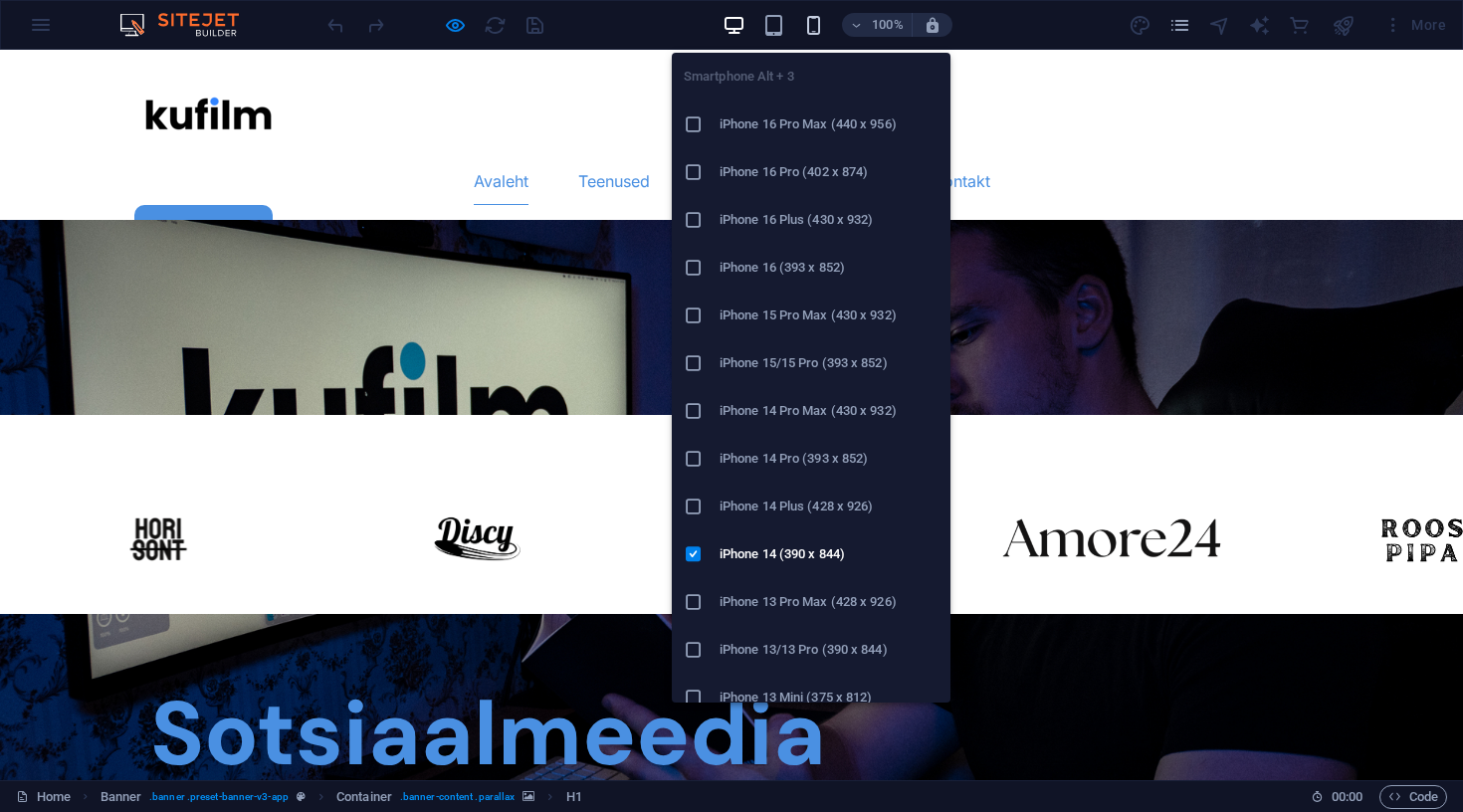 click at bounding box center [813, 25] 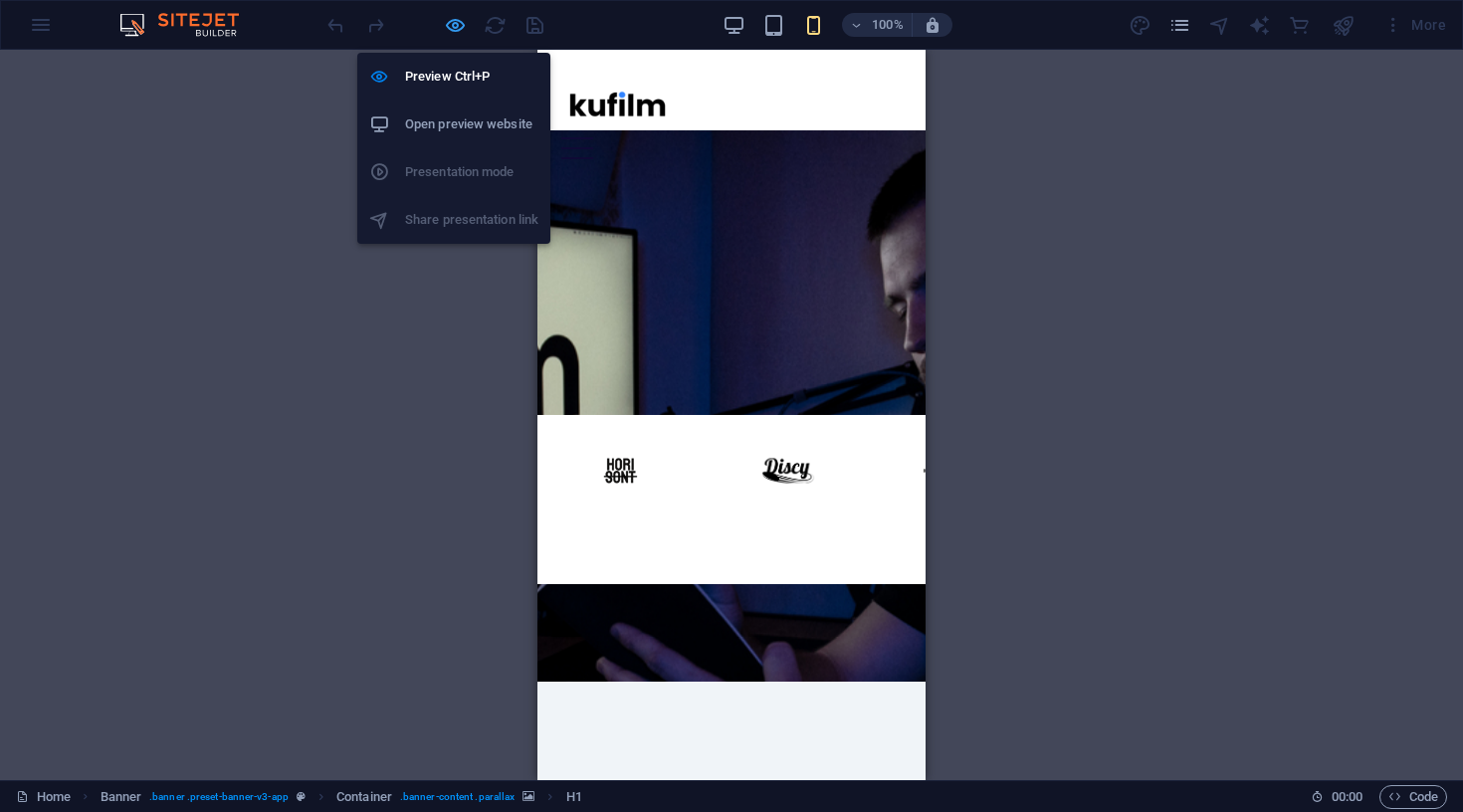 click at bounding box center [455, 25] 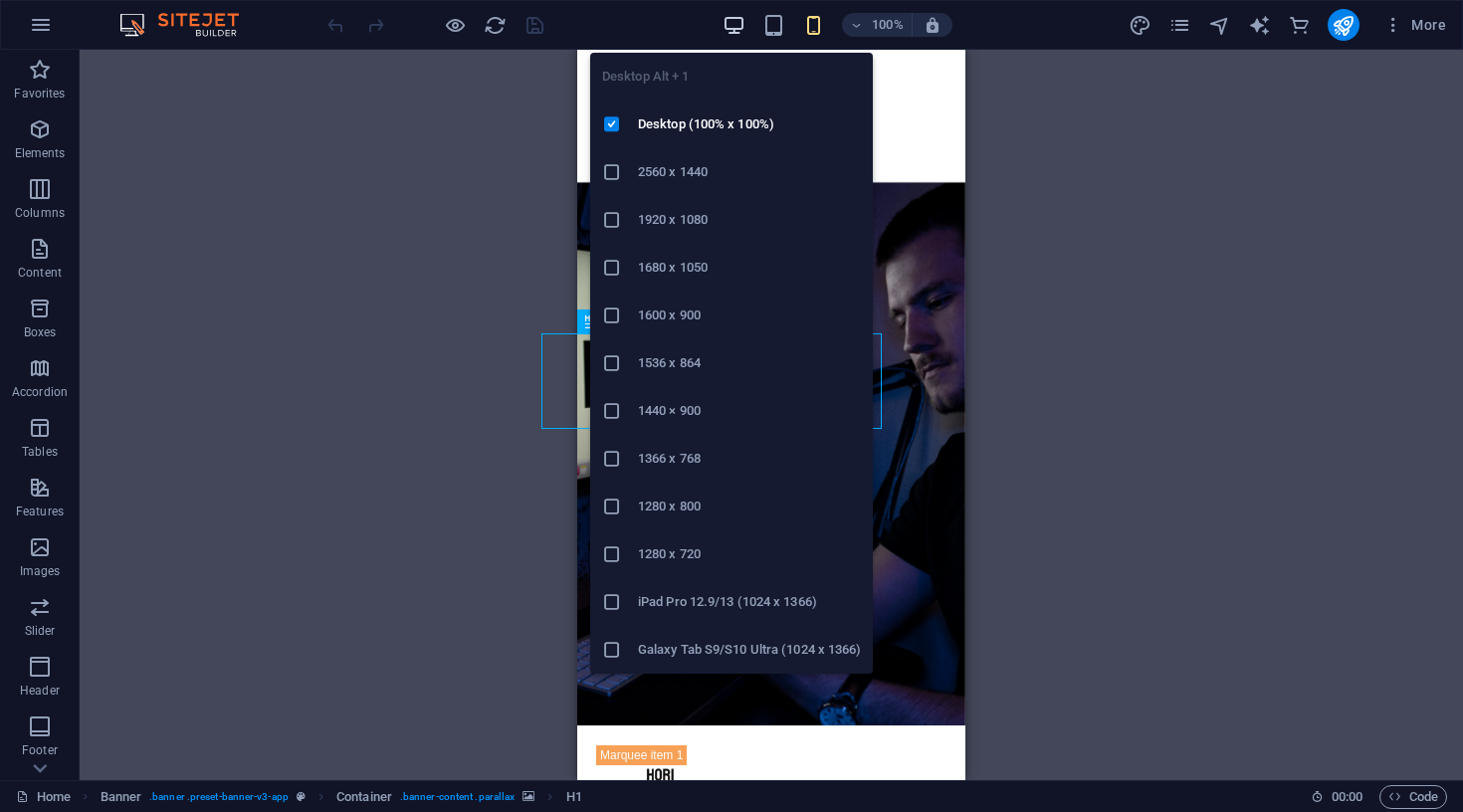 click at bounding box center [733, 25] 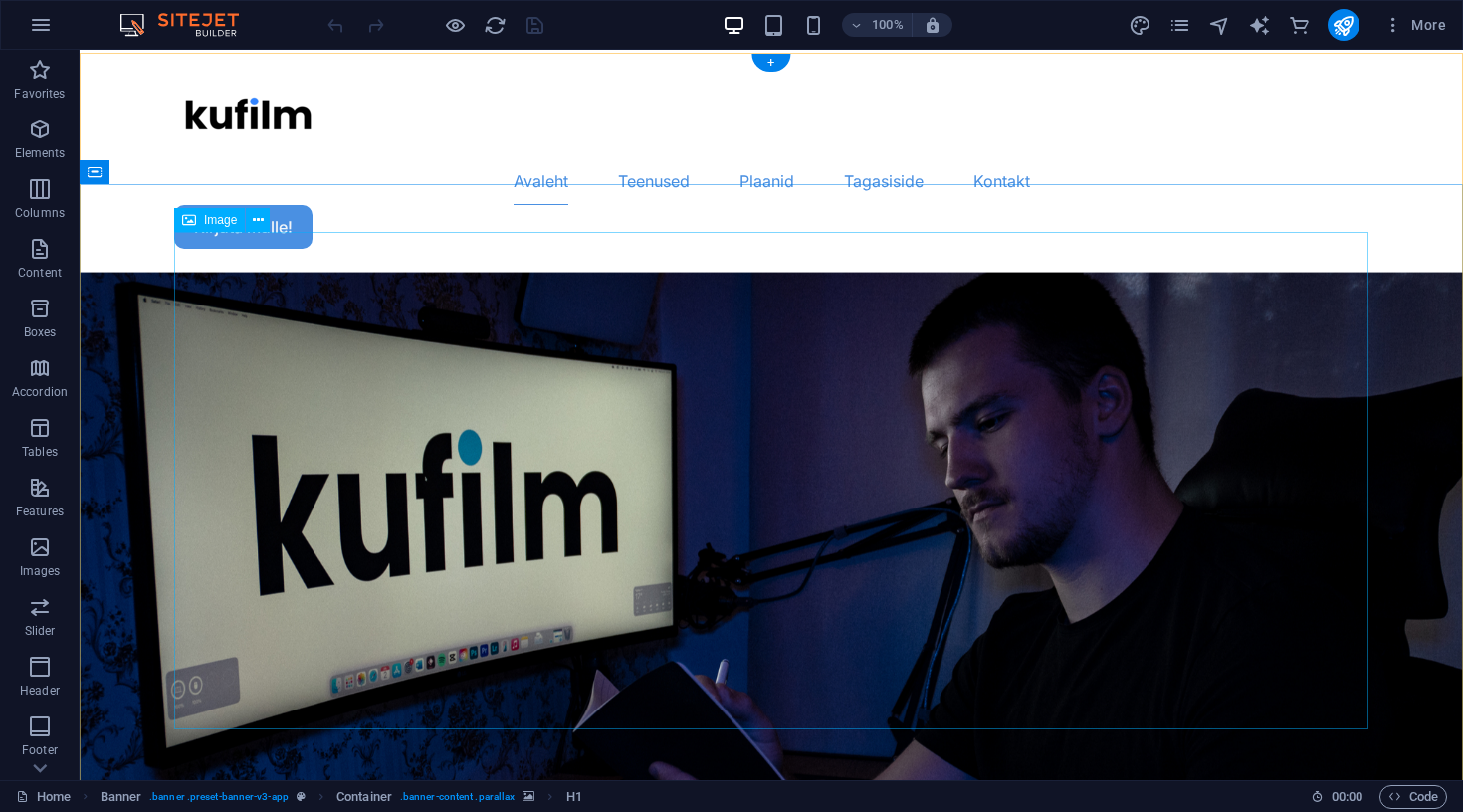 scroll, scrollTop: 0, scrollLeft: 0, axis: both 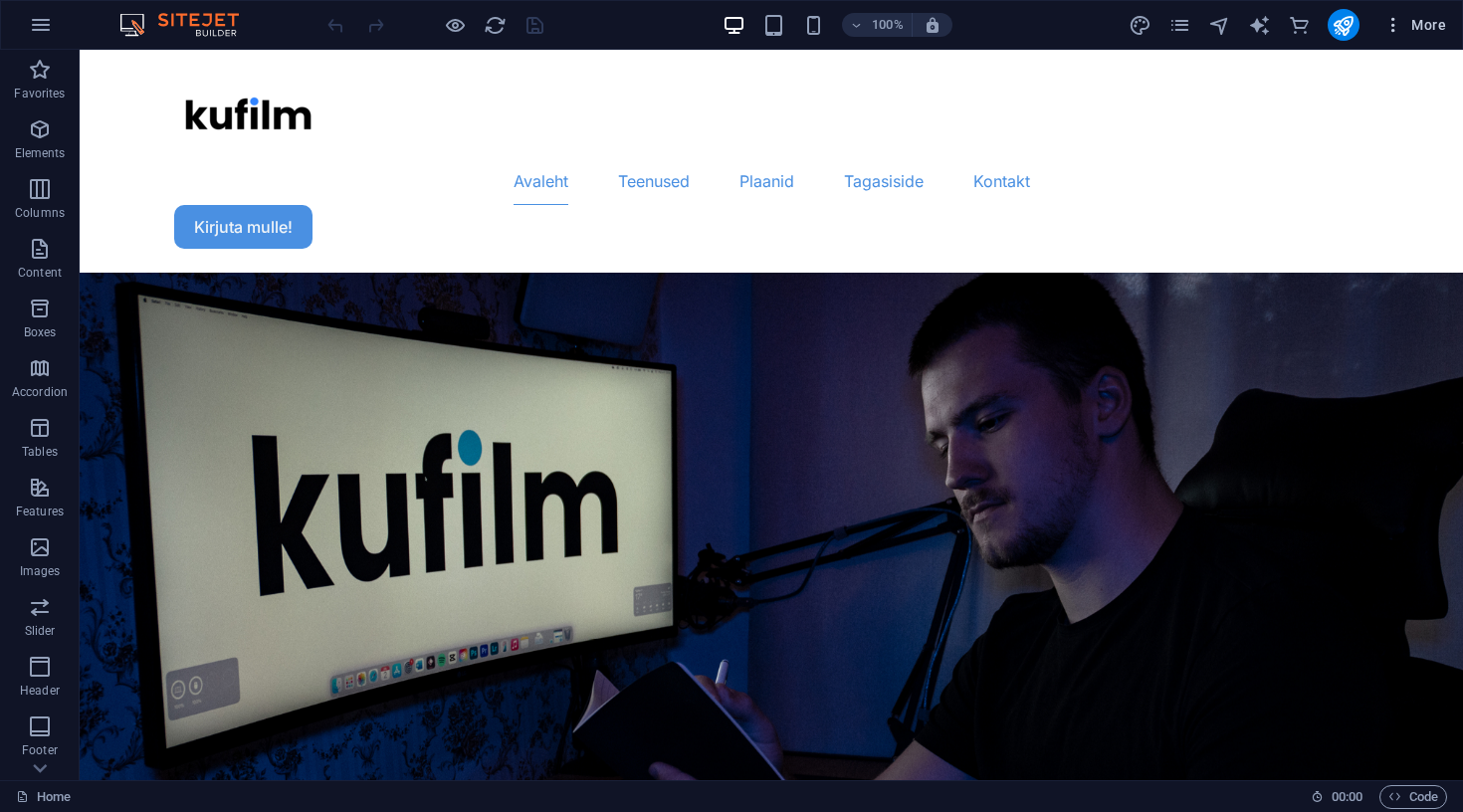 click at bounding box center [1393, 25] 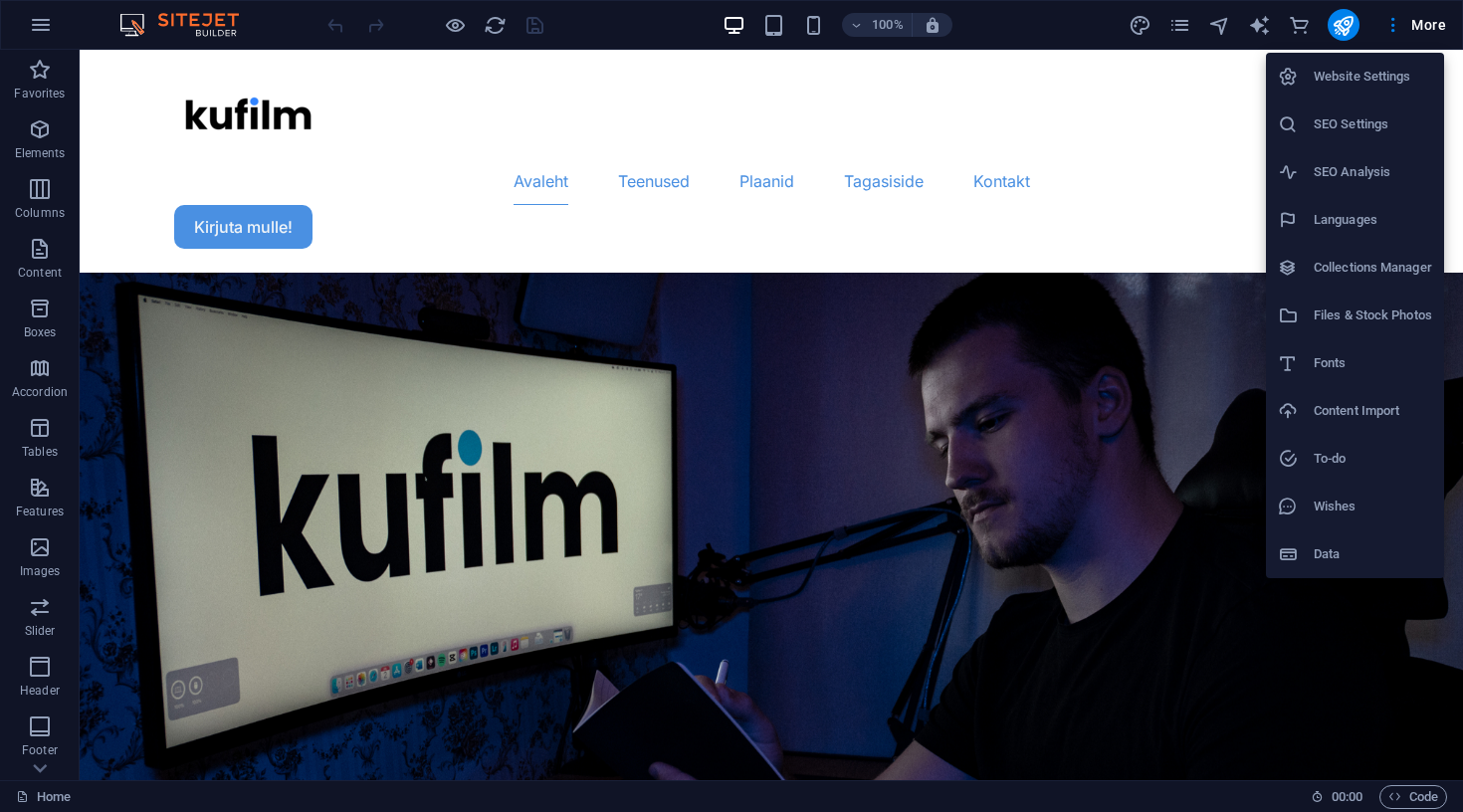 click at bounding box center [1296, 77] 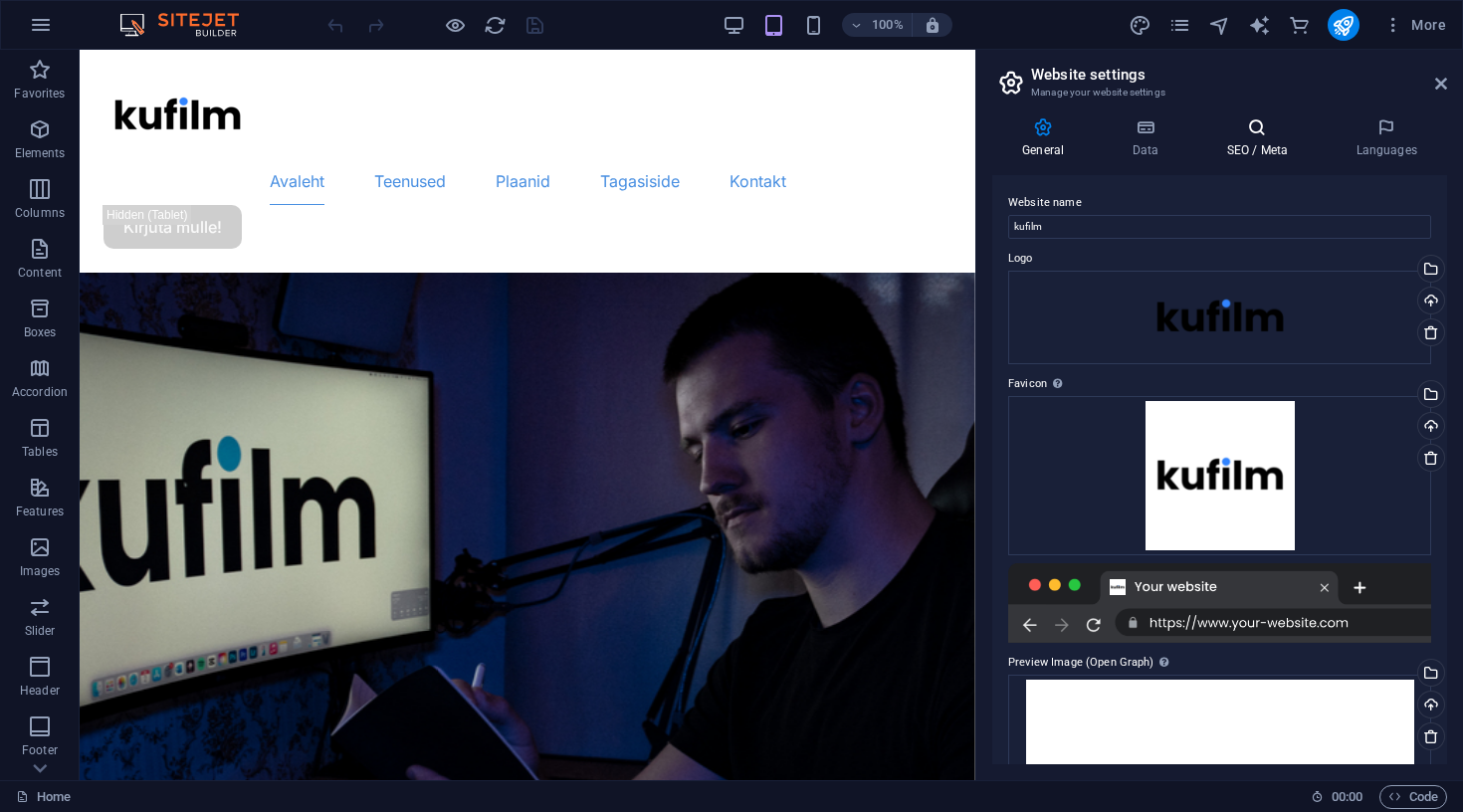 scroll, scrollTop: -1, scrollLeft: 0, axis: vertical 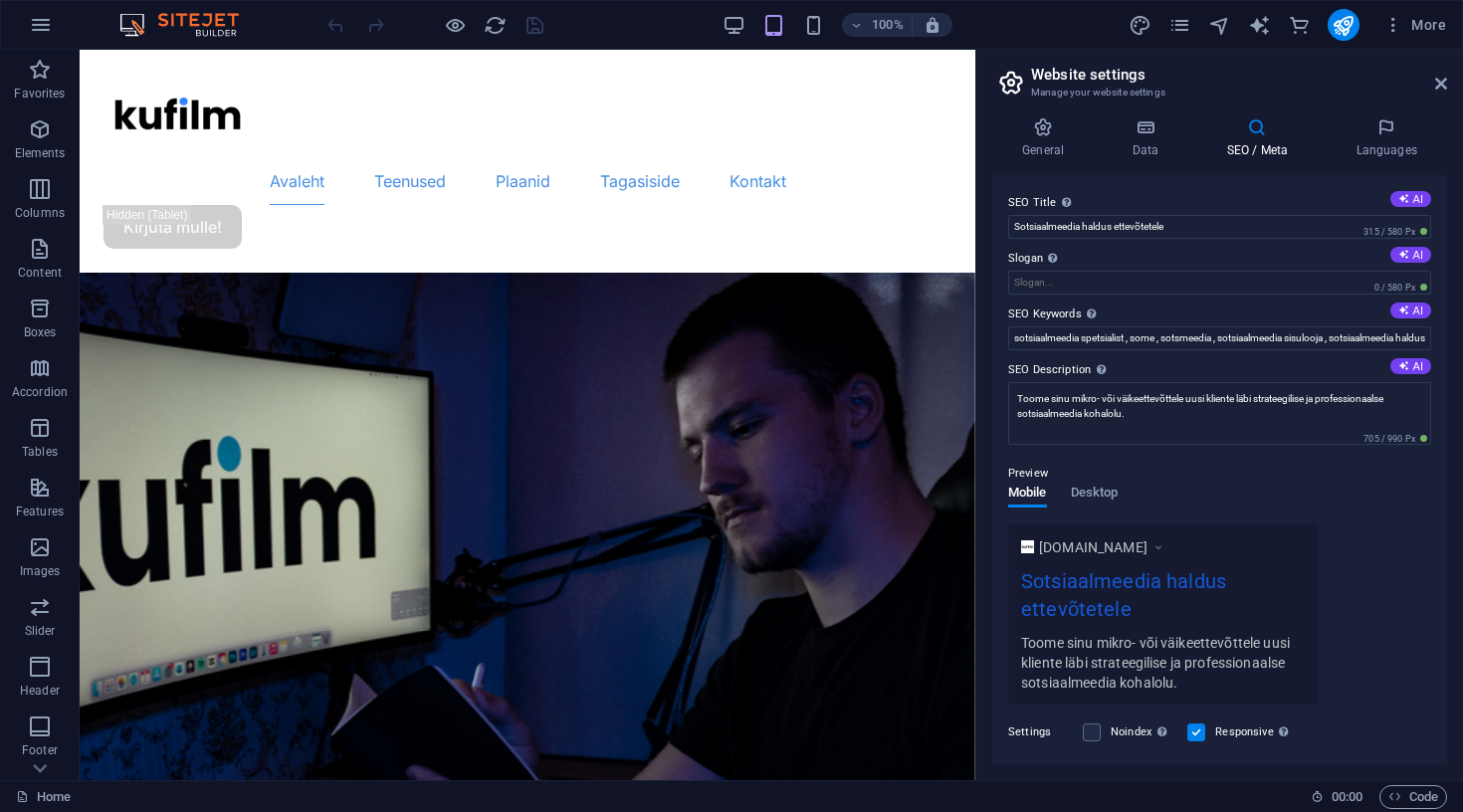 click on "General  Data  SEO / Meta  Languages Website name kufilm Logo Drag files here, click to choose files or select files from Files or our free stock photos & videos Select files from the file manager, stock photos, or upload file(s) Upload Favicon Set the favicon of your website here. A favicon is a small icon shown in the browser tab next to your website title. It helps visitors identify your website. Drag files here, click to choose files or select files from Files or our free stock photos & videos Select files from the file manager, stock photos, or upload file(s) Upload Preview Image (Open Graph) This image will be shown when the website is shared on social networks Drag files here, click to choose files or select files from Files or our free stock photos & videos Select files from the file manager, stock photos, or upload file(s) Upload Contact data for this website. This can be used everywhere on the website and will update automatically. Company Kufilm First name Last name [GEOGRAPHIC_DATA] ZIP code 12345 AI" at bounding box center (1219, 441) 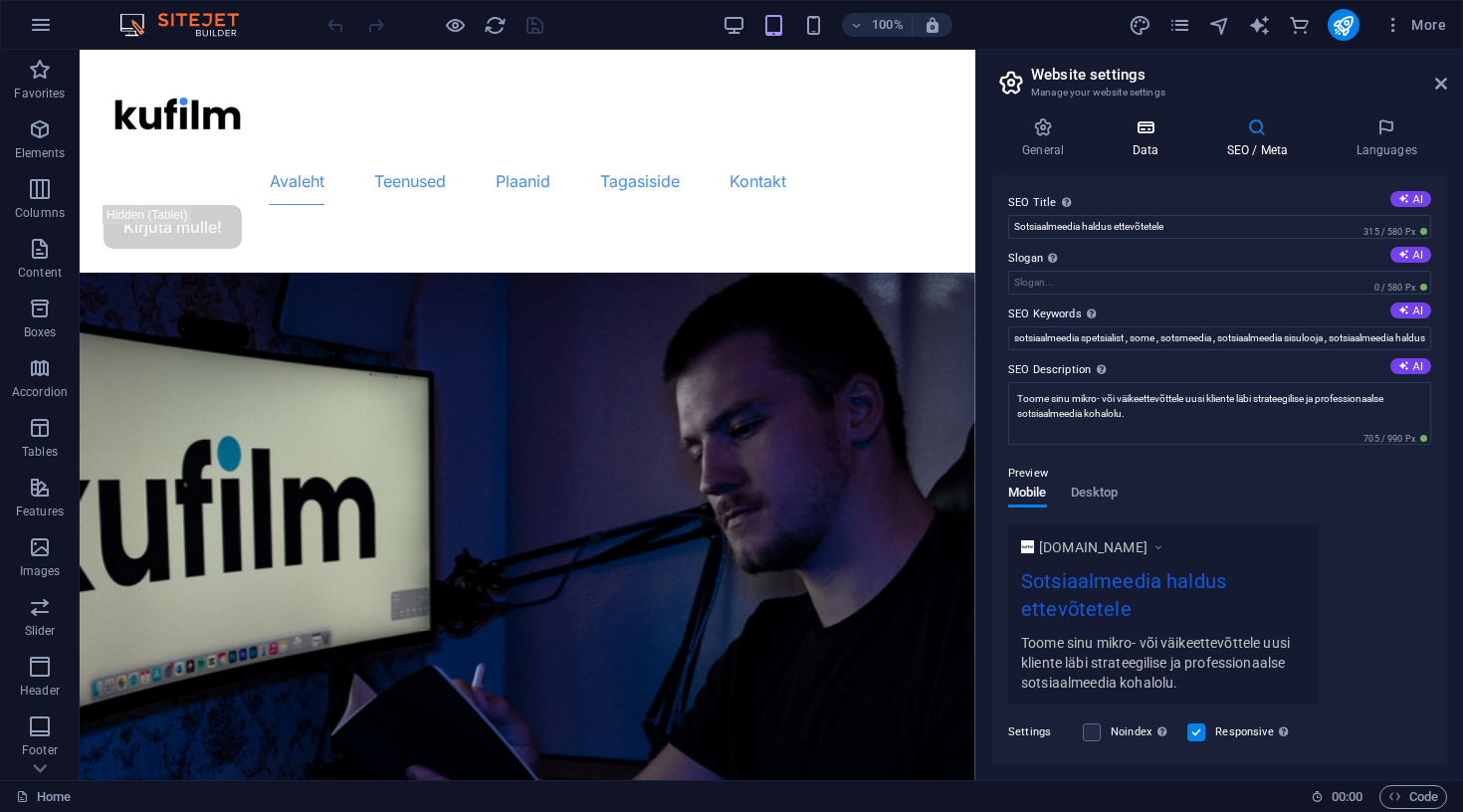 click on "Data" at bounding box center (1149, 138) 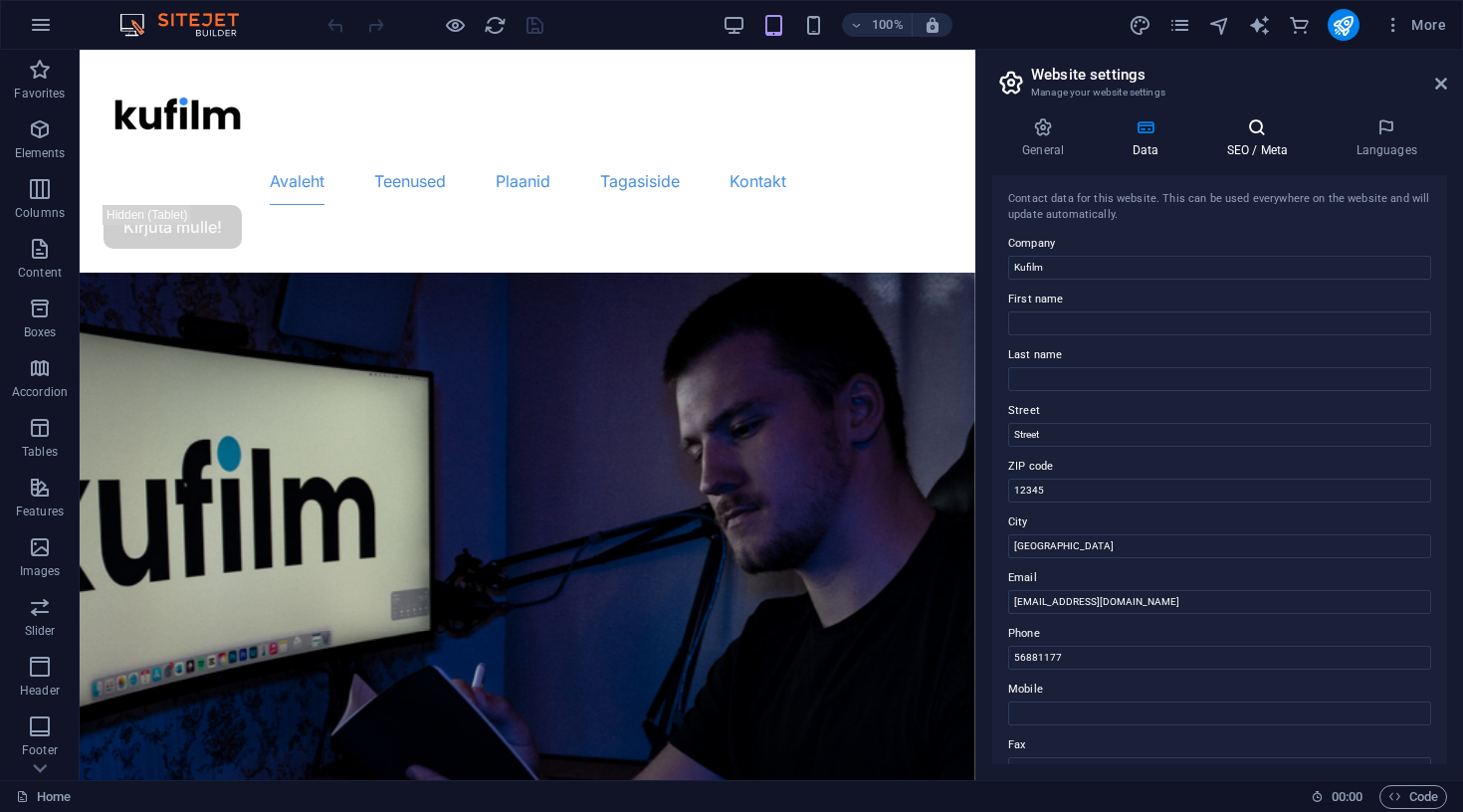 click on "SEO / Meta" at bounding box center (1261, 138) 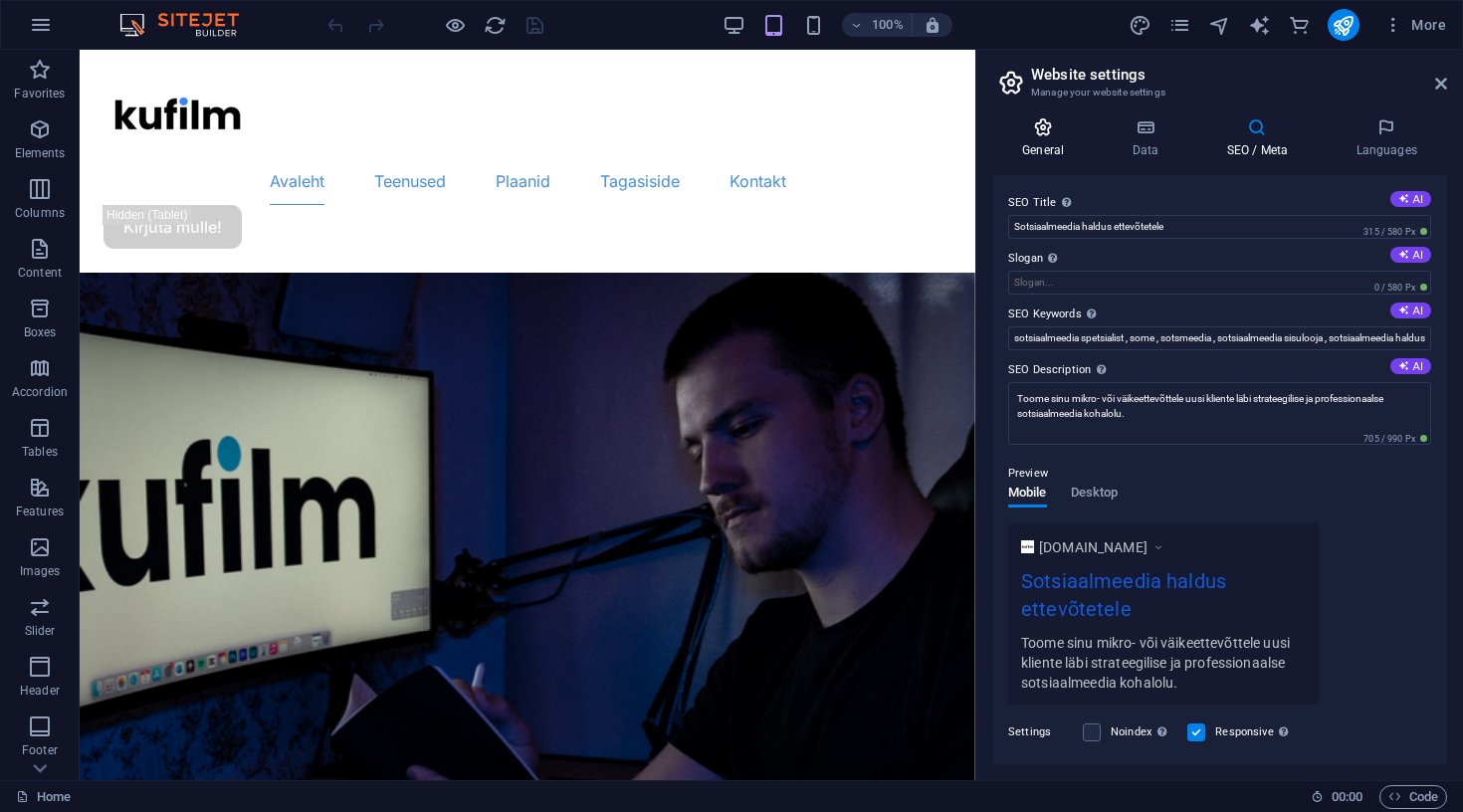 click on "General" at bounding box center (1047, 138) 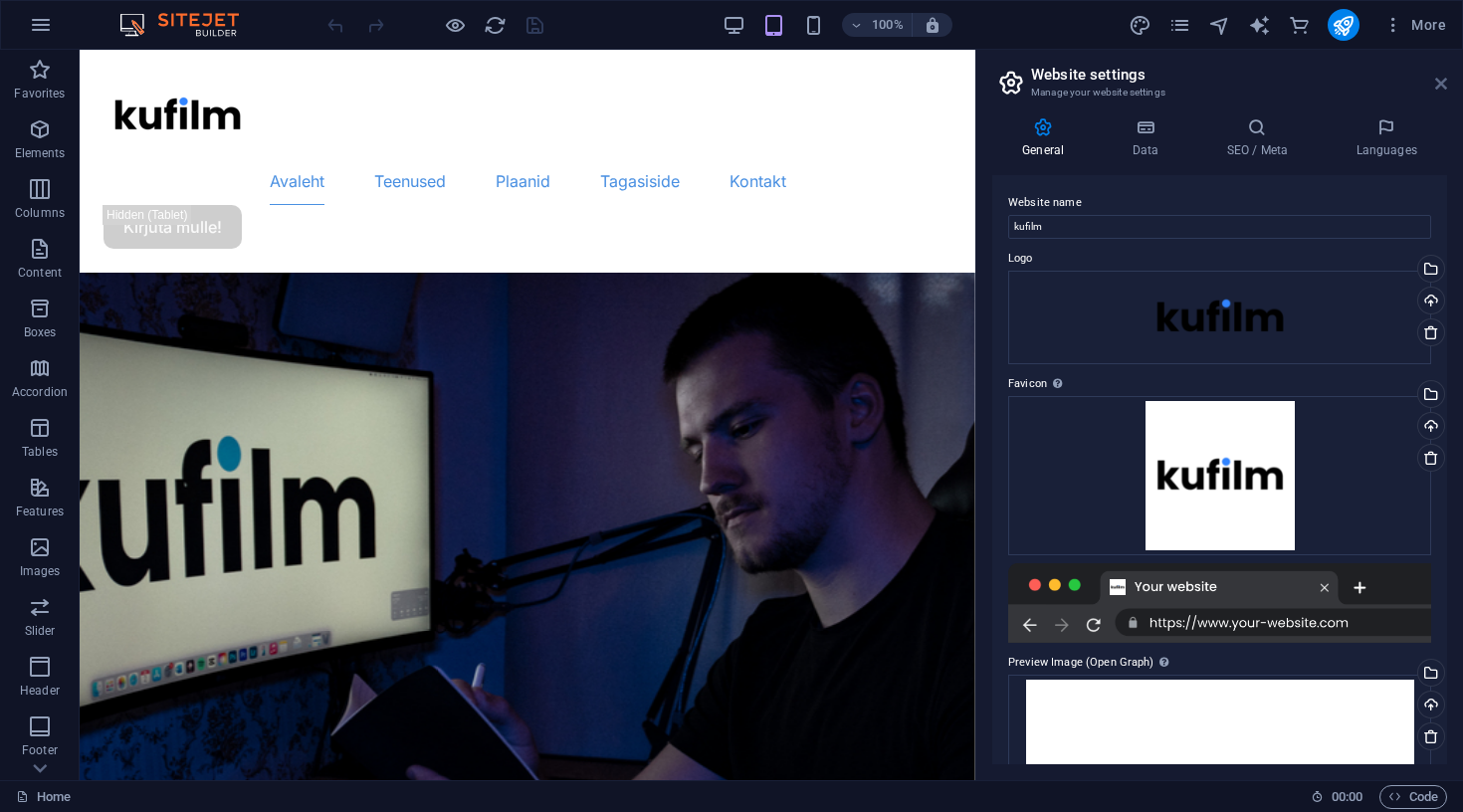 click at bounding box center (1441, 84) 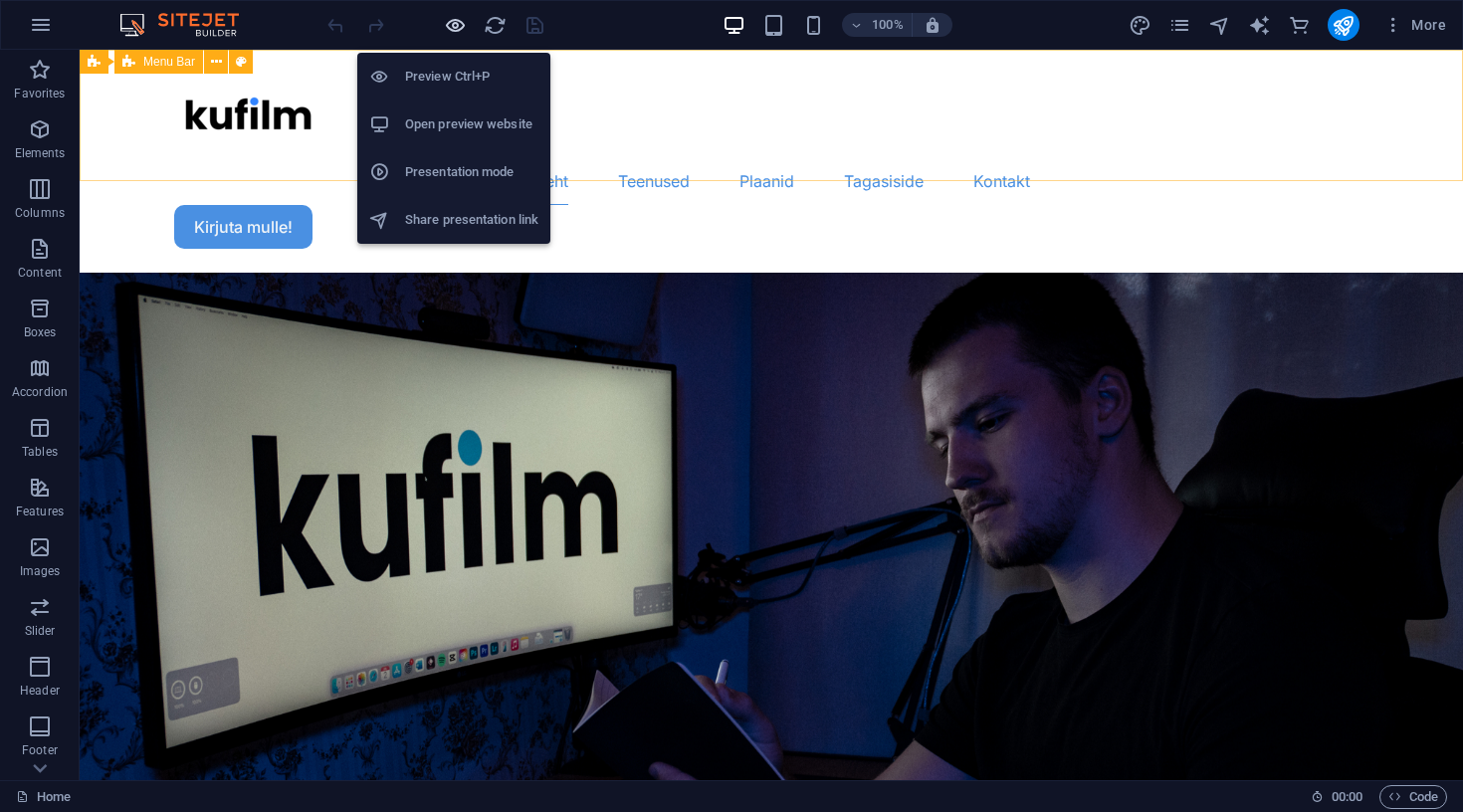 click at bounding box center [455, 25] 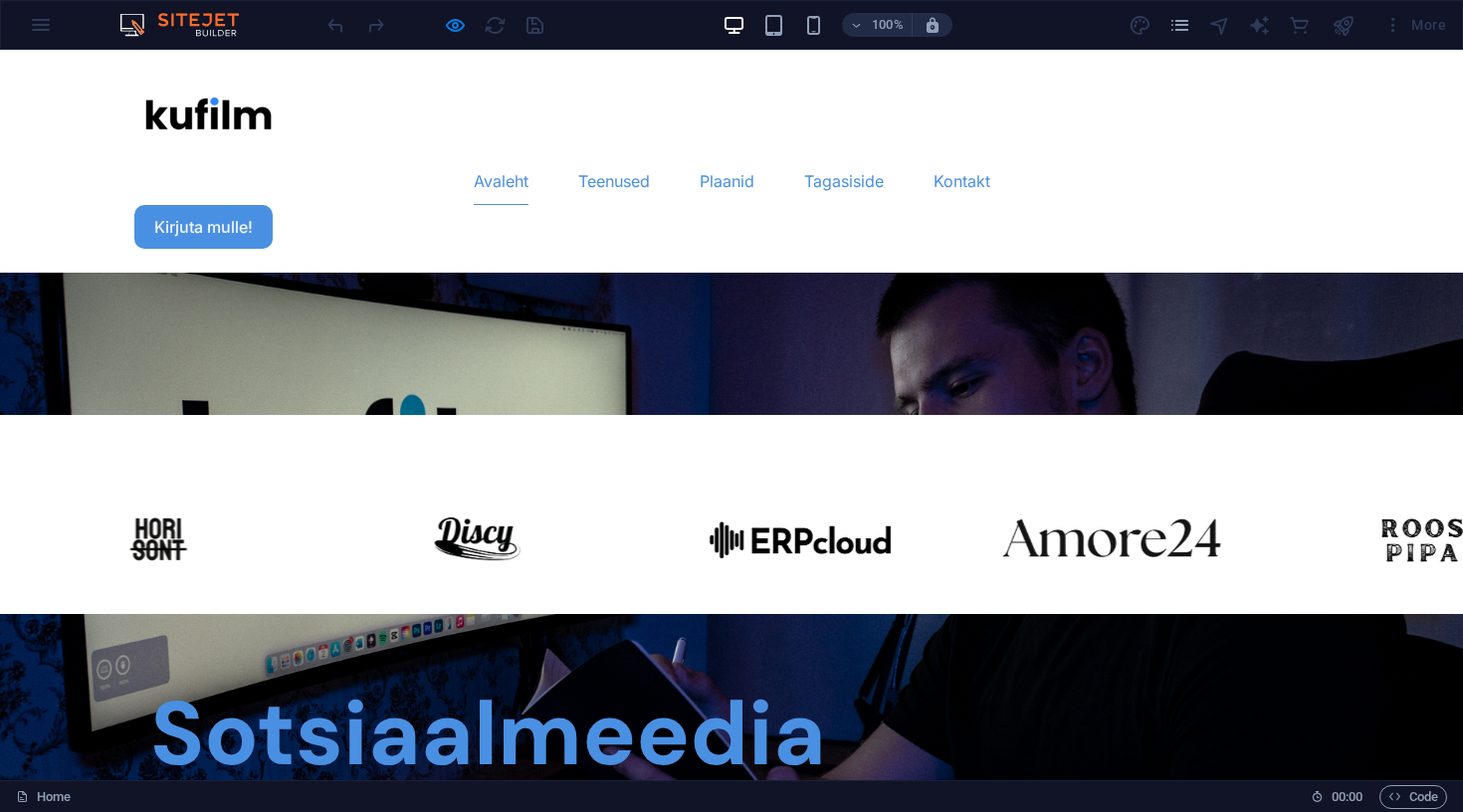 scroll, scrollTop: 0, scrollLeft: 0, axis: both 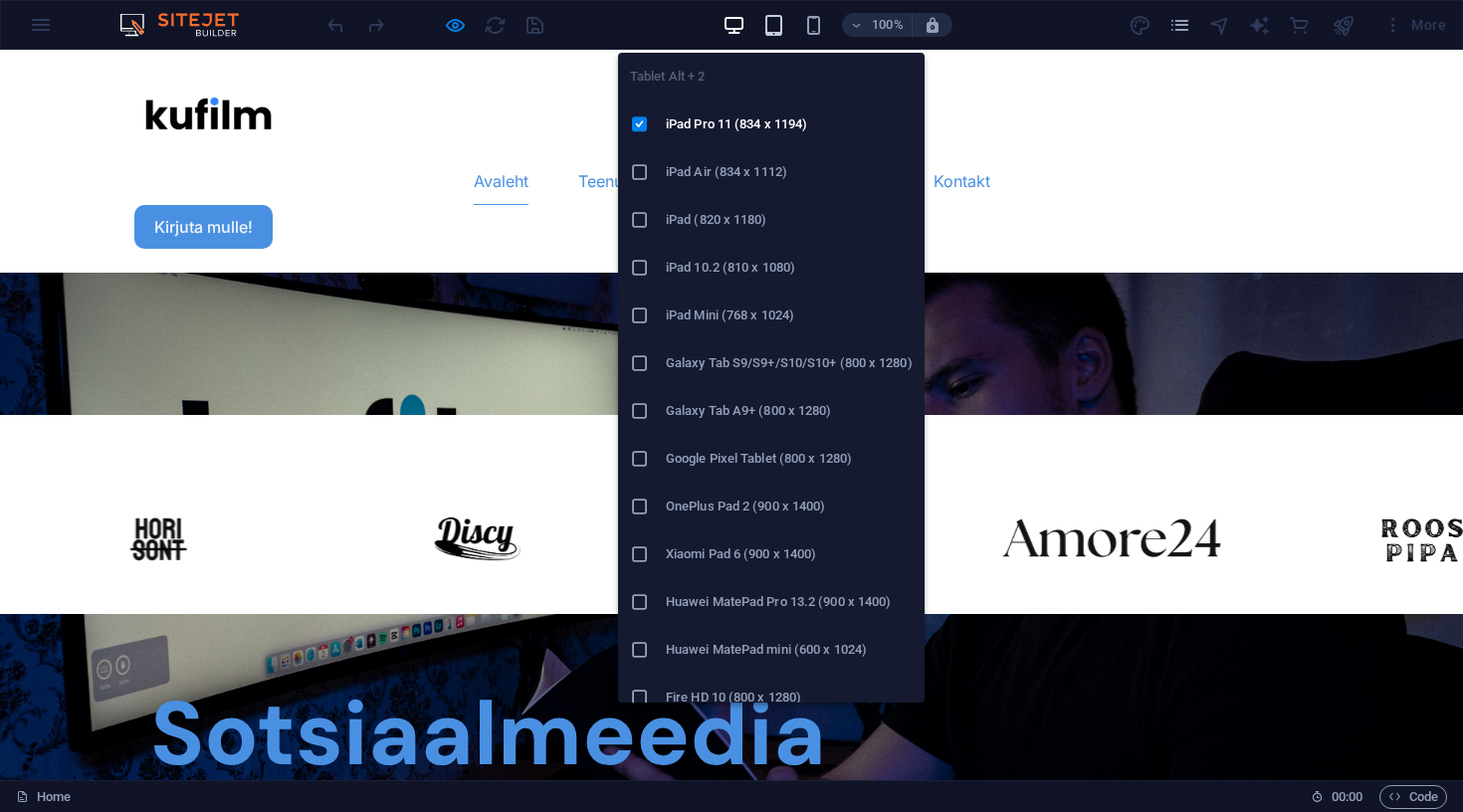 click at bounding box center [773, 25] 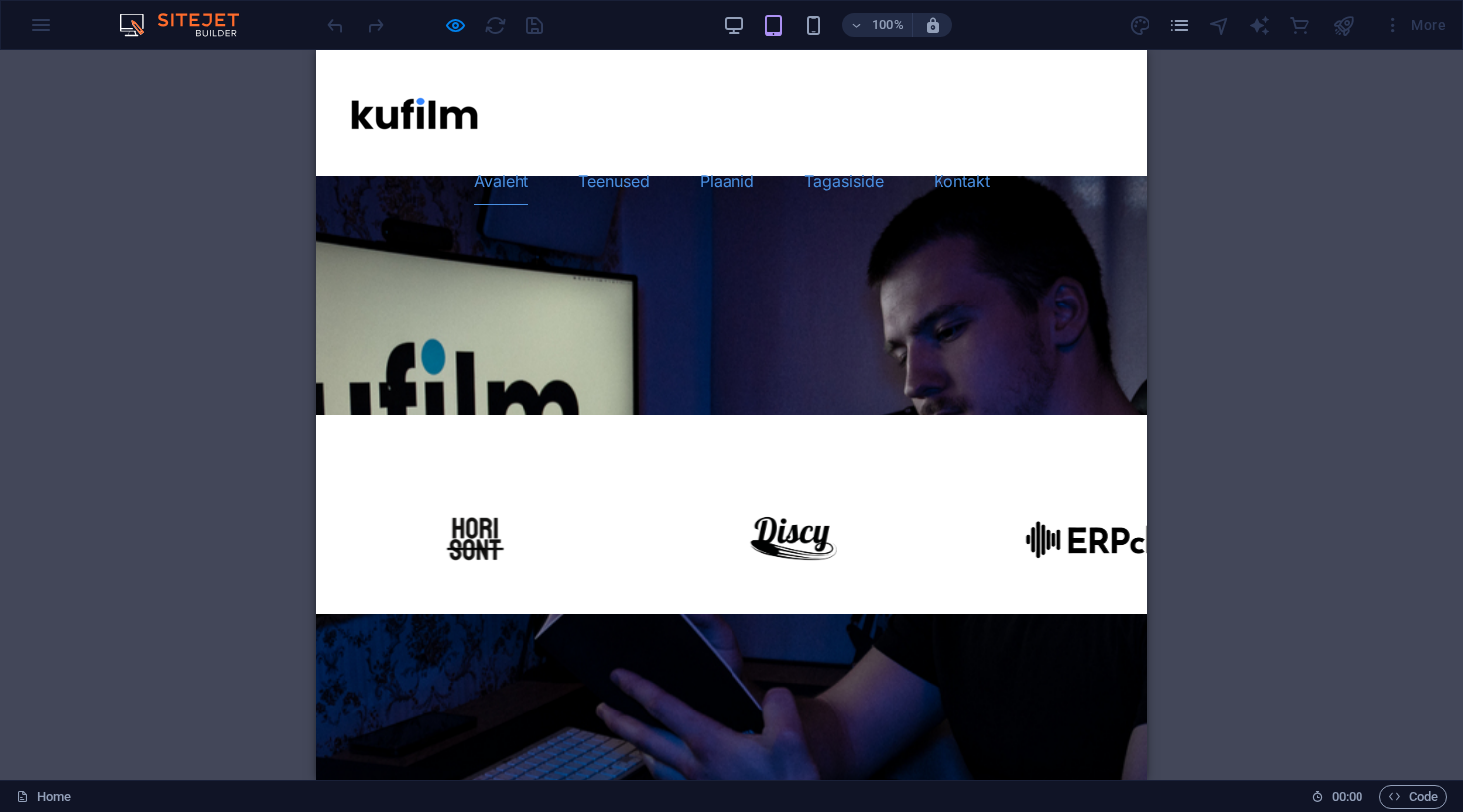 scroll, scrollTop: 0, scrollLeft: 0, axis: both 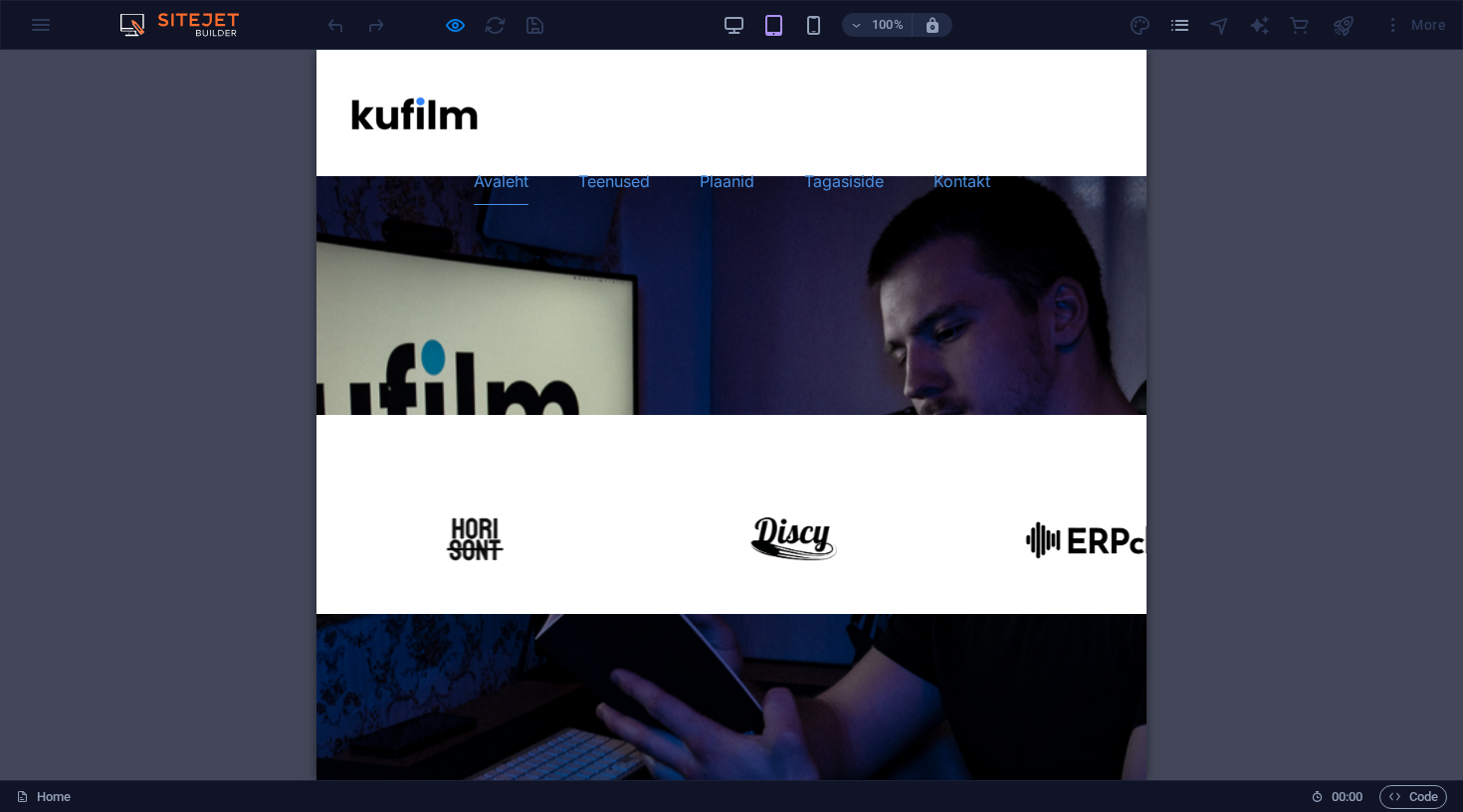 click on "100%" at bounding box center [837, 25] 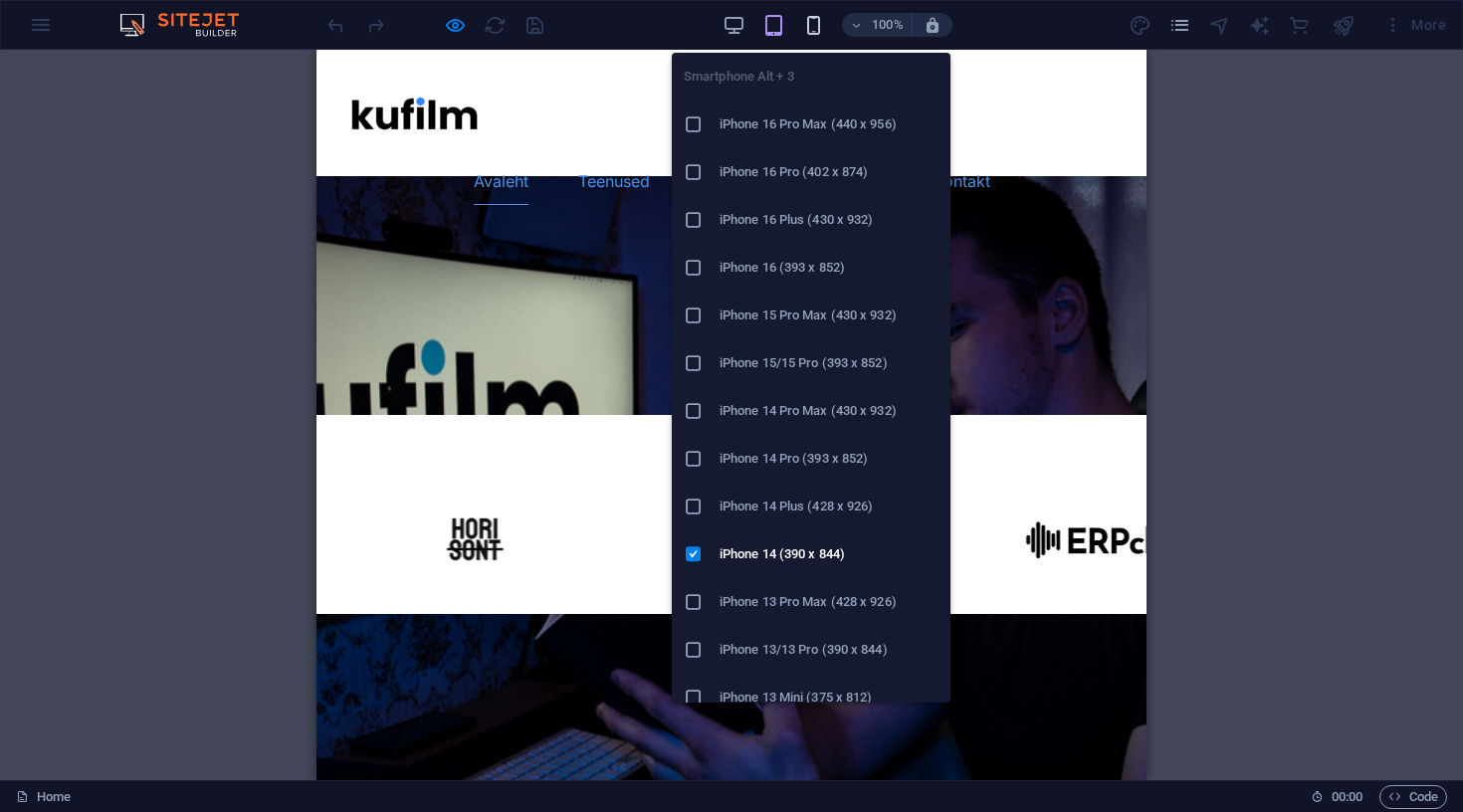 click at bounding box center [813, 25] 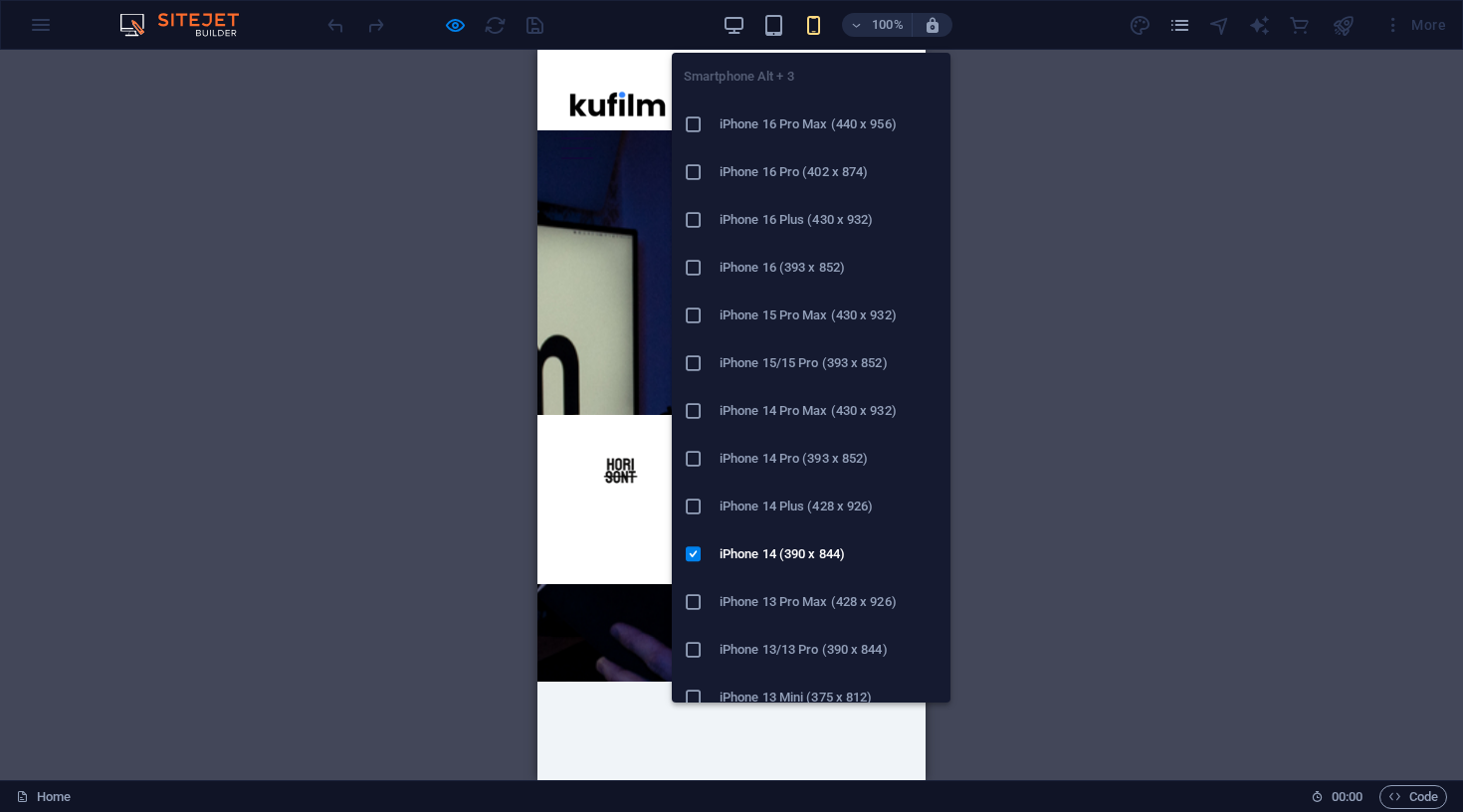 click at bounding box center (813, 25) 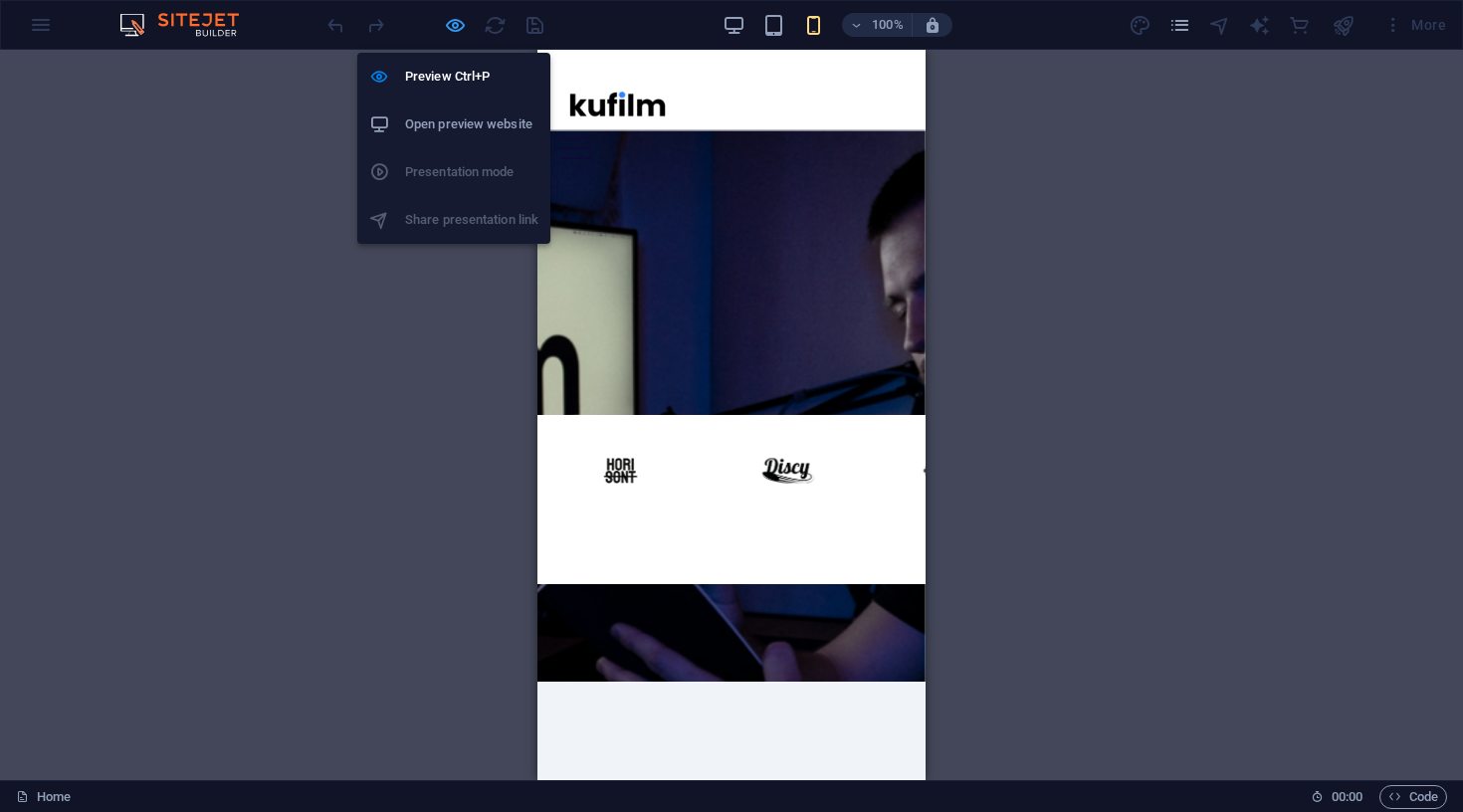click at bounding box center (455, 25) 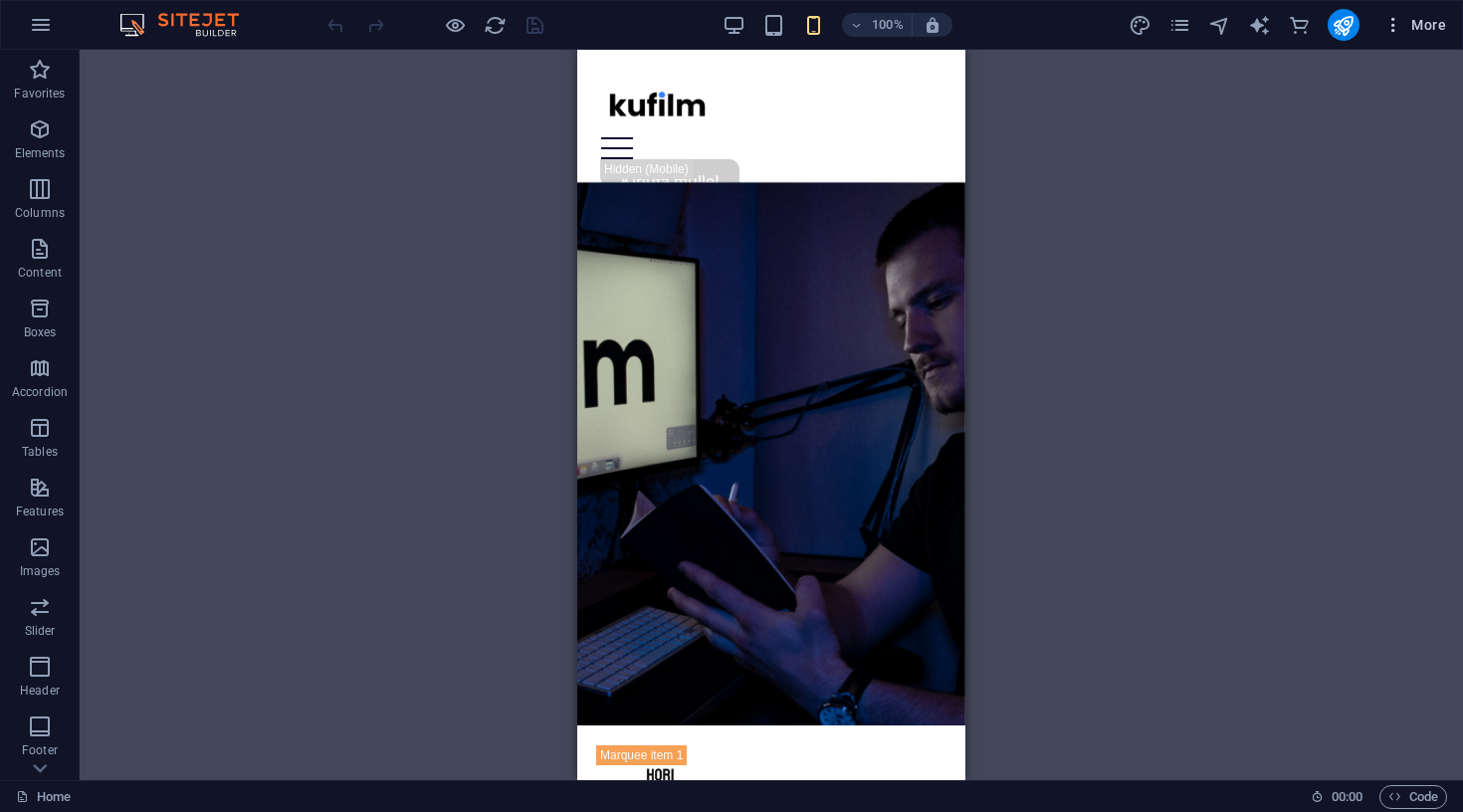 click on "More" at bounding box center (1414, 25) 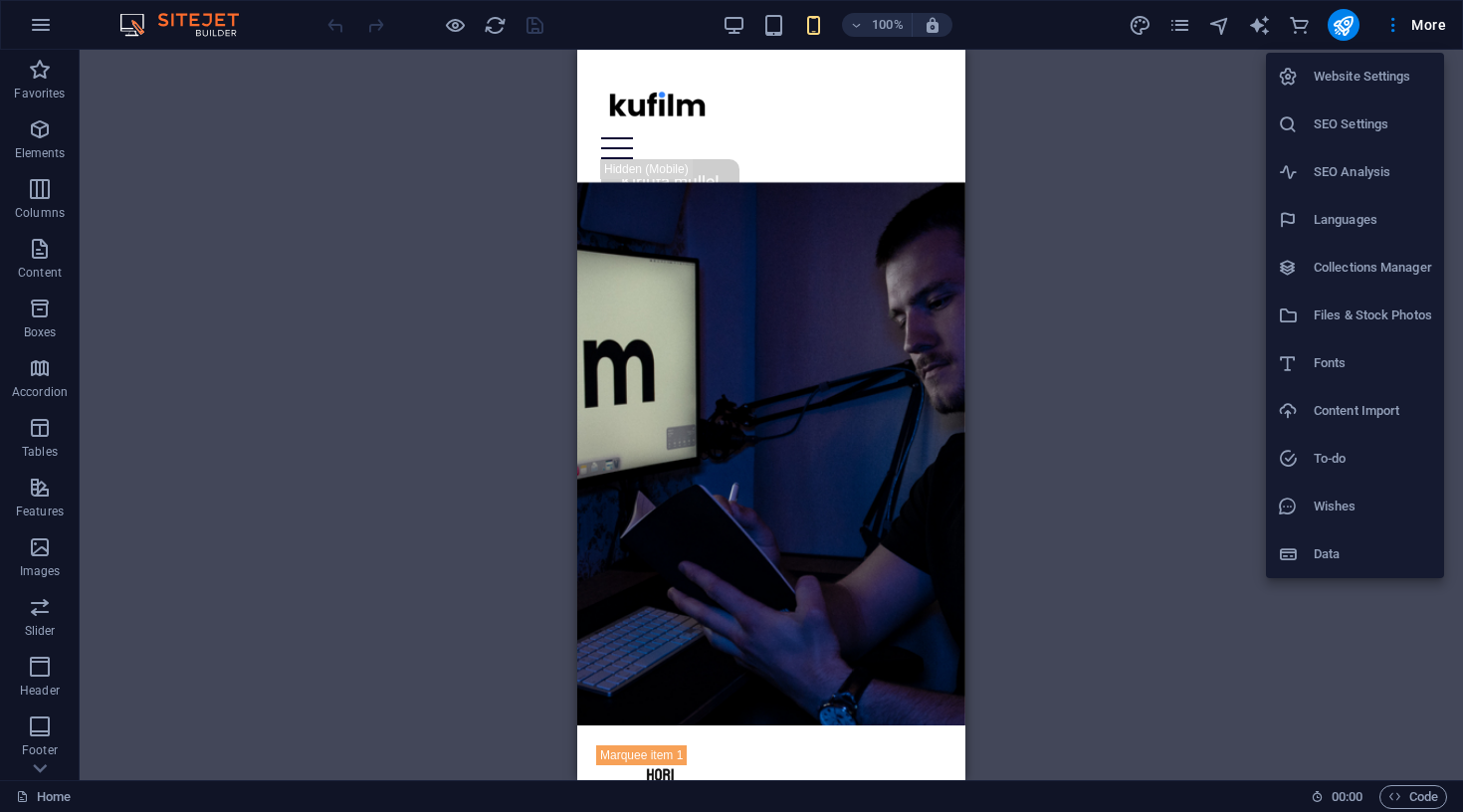 click on "SEO Analysis" at bounding box center (1372, 172) 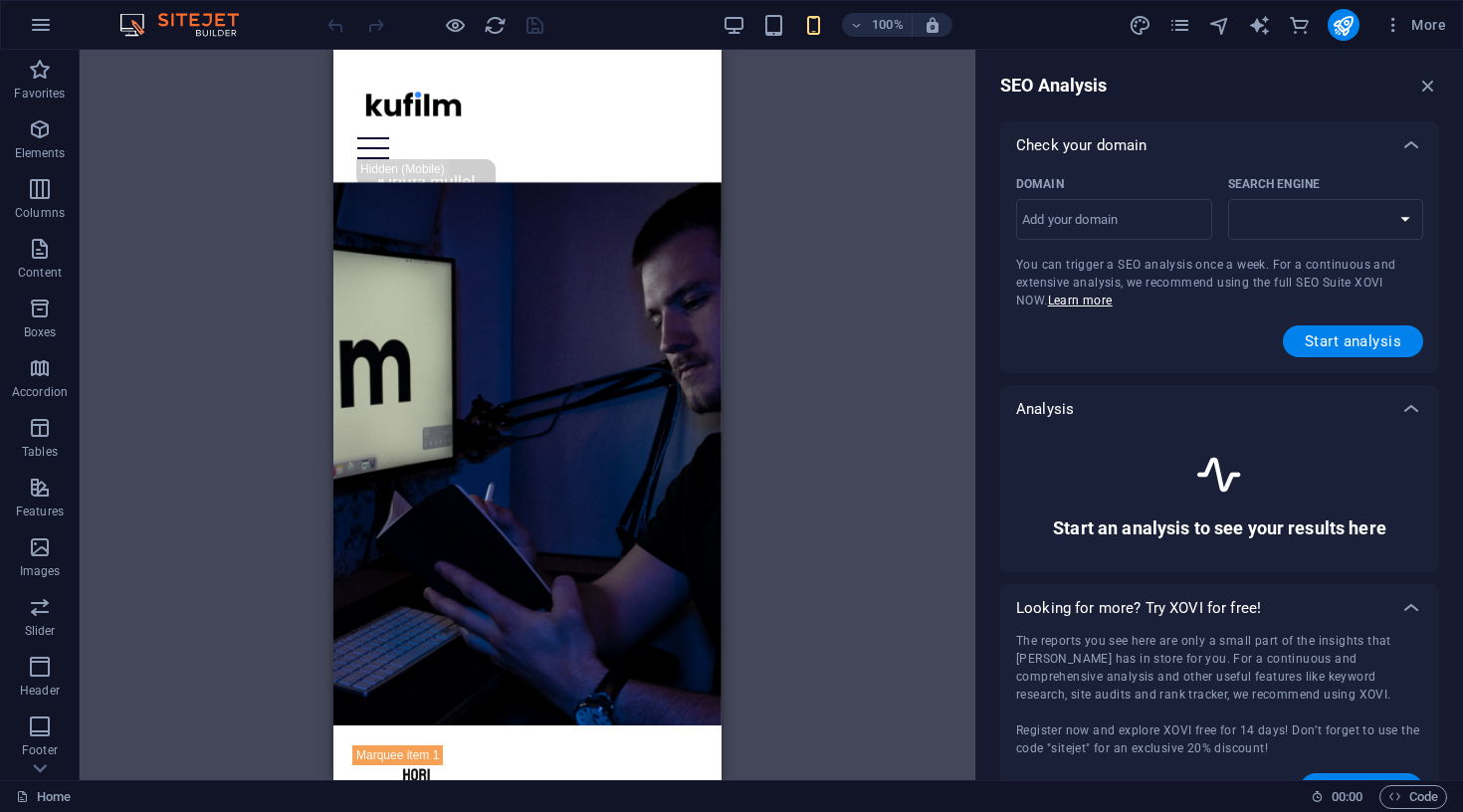 select on "[DOMAIN_NAME]" 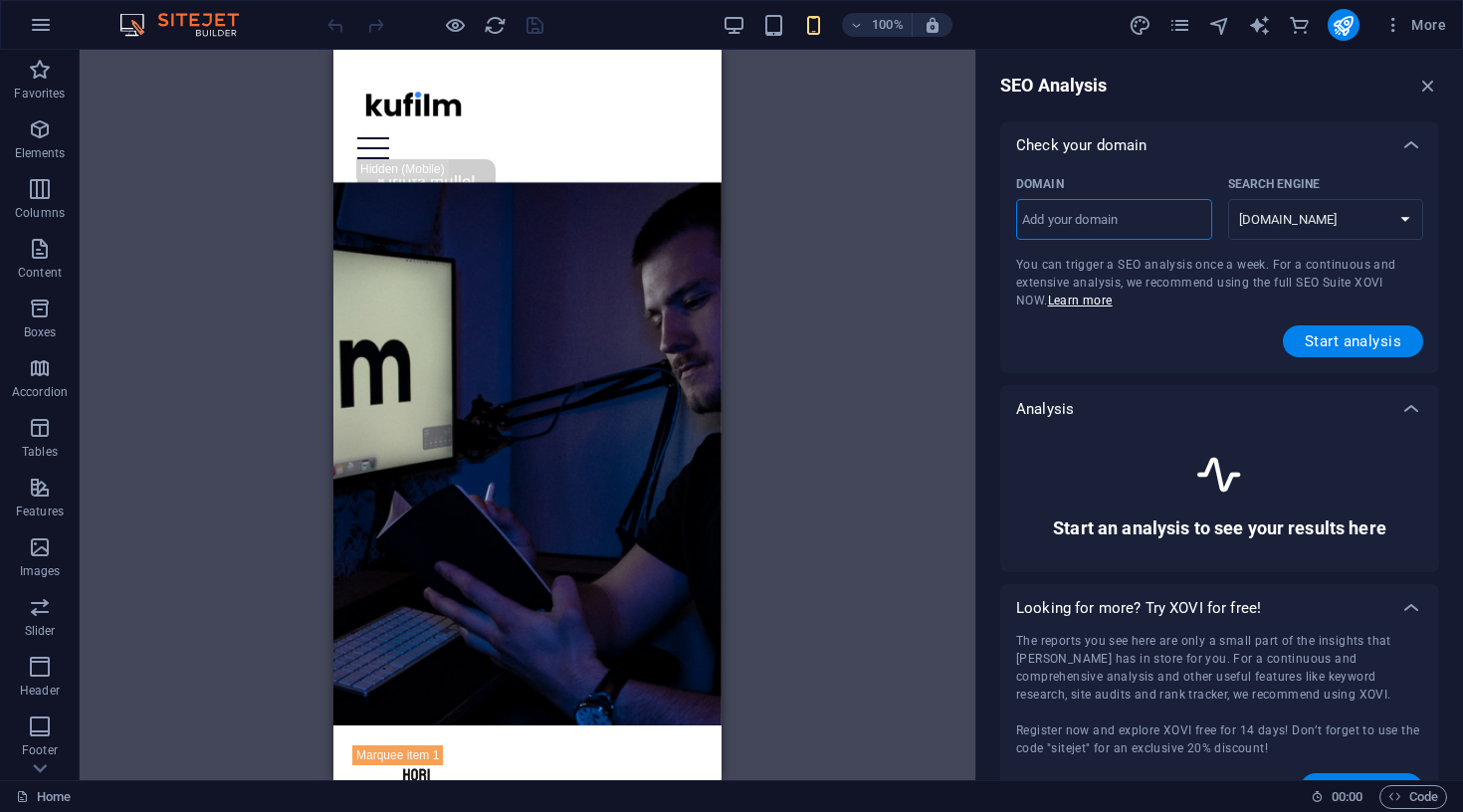click on "Domain ​" at bounding box center [1114, 220] 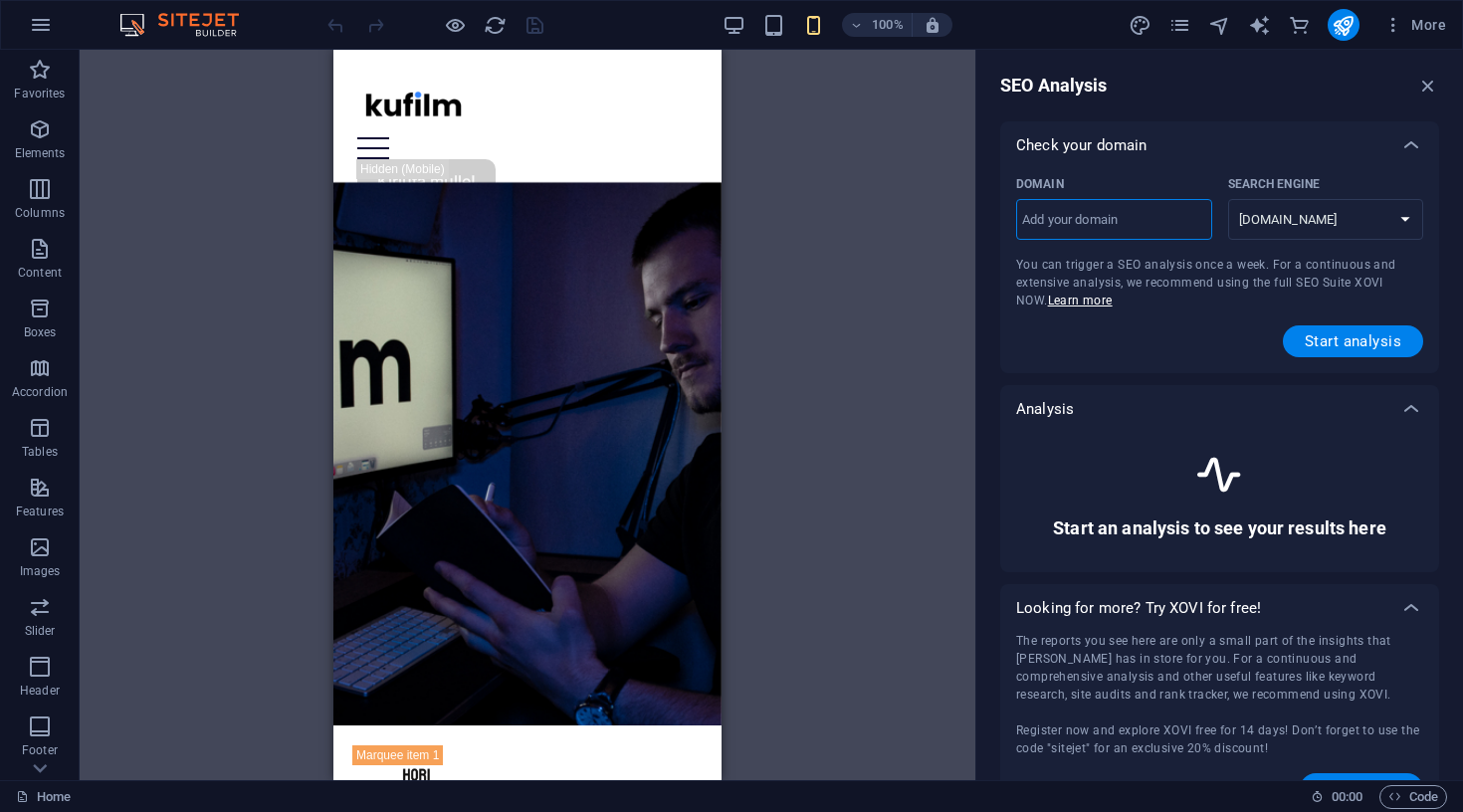 paste on "[URL][DOMAIN_NAME]" 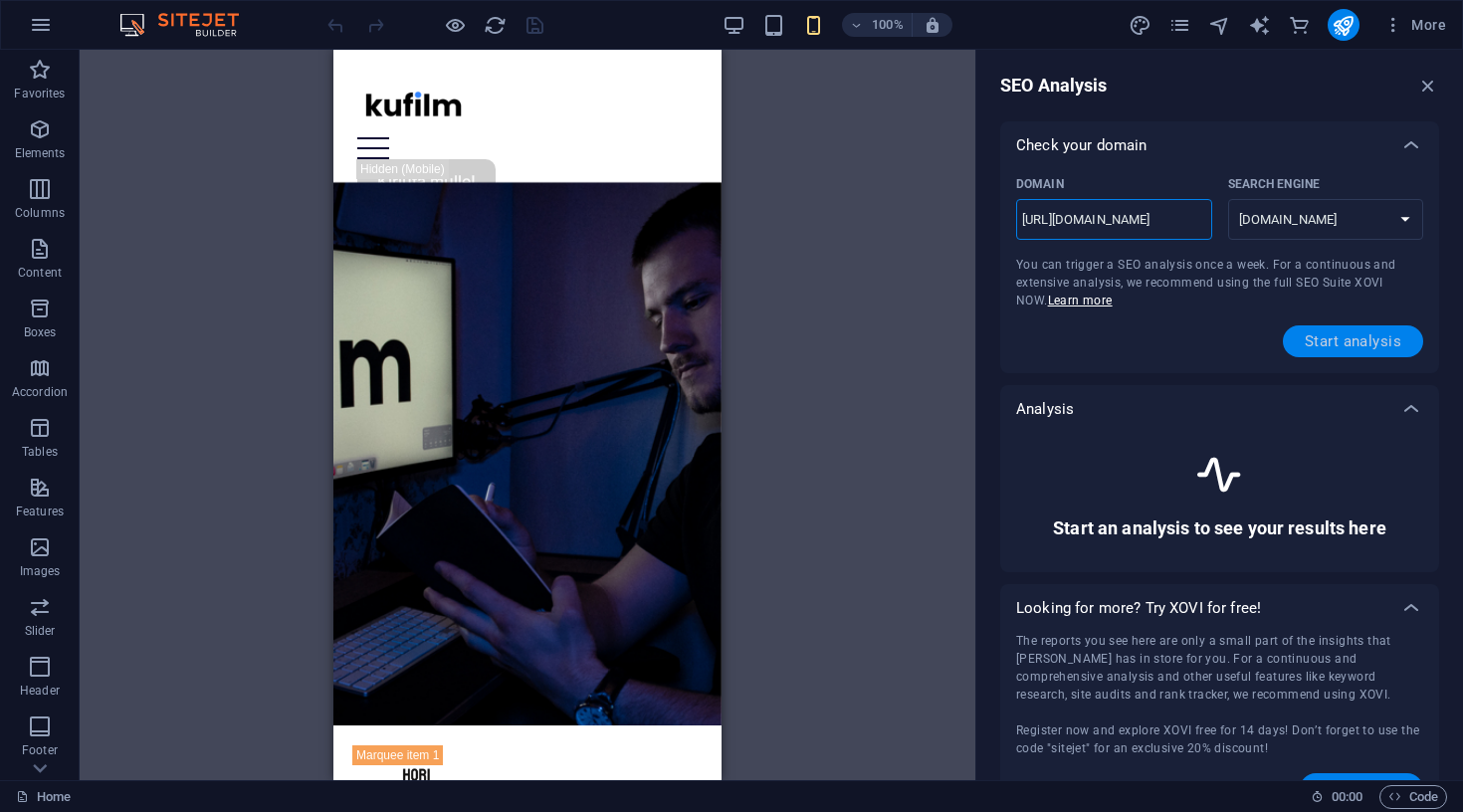 click on "Start analysis" at bounding box center [1353, 341] 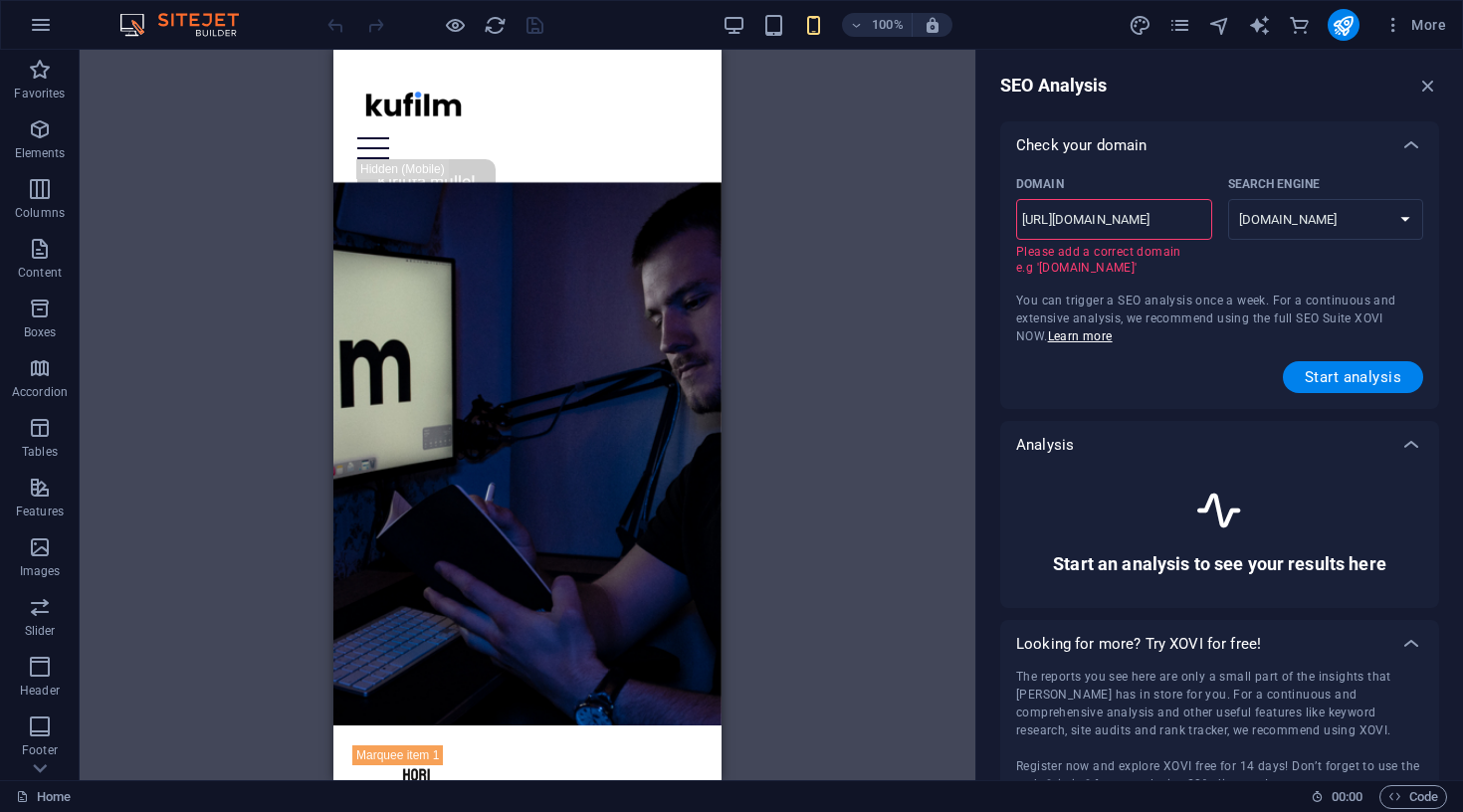 click on "[URL][DOMAIN_NAME]" at bounding box center (1114, 220) 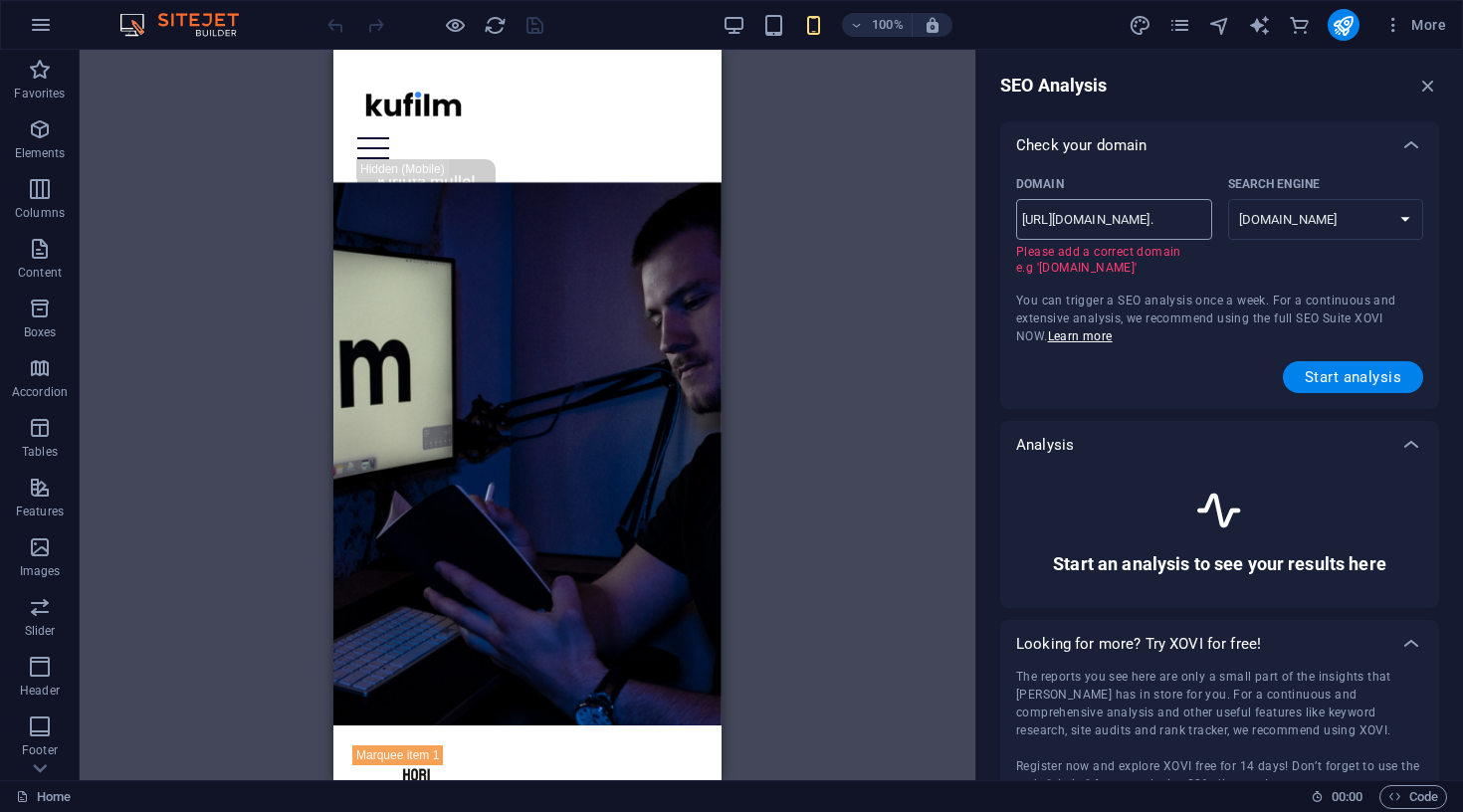 click on "[URL][DOMAIN_NAME]. ​" at bounding box center [1114, 219] 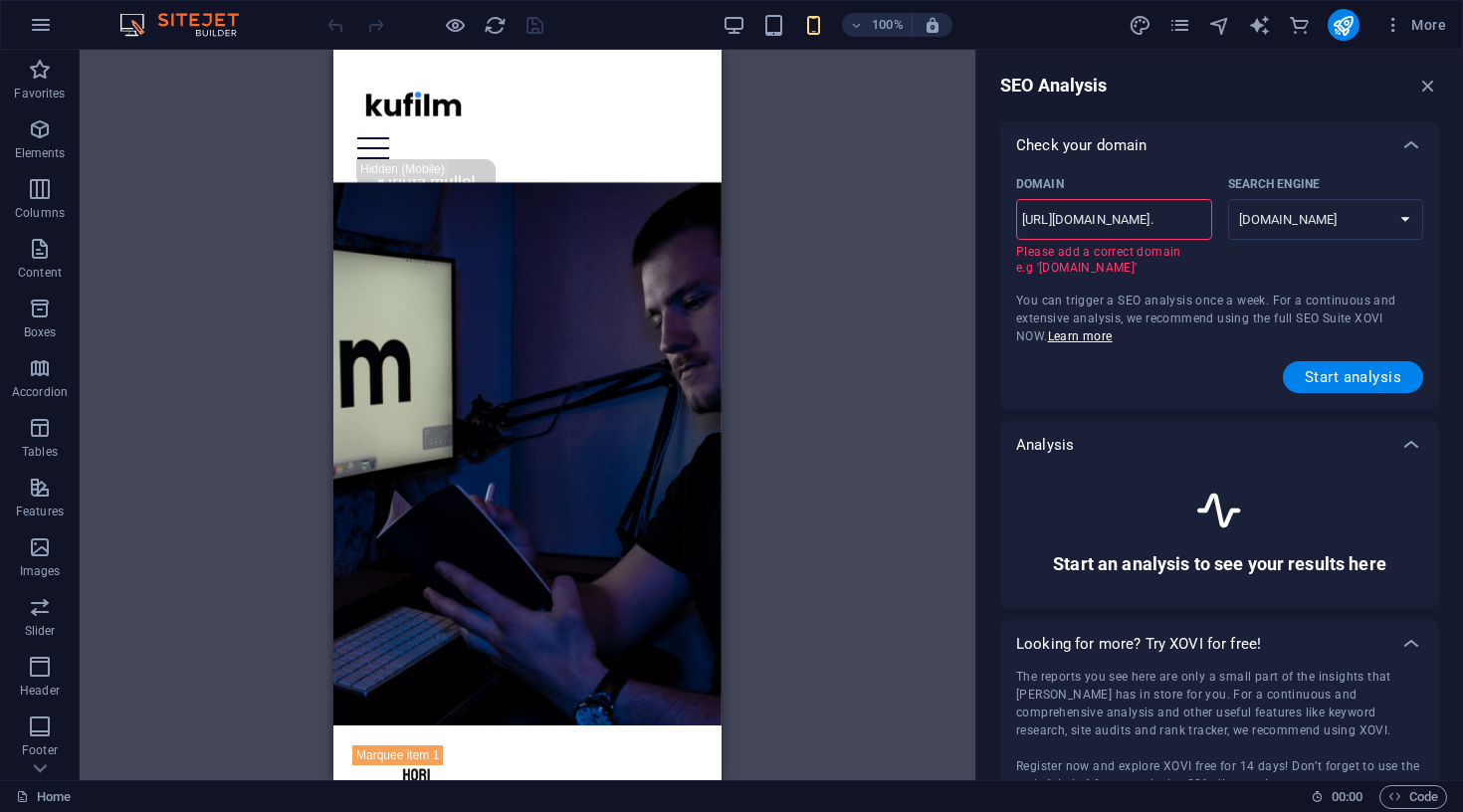 click on "[URL][DOMAIN_NAME]." at bounding box center [1114, 220] 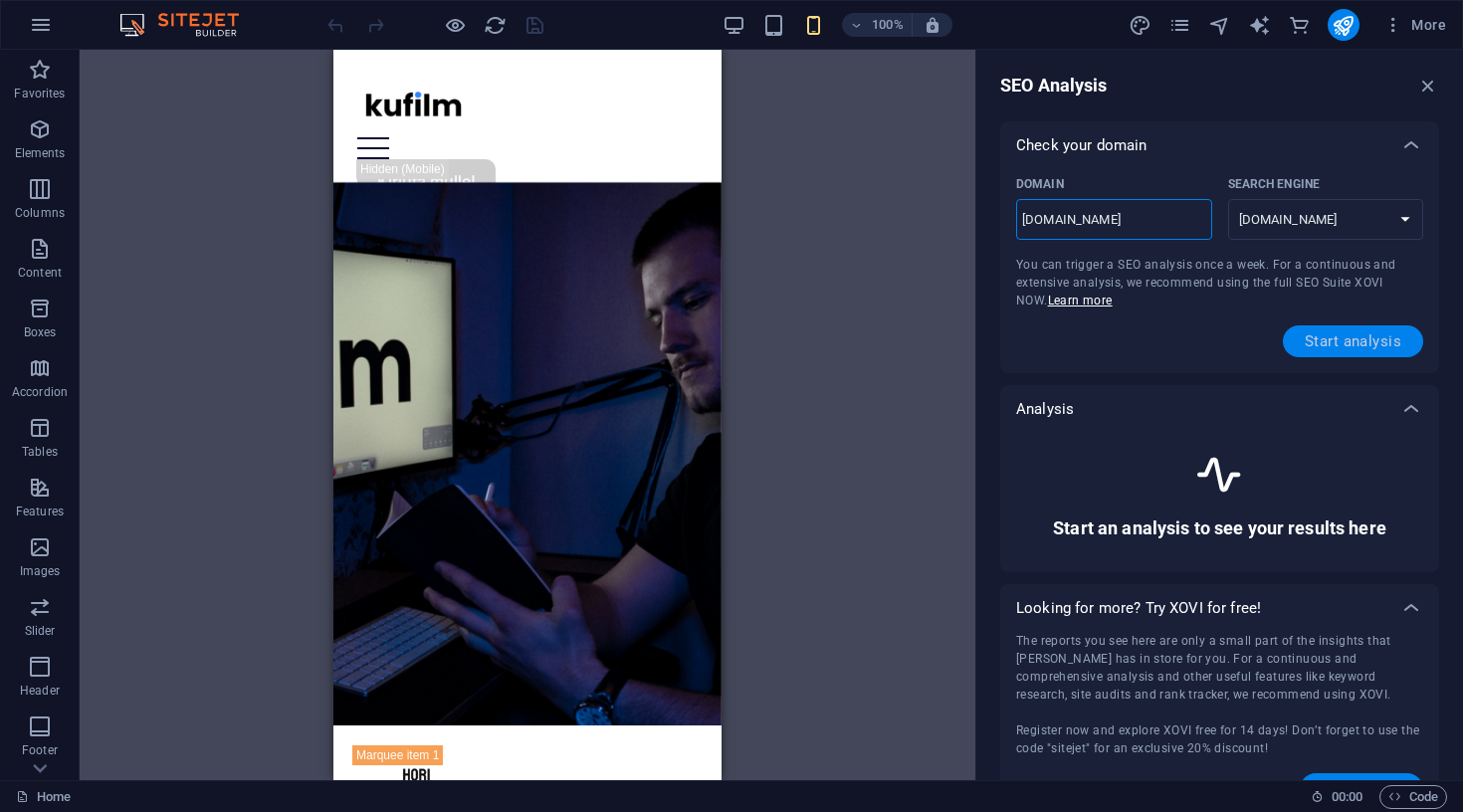 type on "[DOMAIN_NAME]" 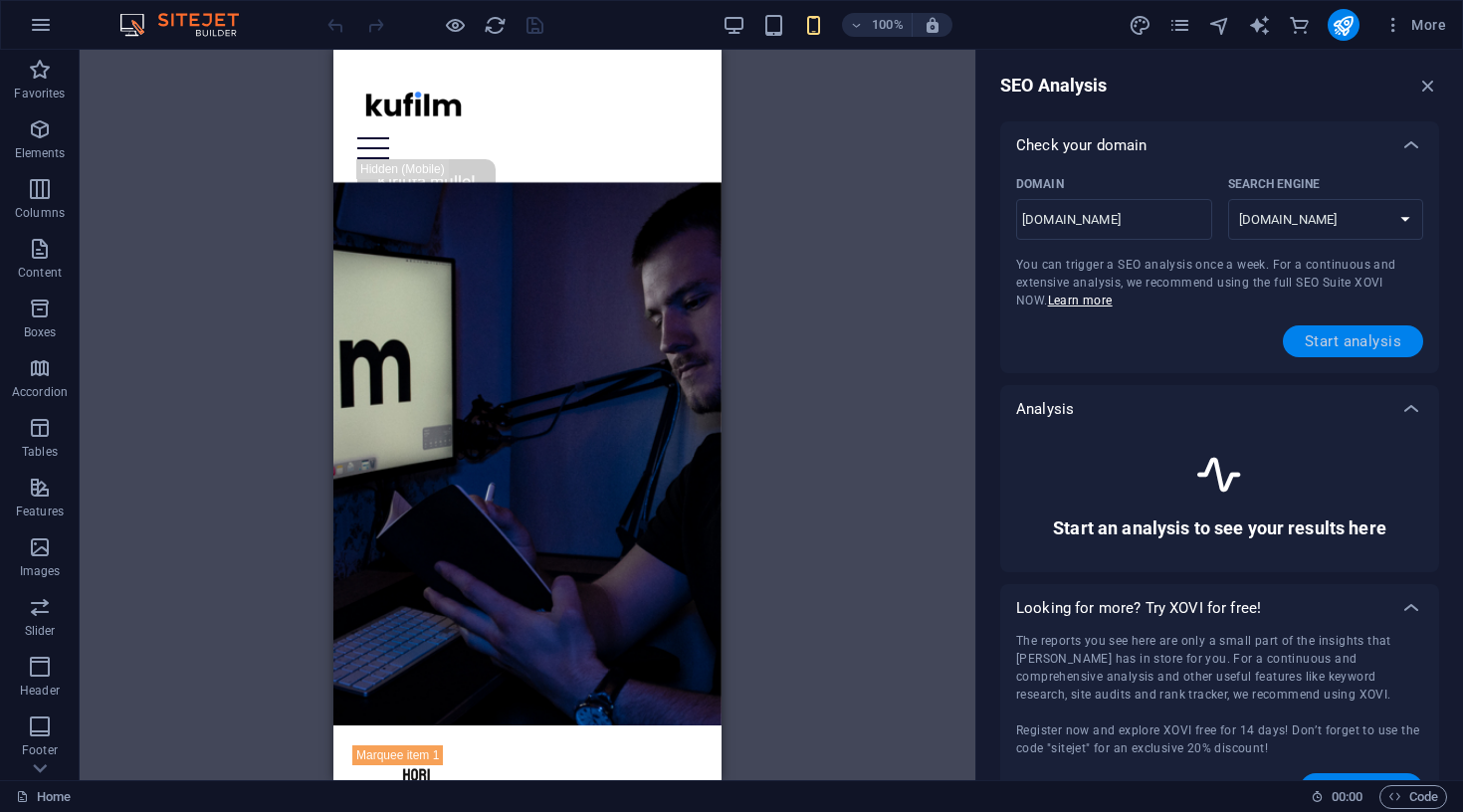 click on "Start analysis" at bounding box center (1353, 341) 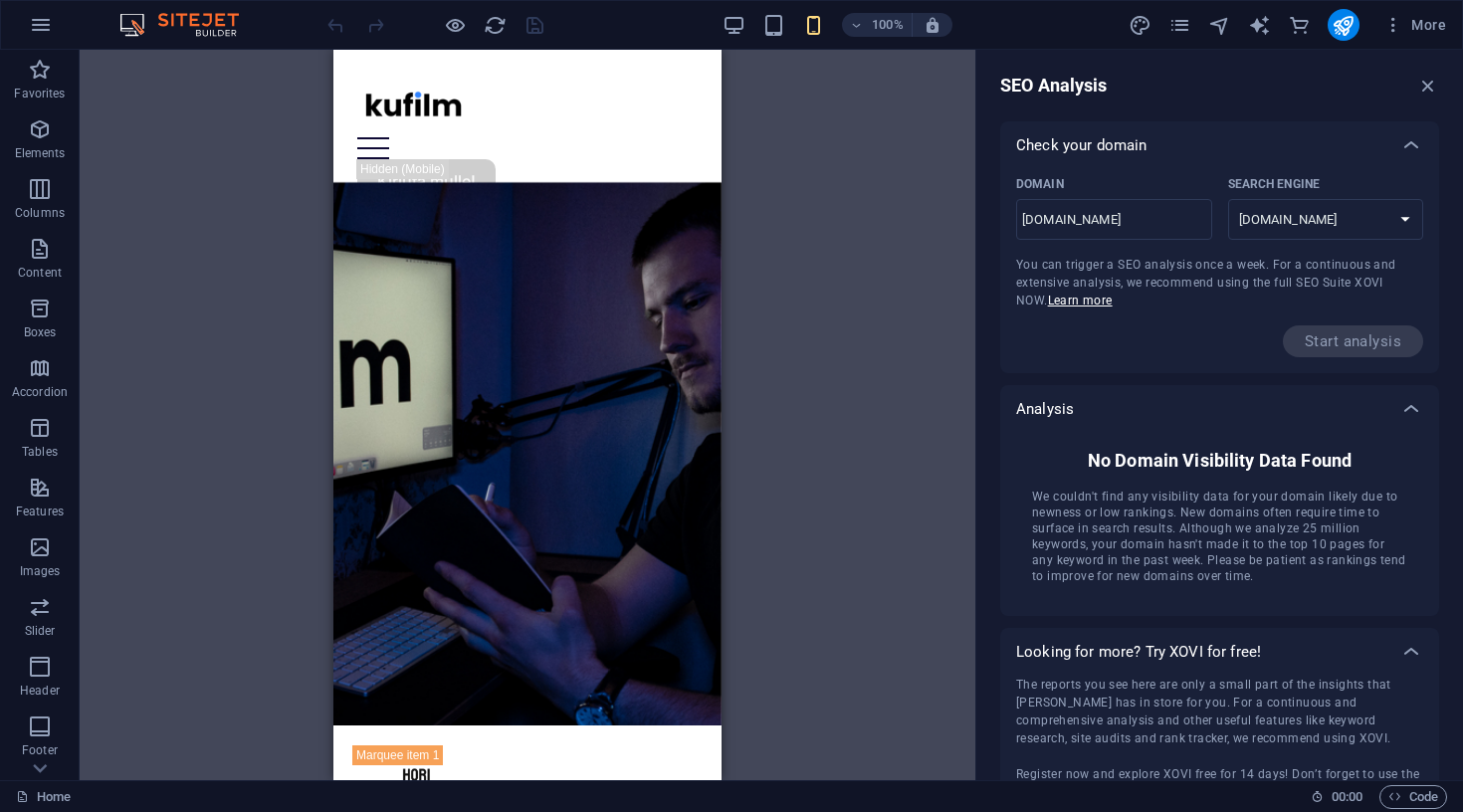 scroll, scrollTop: 0, scrollLeft: 0, axis: both 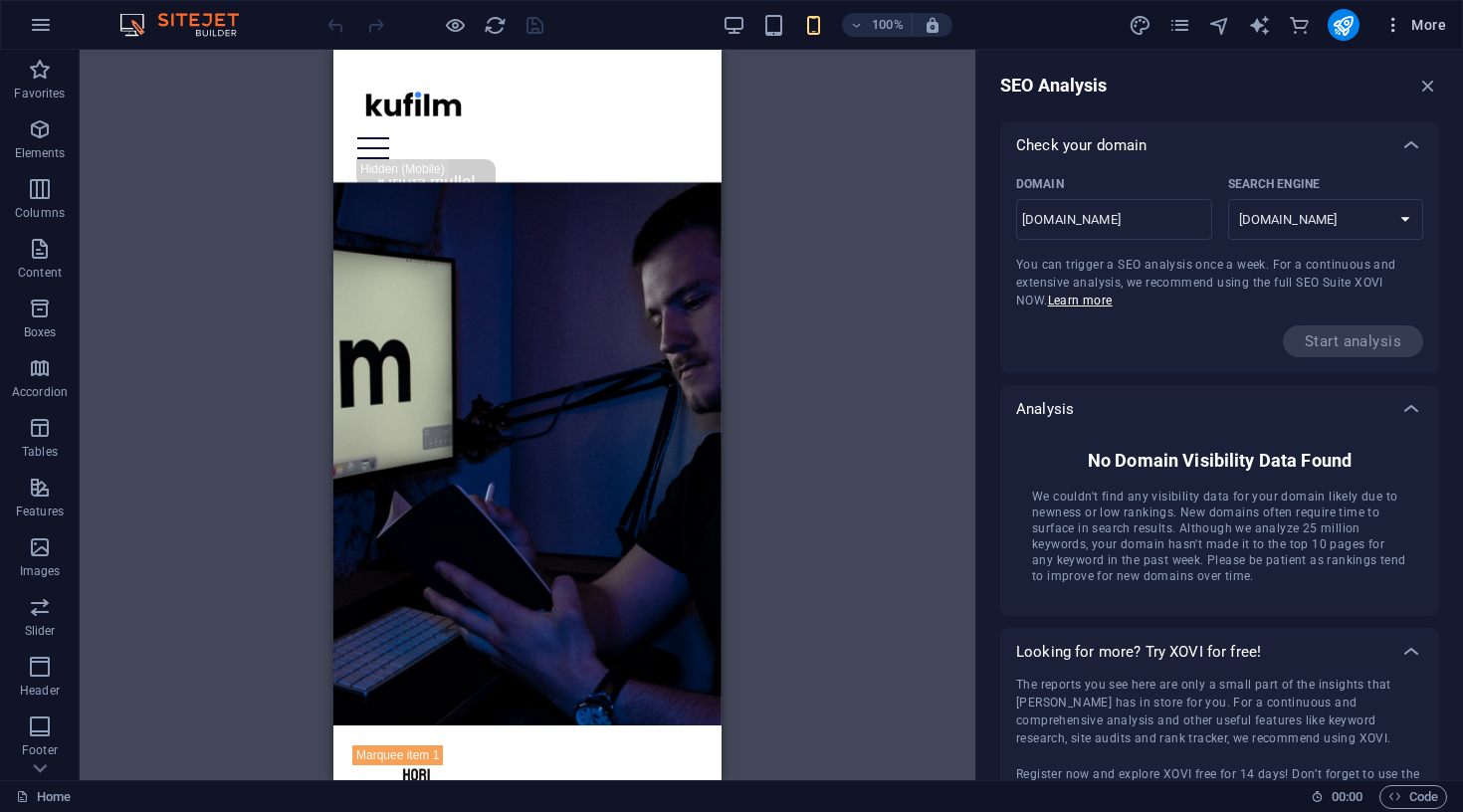 click at bounding box center [1393, 25] 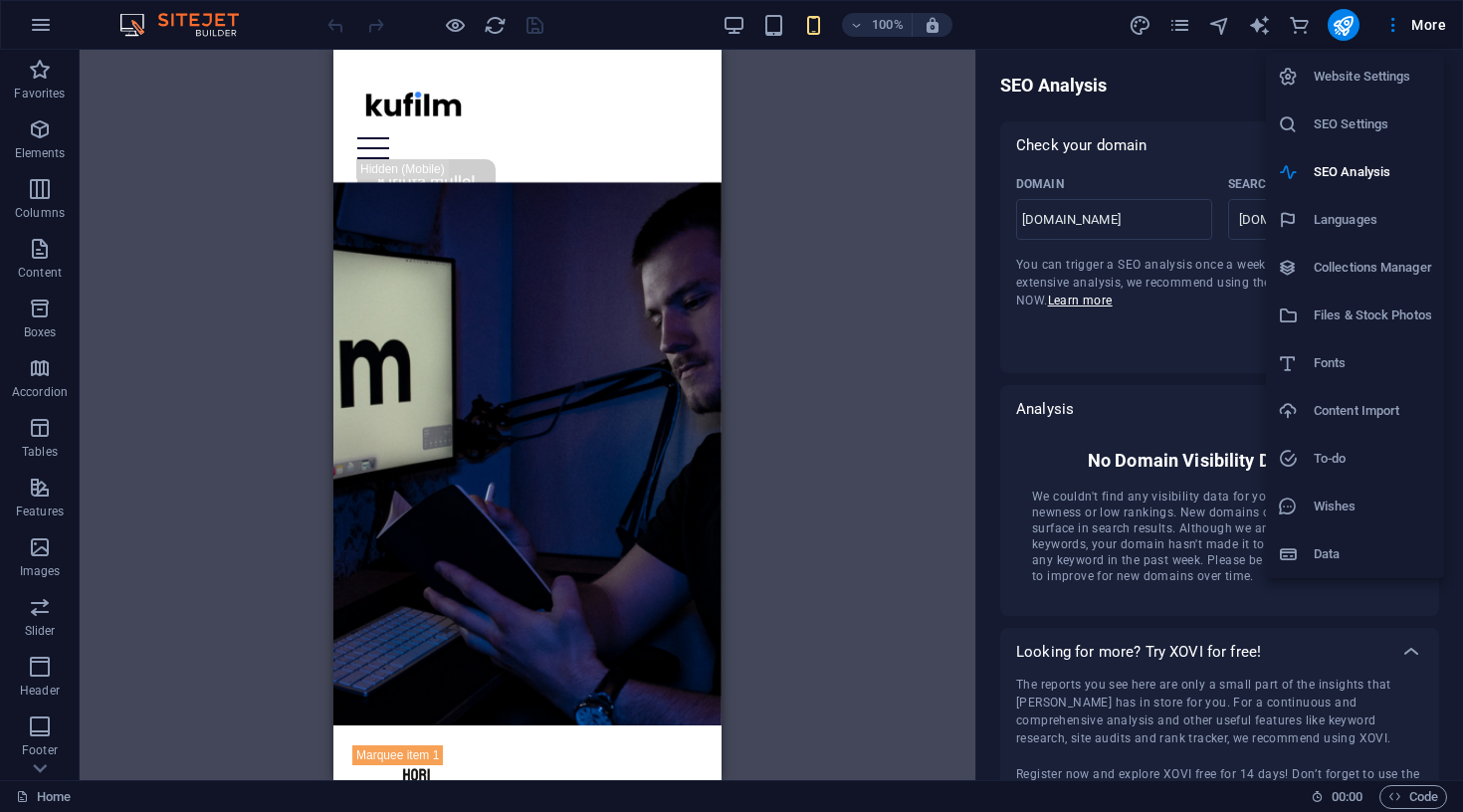 click on "SEO Settings" at bounding box center [1372, 124] 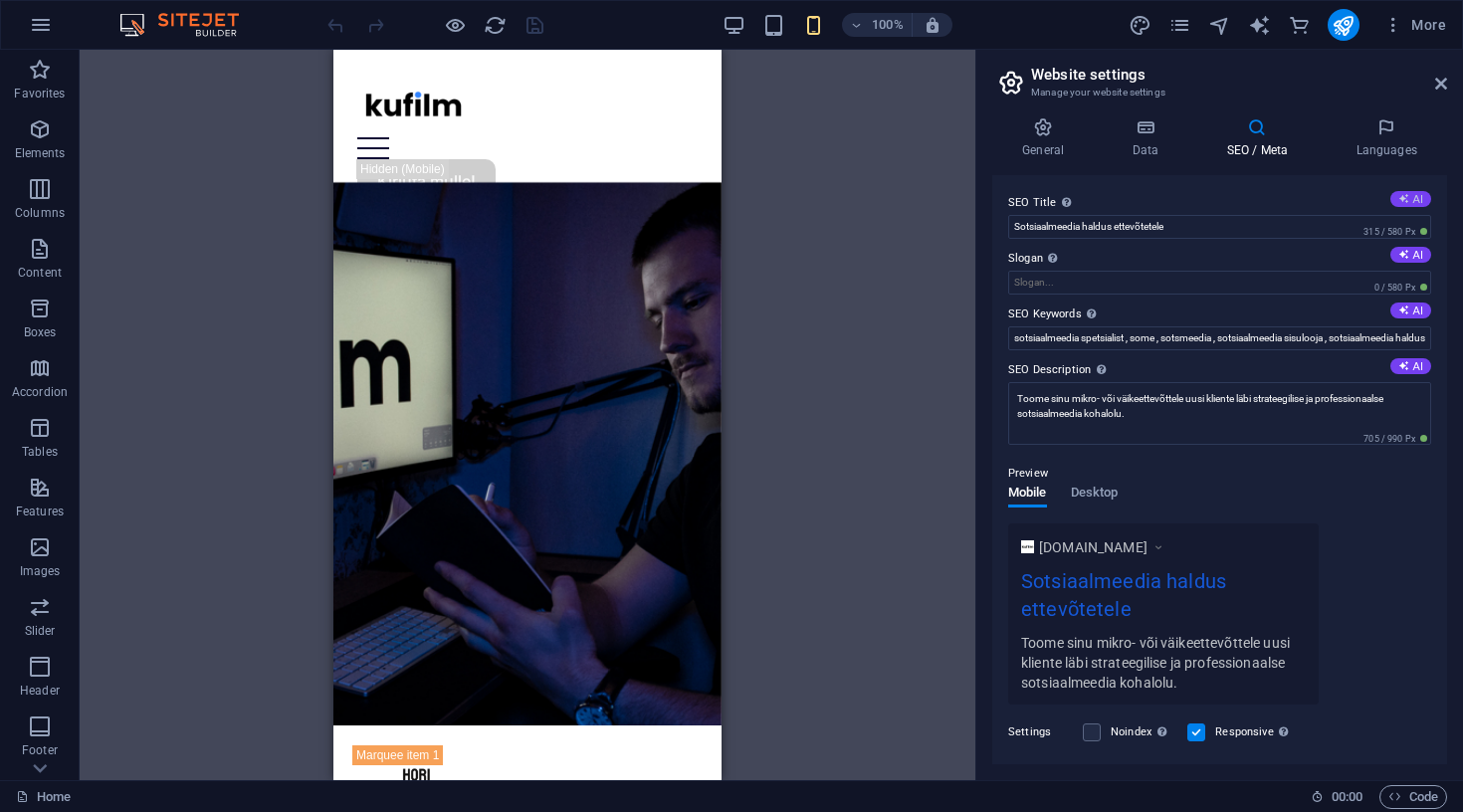 click at bounding box center (1403, 198) 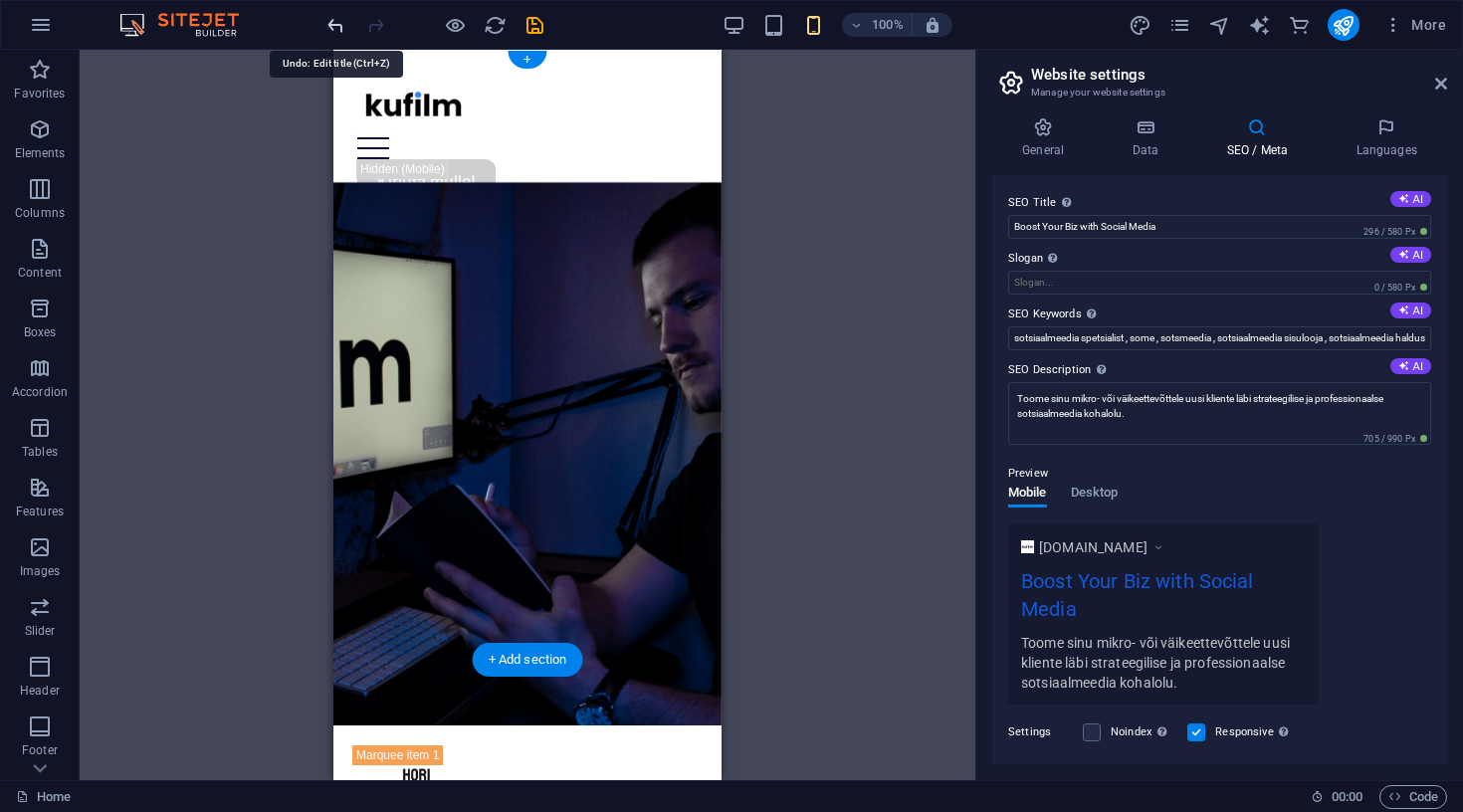 click at bounding box center (335, 25) 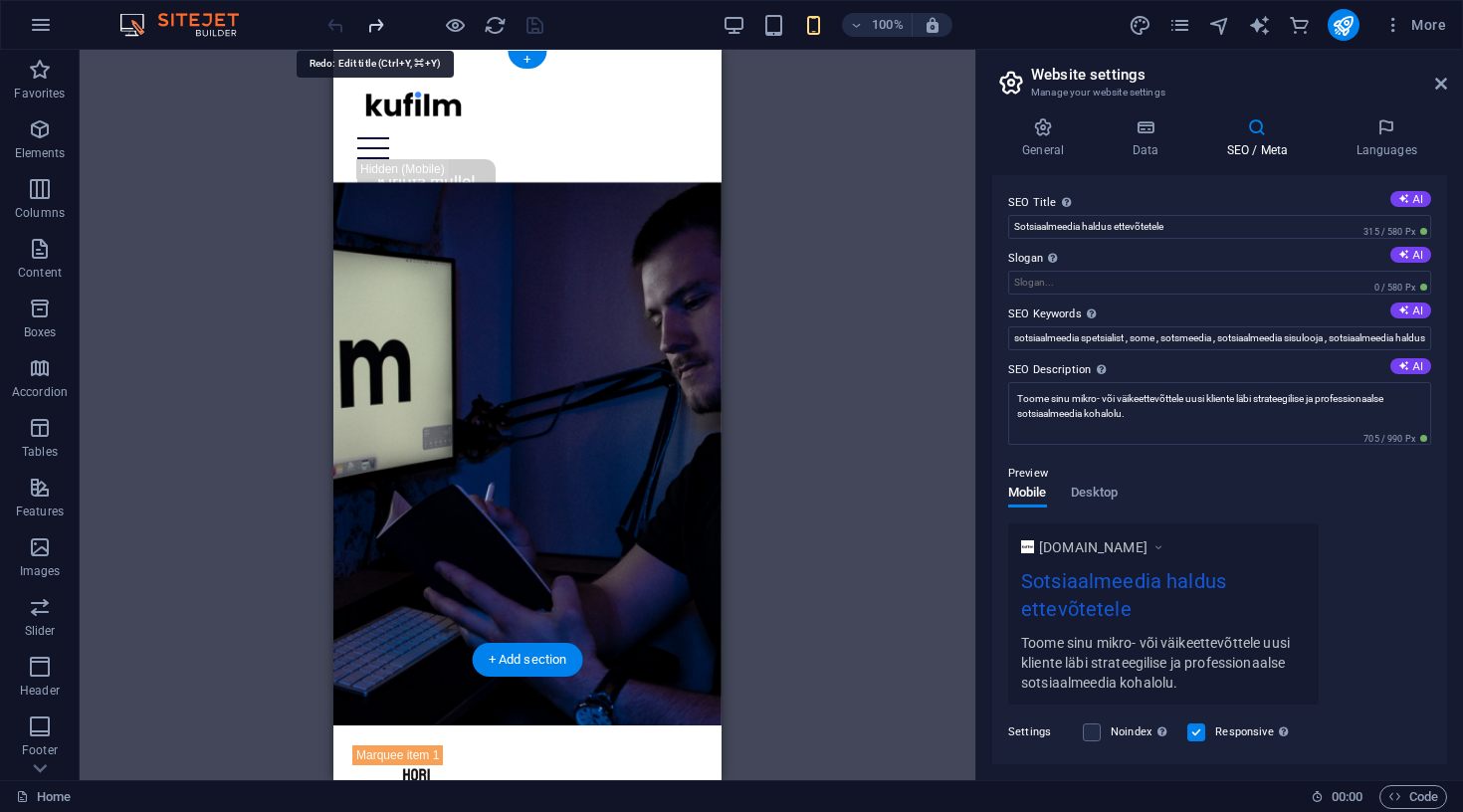 click at bounding box center (375, 25) 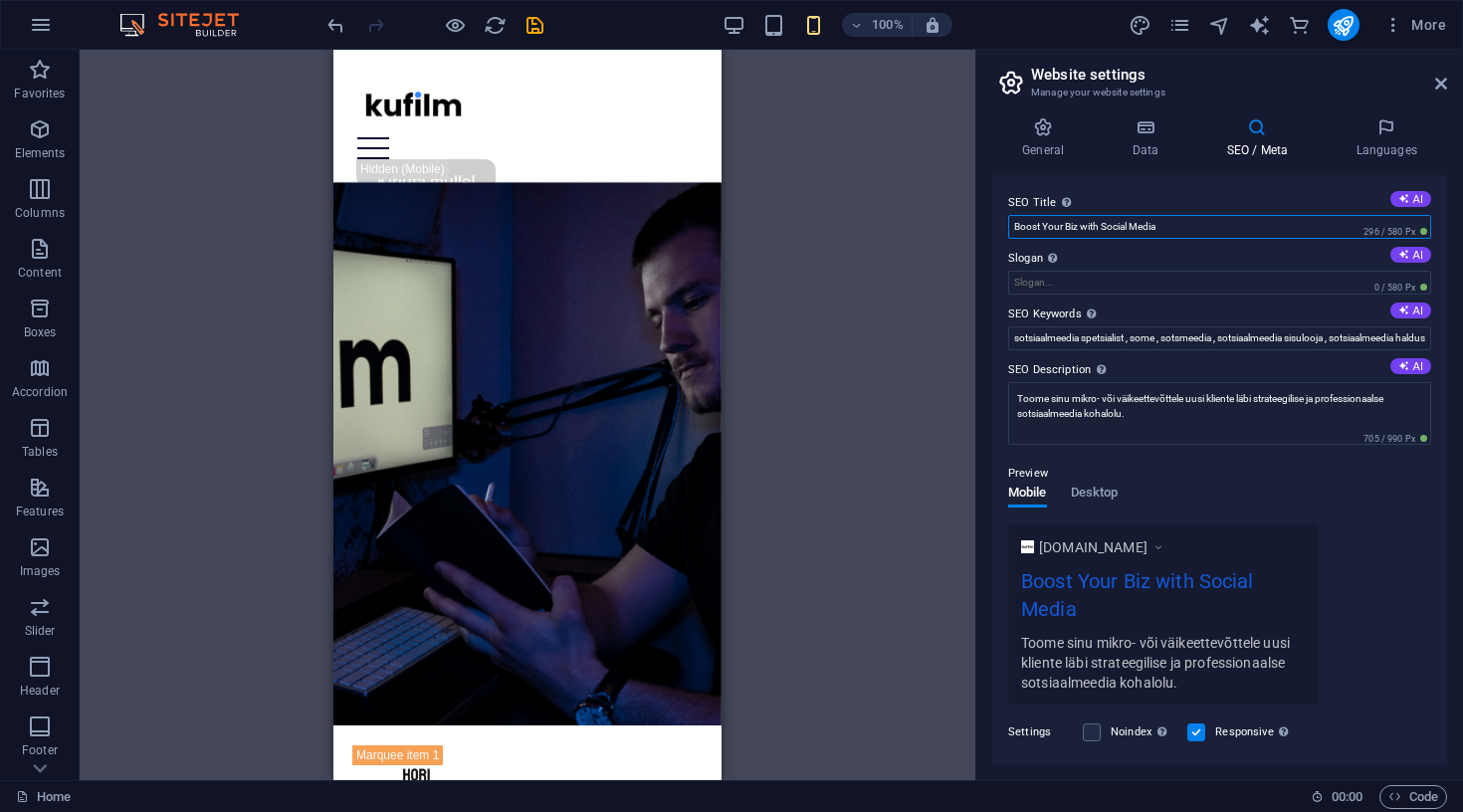click on "Boost Your Biz with Social Media" at bounding box center [1219, 227] 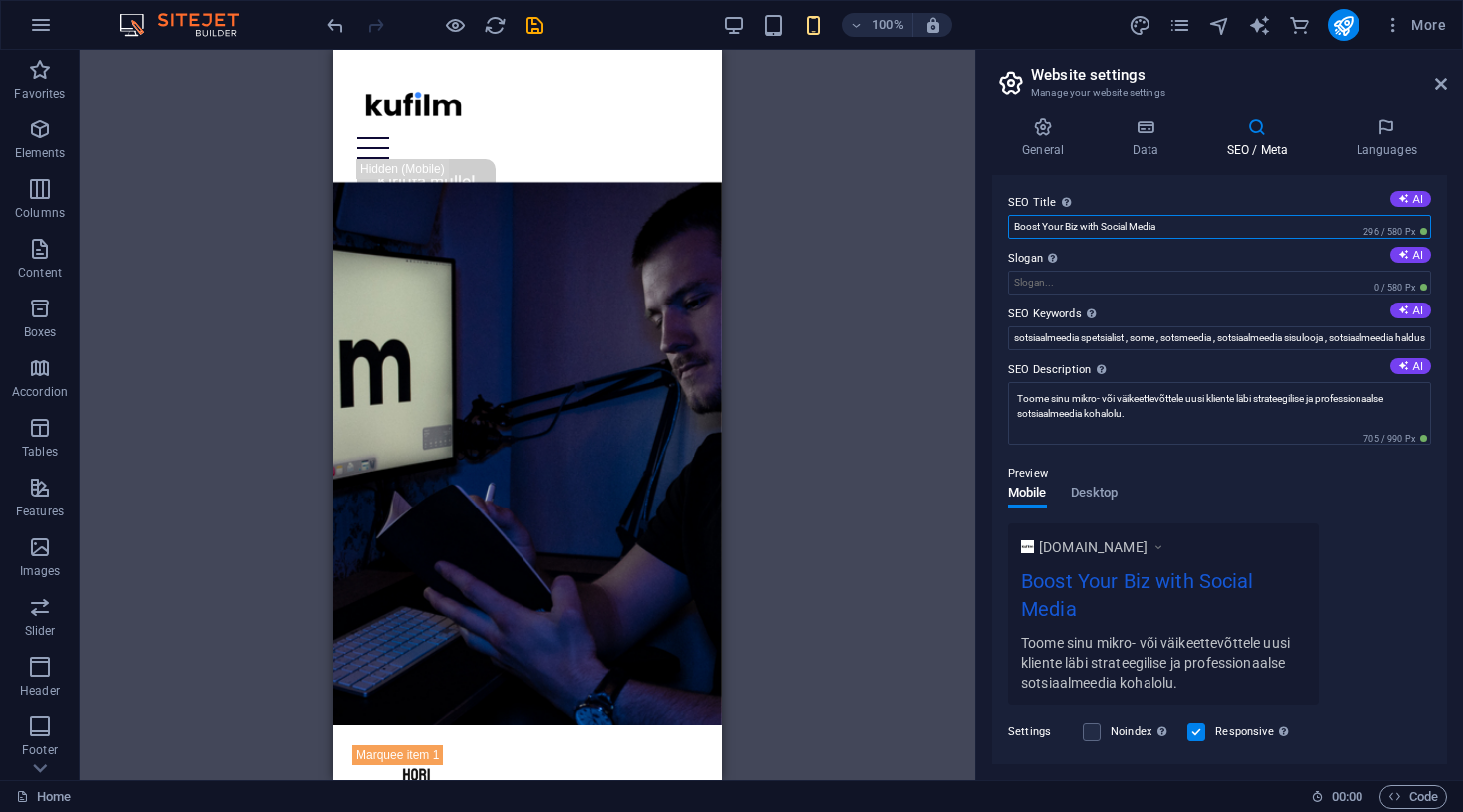 click on "Boost Your Biz with Social Media" at bounding box center (1219, 227) 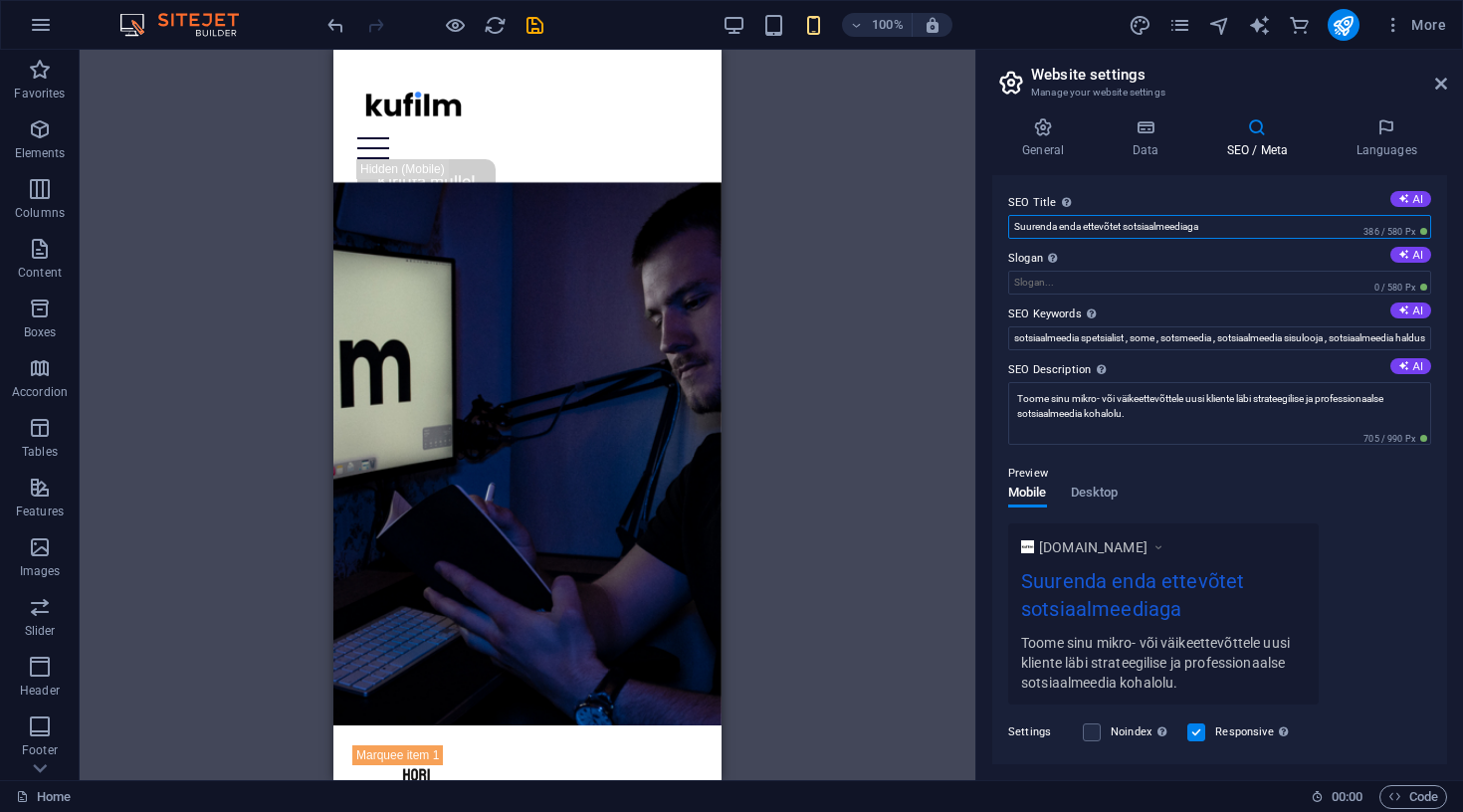 click on "Suurenda enda ettevõtet sotsiaalmeediaga" at bounding box center (1219, 227) 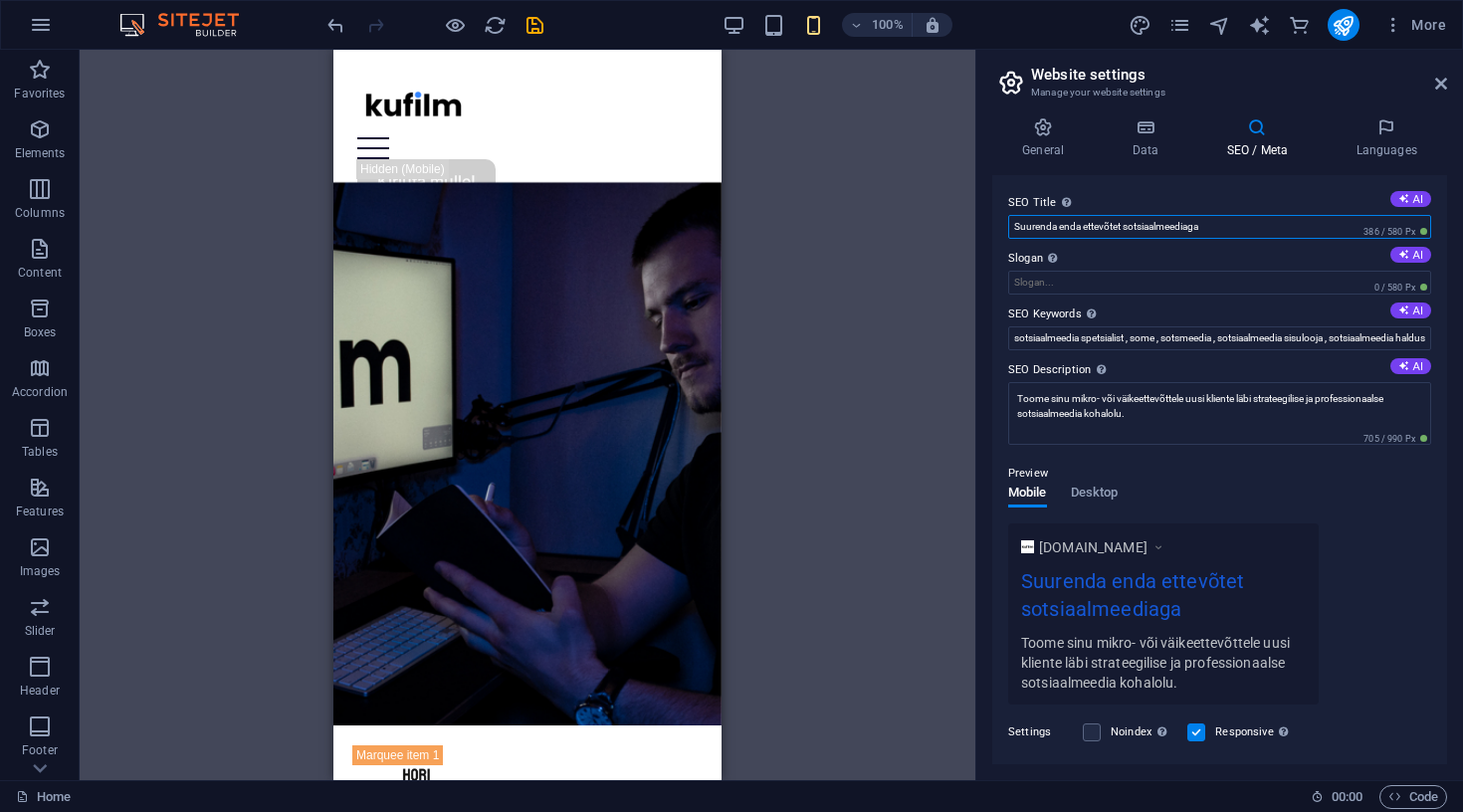 type on "e" 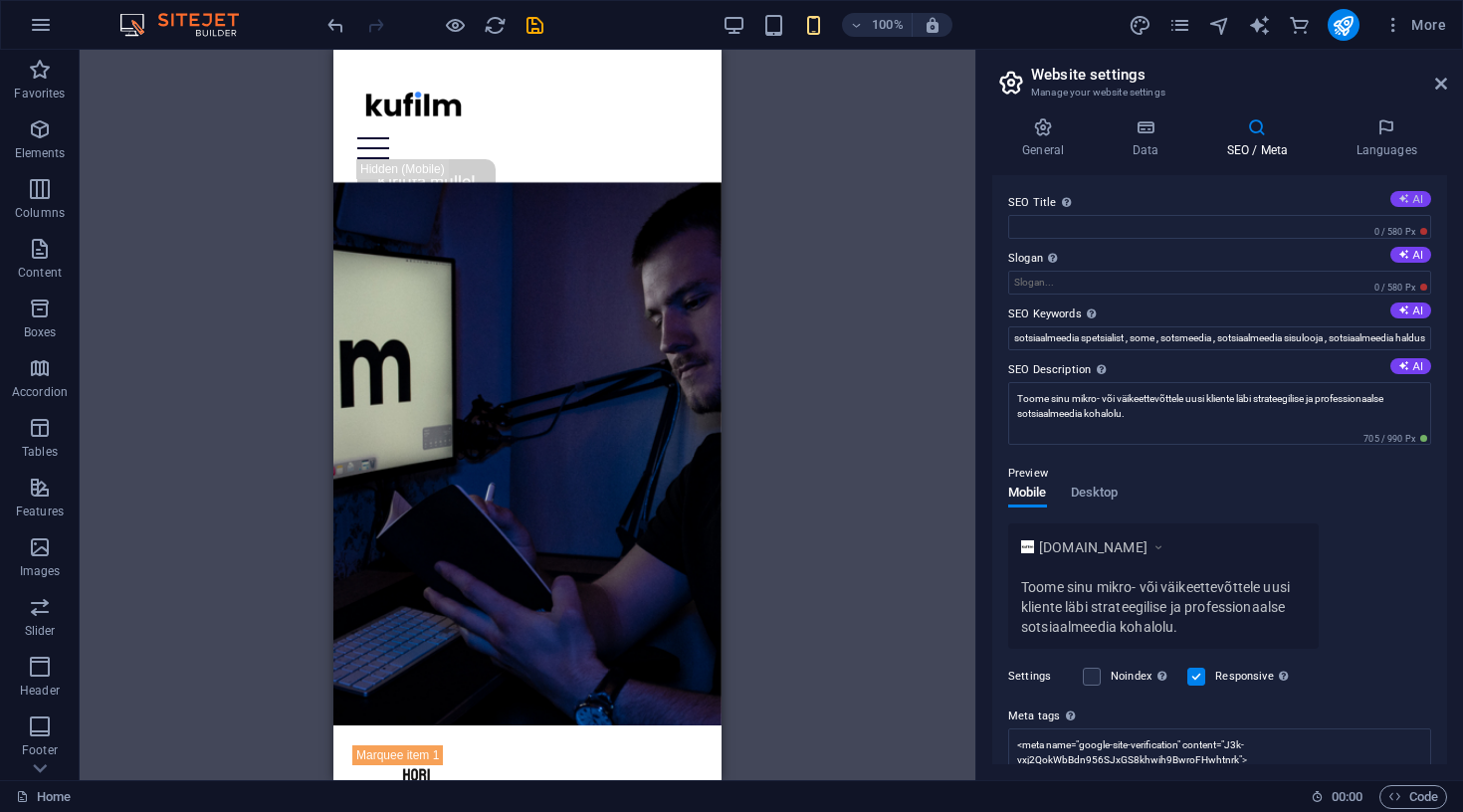 click at bounding box center (1403, 198) 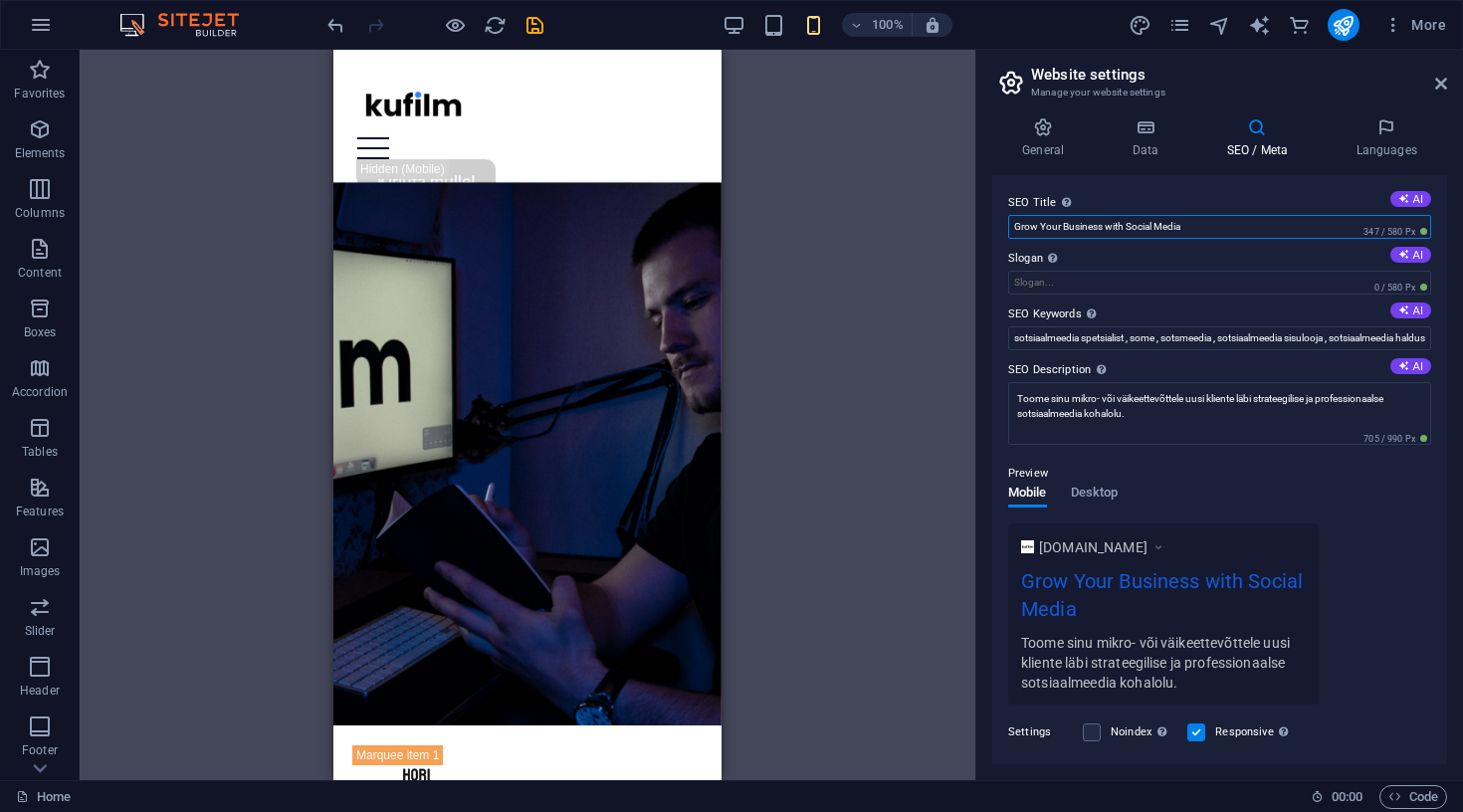 click on "Grow Your Business with Social Media" at bounding box center [1219, 227] 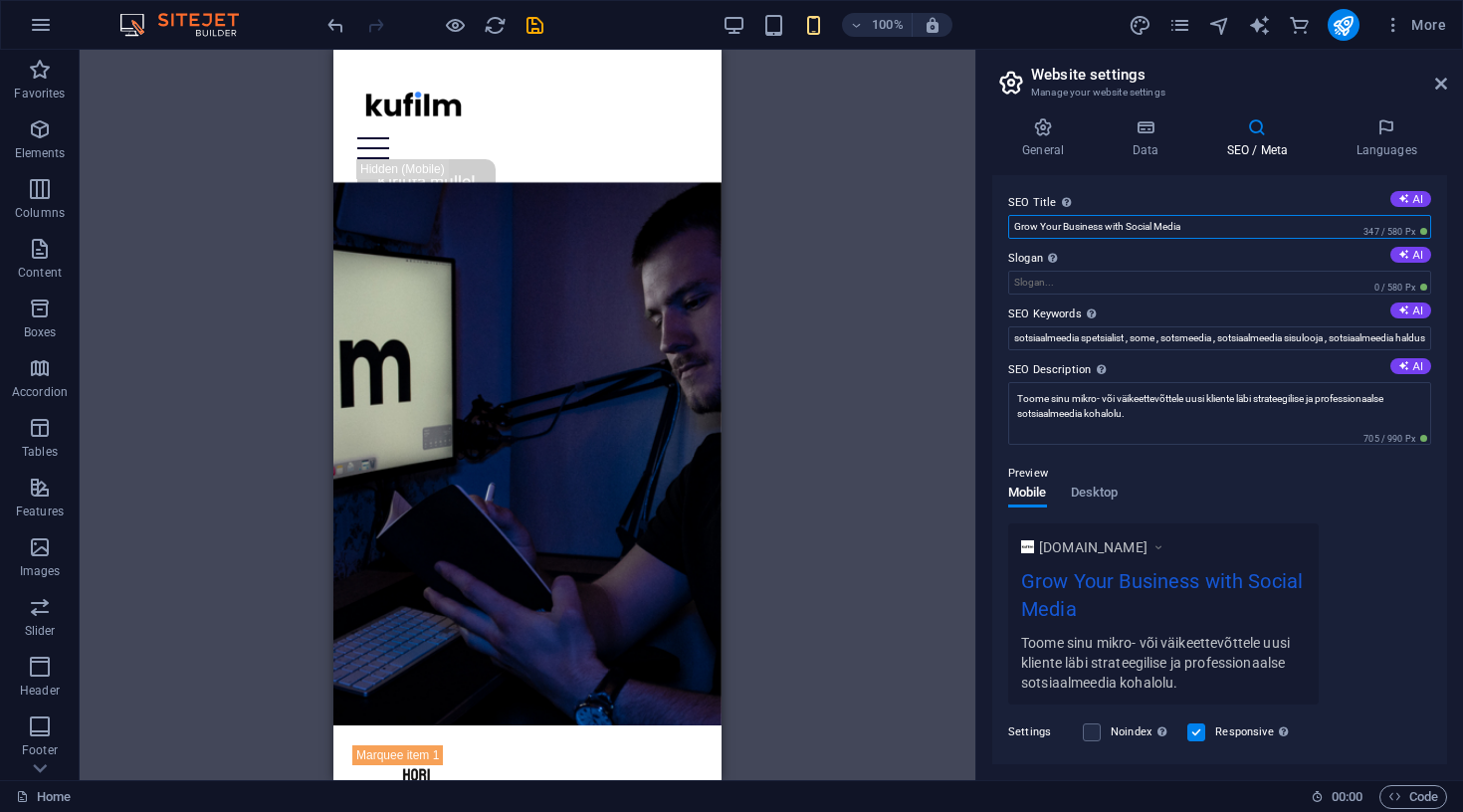 click on "Grow Your Business with Social Media" at bounding box center (1219, 227) 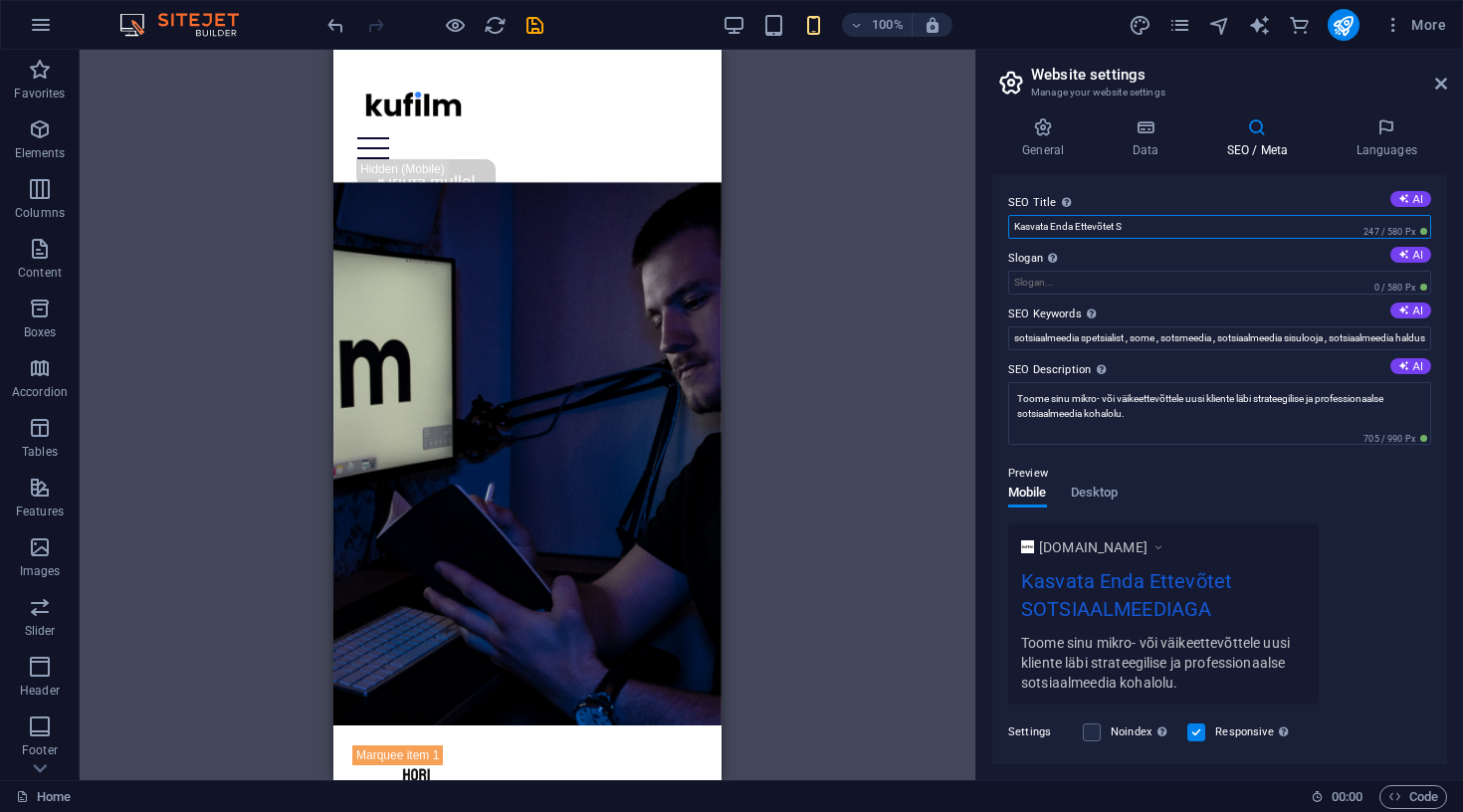 type on "Kasvata Enda Ettevõtet S" 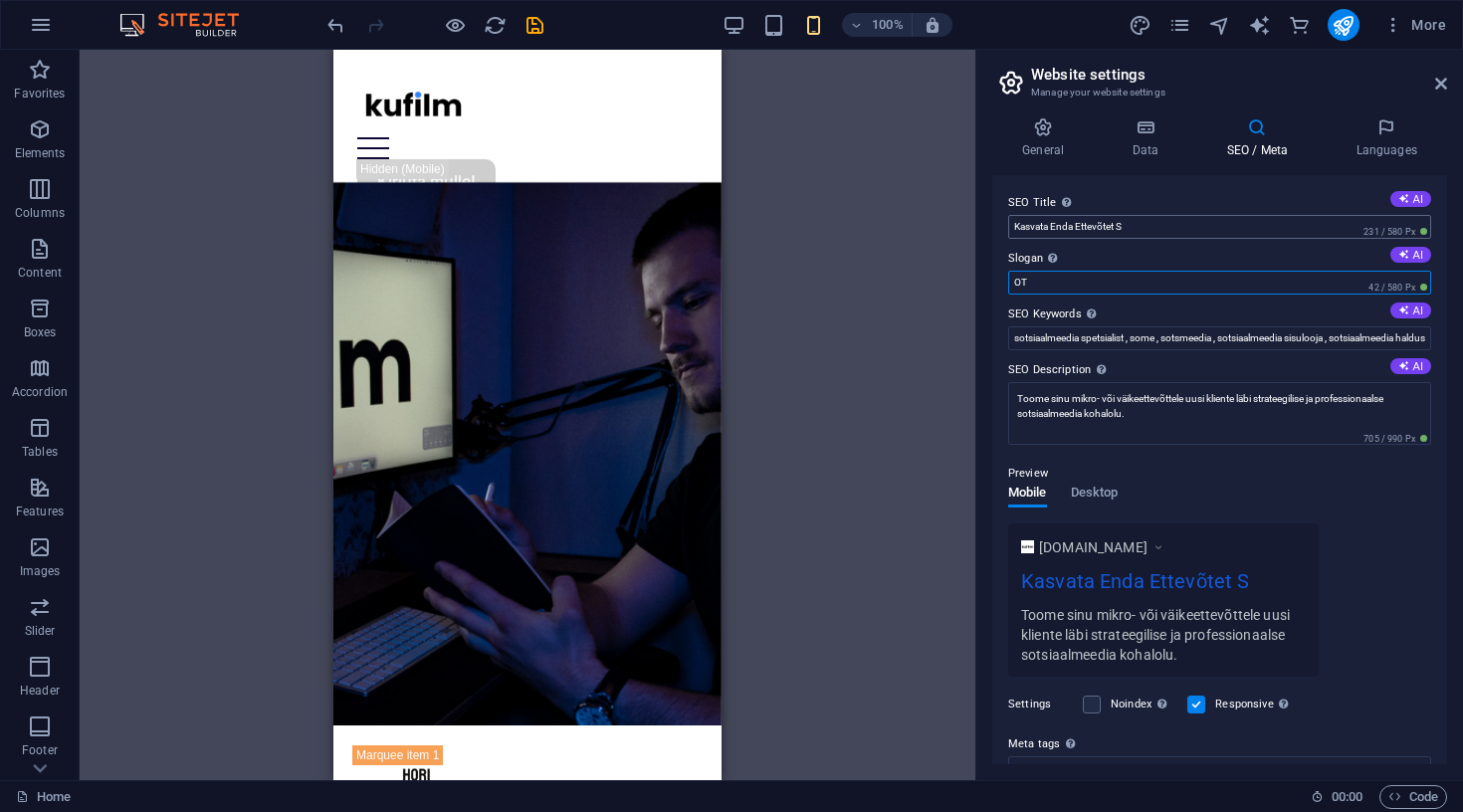 type on "O" 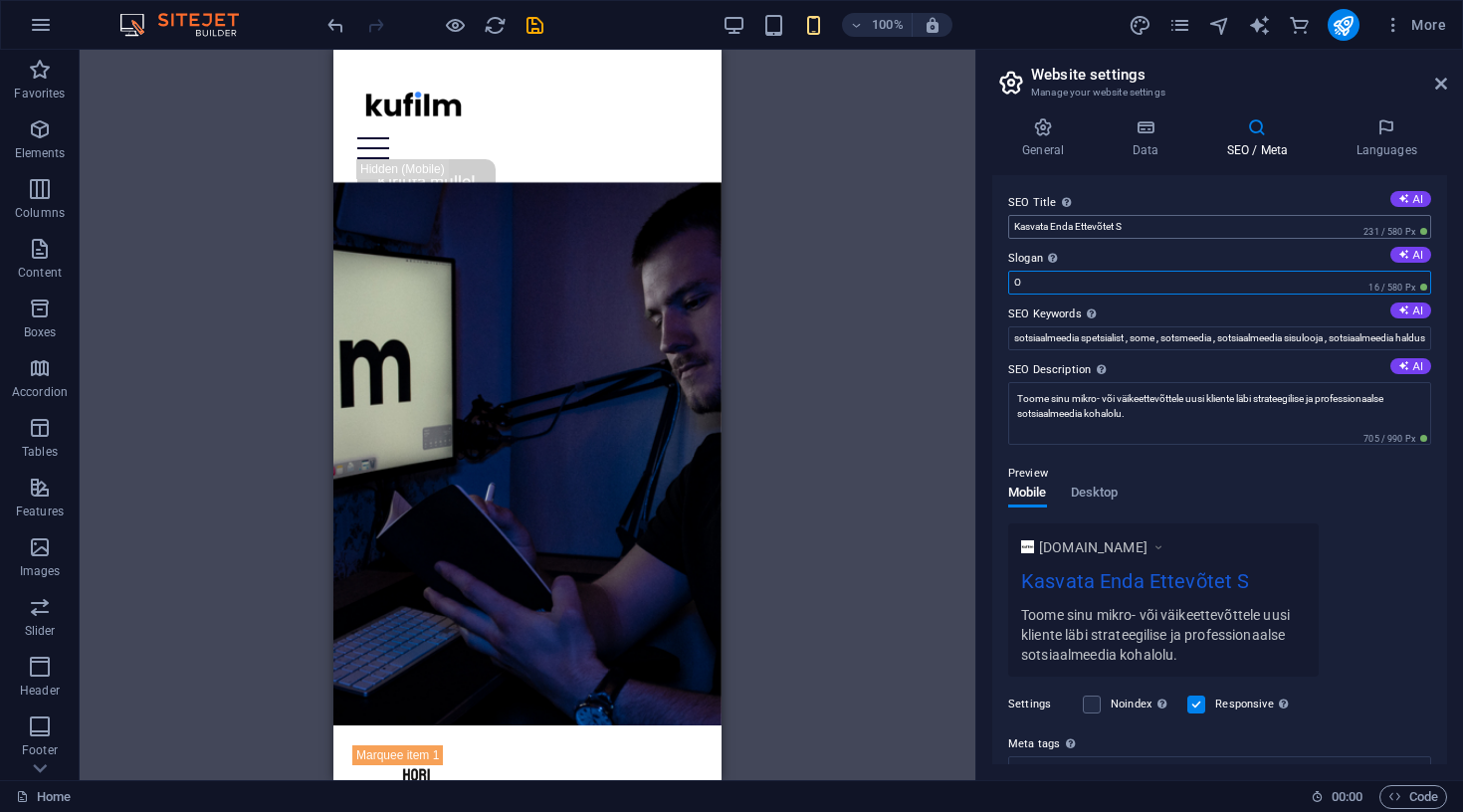type 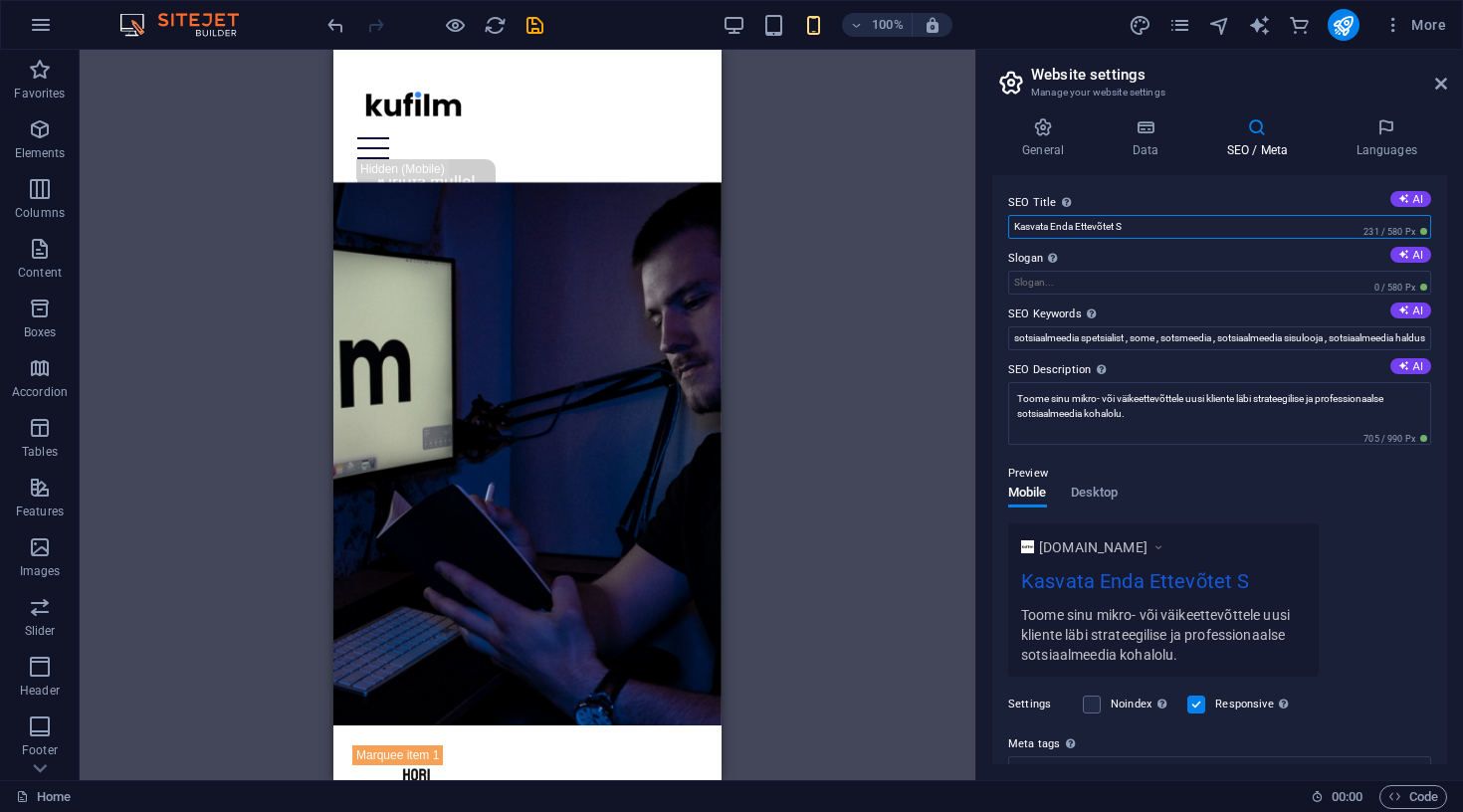 click on "Kasvata Enda Ettevõtet S" at bounding box center [1219, 227] 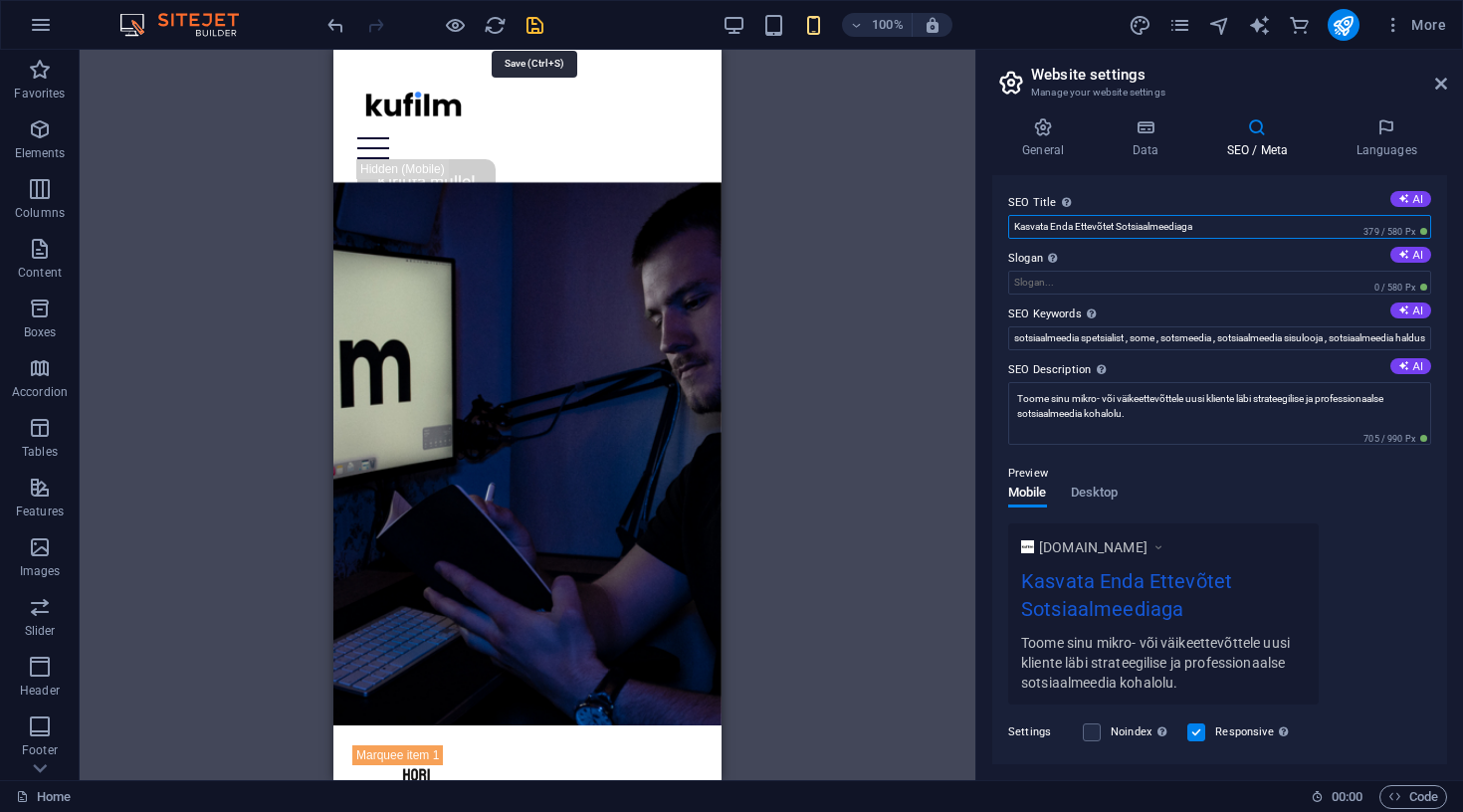 type on "Kasvata Enda Ettevõtet Sotsiaalmeediaga" 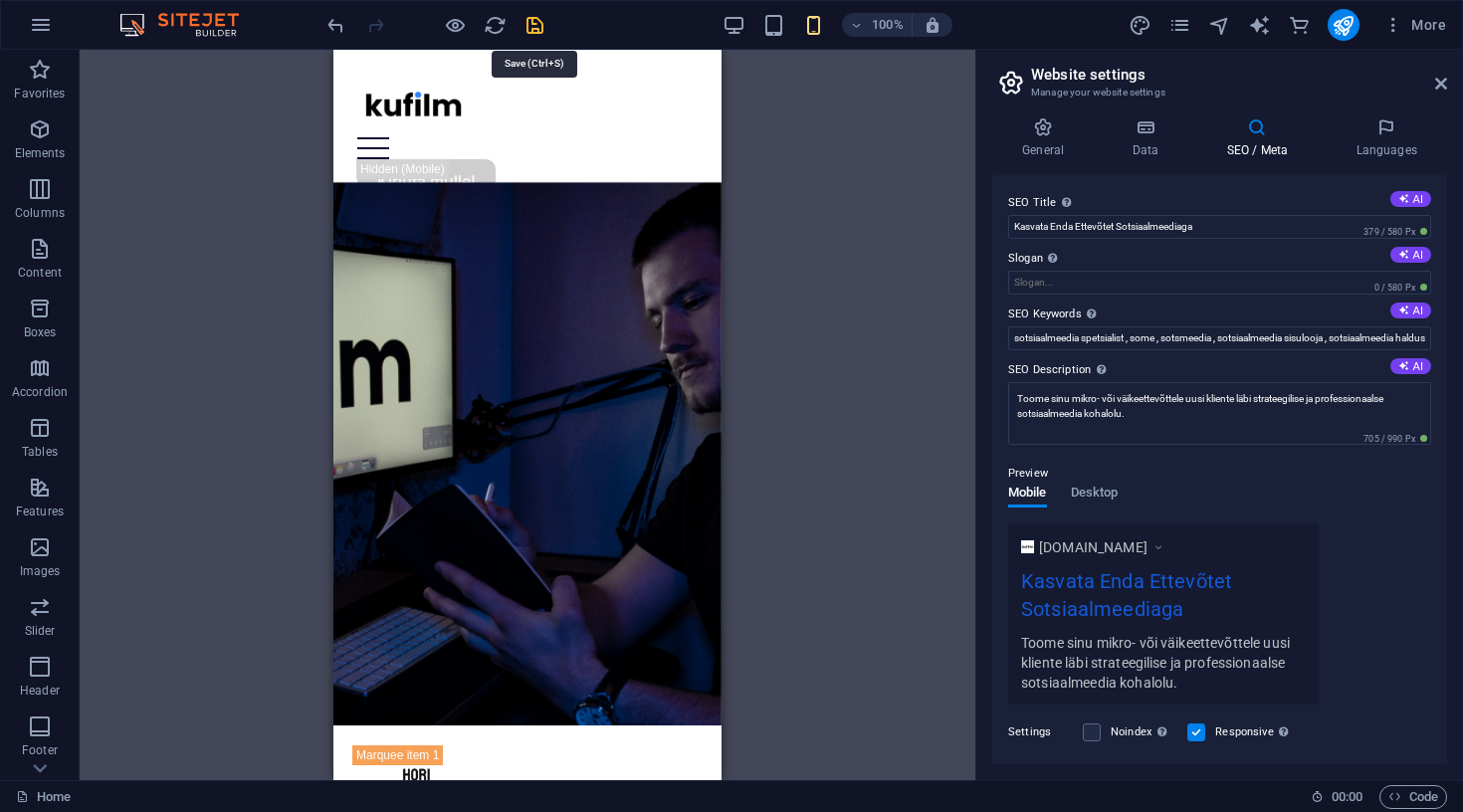 click at bounding box center [534, 25] 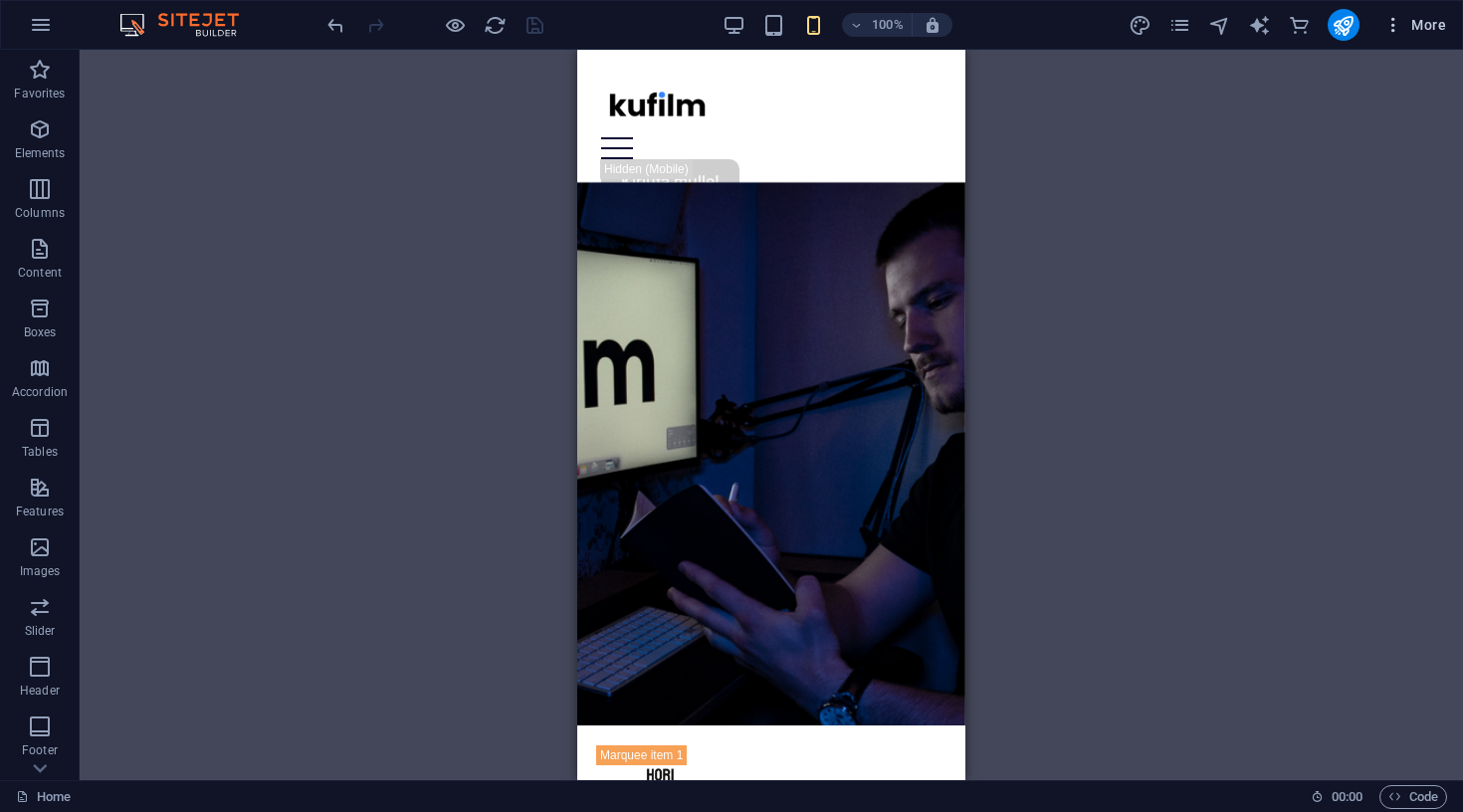 click at bounding box center [1393, 25] 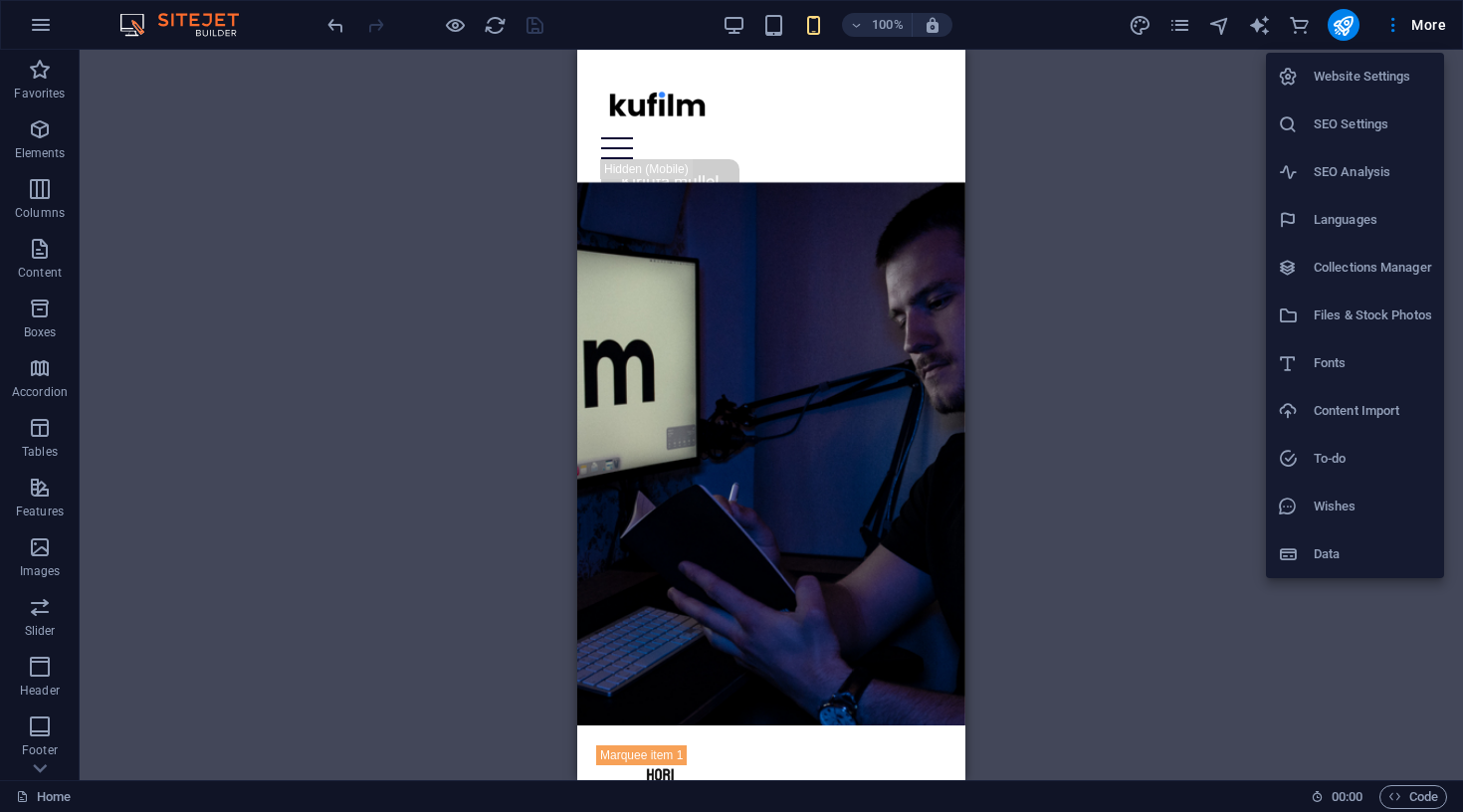 click on "SEO Settings" at bounding box center [1372, 124] 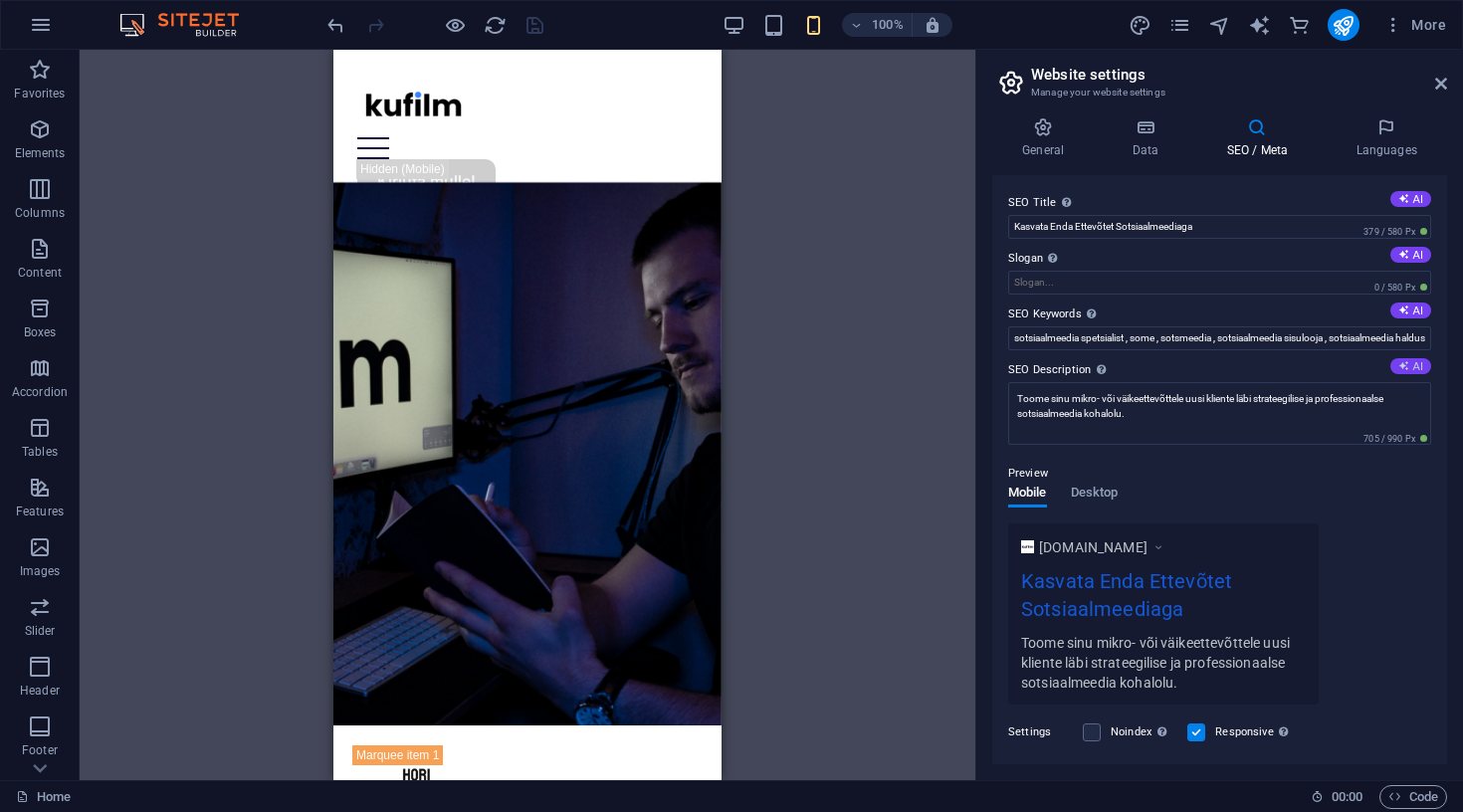 click at bounding box center [1403, 365] 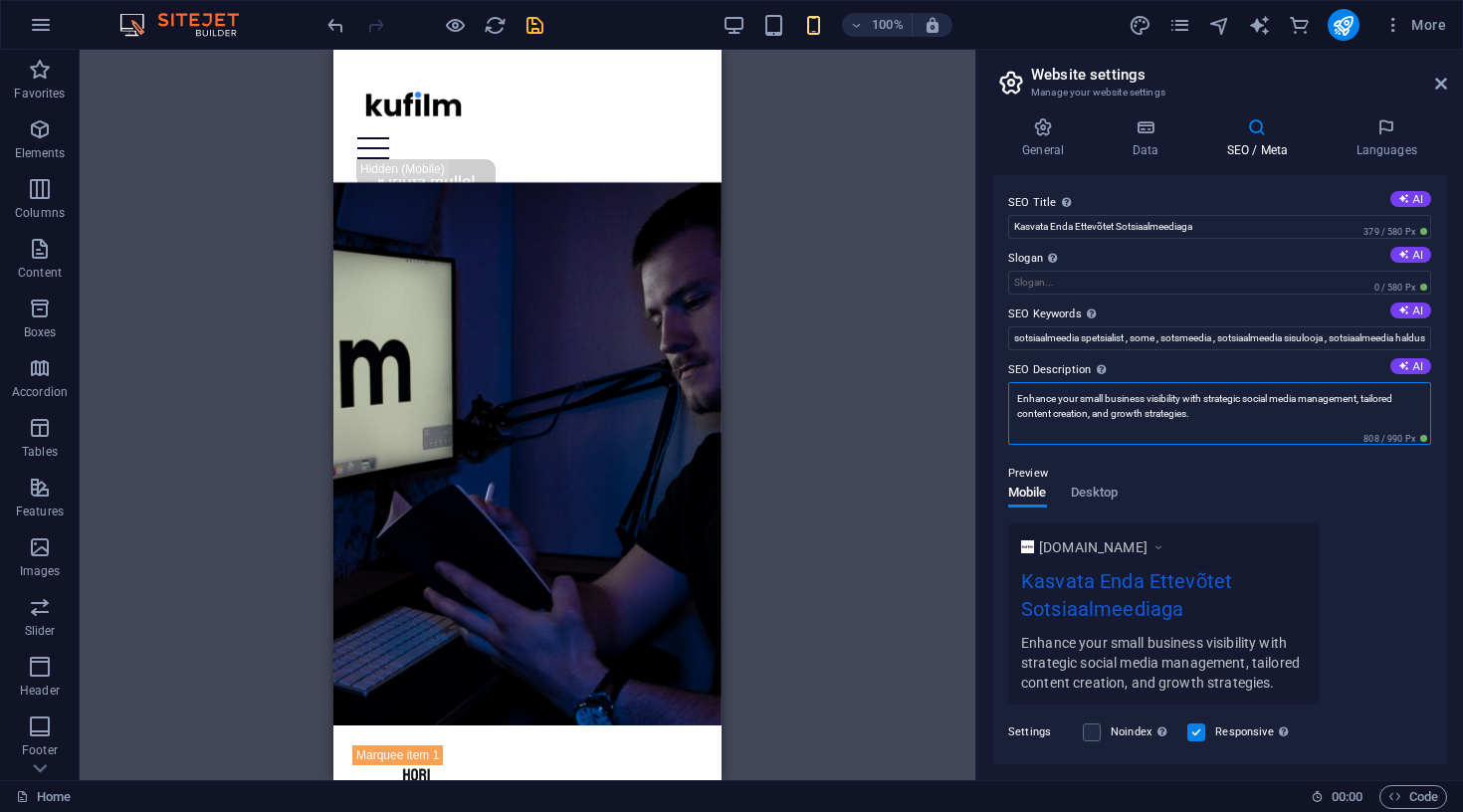 click on "Enhance your small business visibility with strategic social media management, tailored content creation, and growth strategies." at bounding box center [1219, 413] 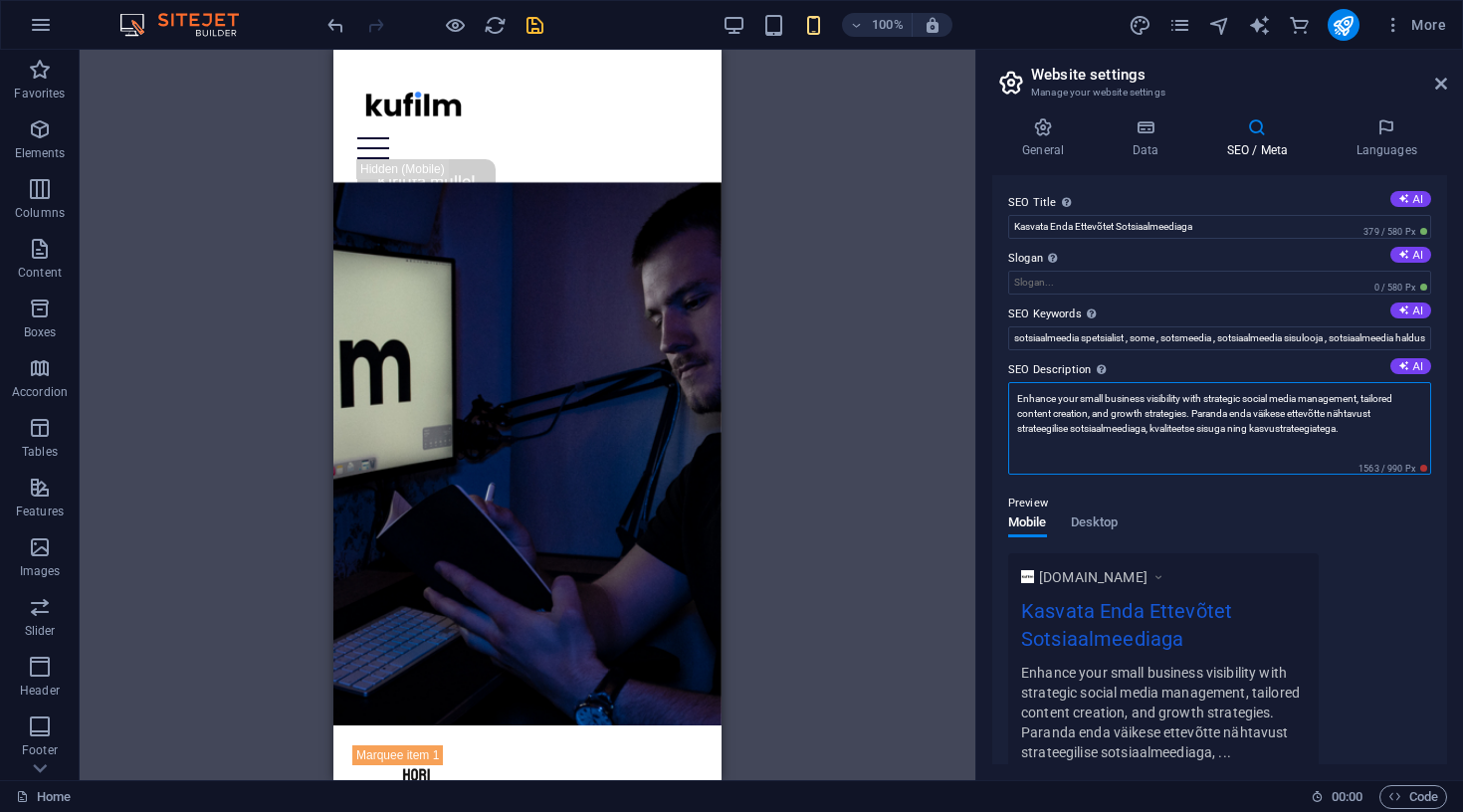 drag, startPoint x: 1195, startPoint y: 414, endPoint x: 1010, endPoint y: 397, distance: 185.77944 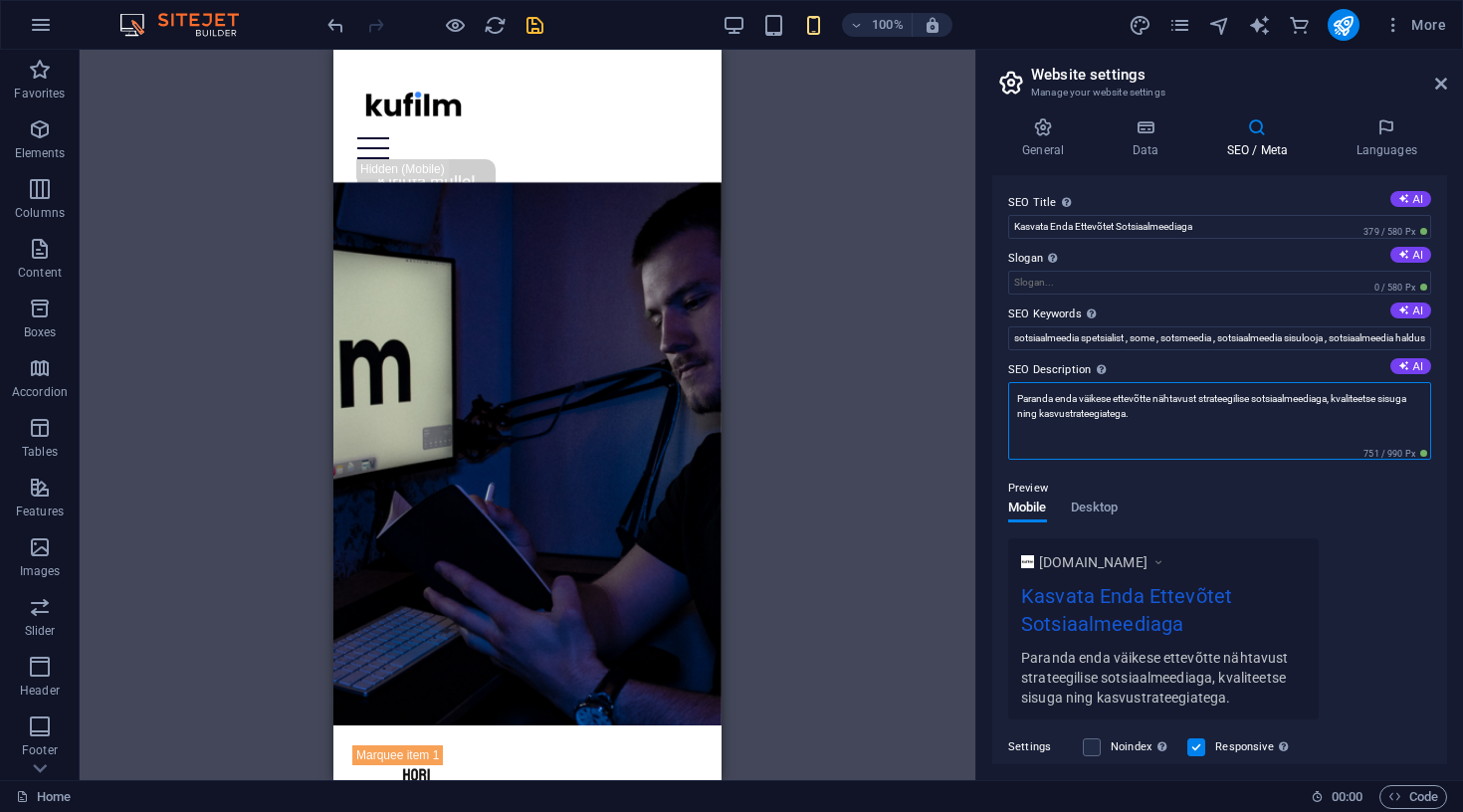 click on "Paranda enda väikese ettevõtte nähtavust strateegilise sotsiaalmeediaga, kvaliteetse sisuga ning kasvustrateegiatega." at bounding box center [1219, 421] 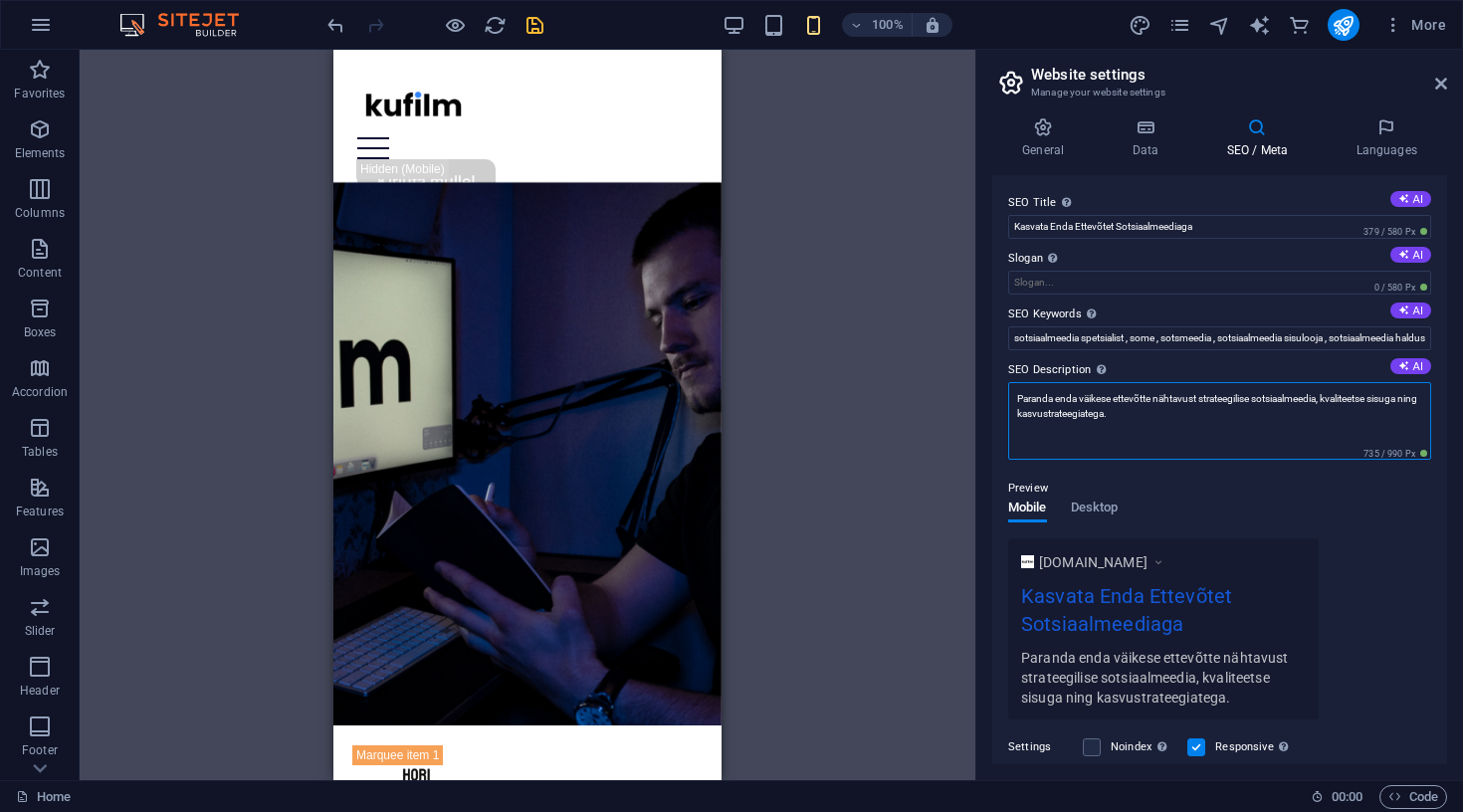 click on "Paranda enda väikese ettevõtte nähtavust strateegilise sotsiaalmeedia, kvaliteetse sisuga ning kasvustrateegiatega." at bounding box center (1219, 421) 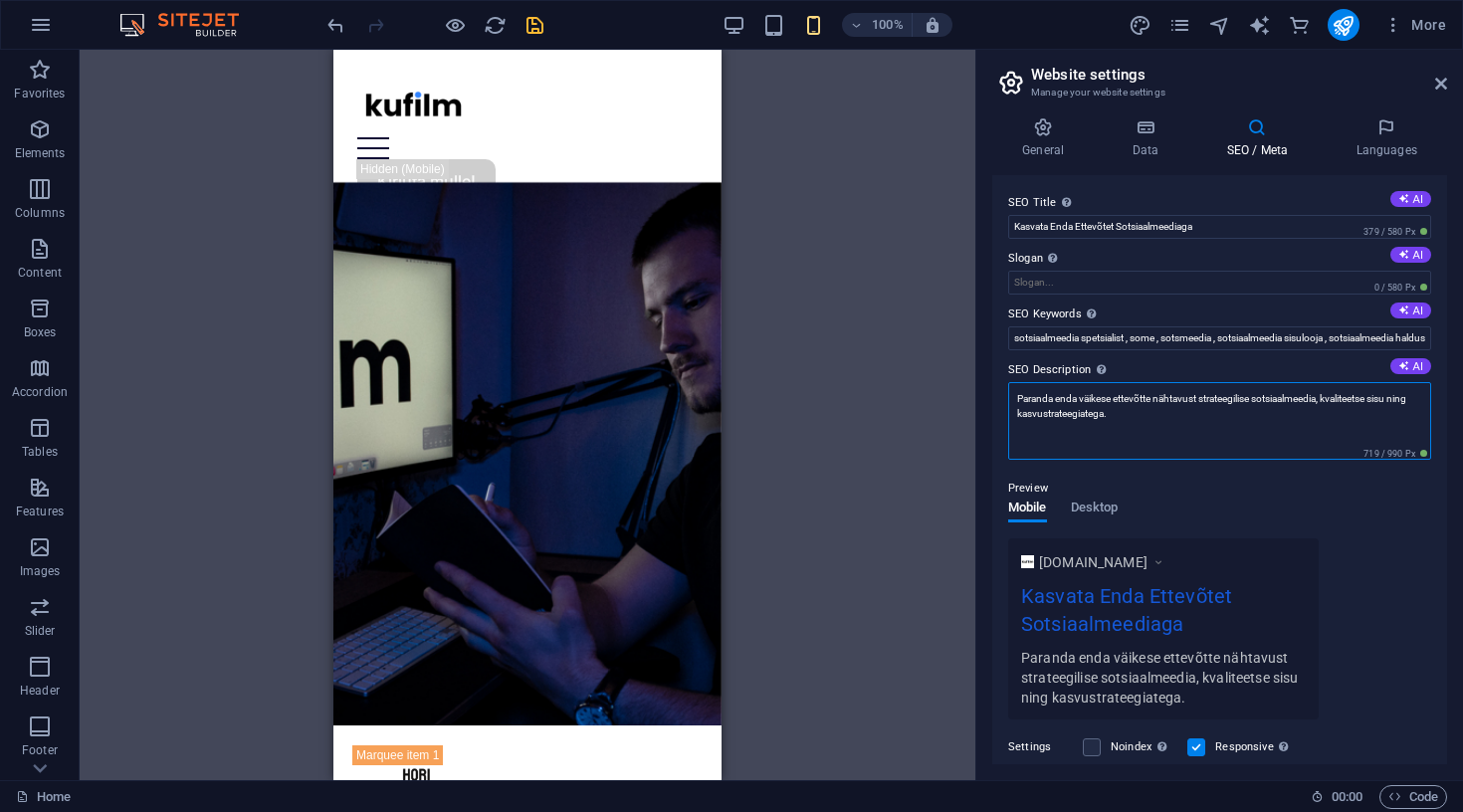 drag, startPoint x: 1140, startPoint y: 420, endPoint x: 1014, endPoint y: 396, distance: 128.26535 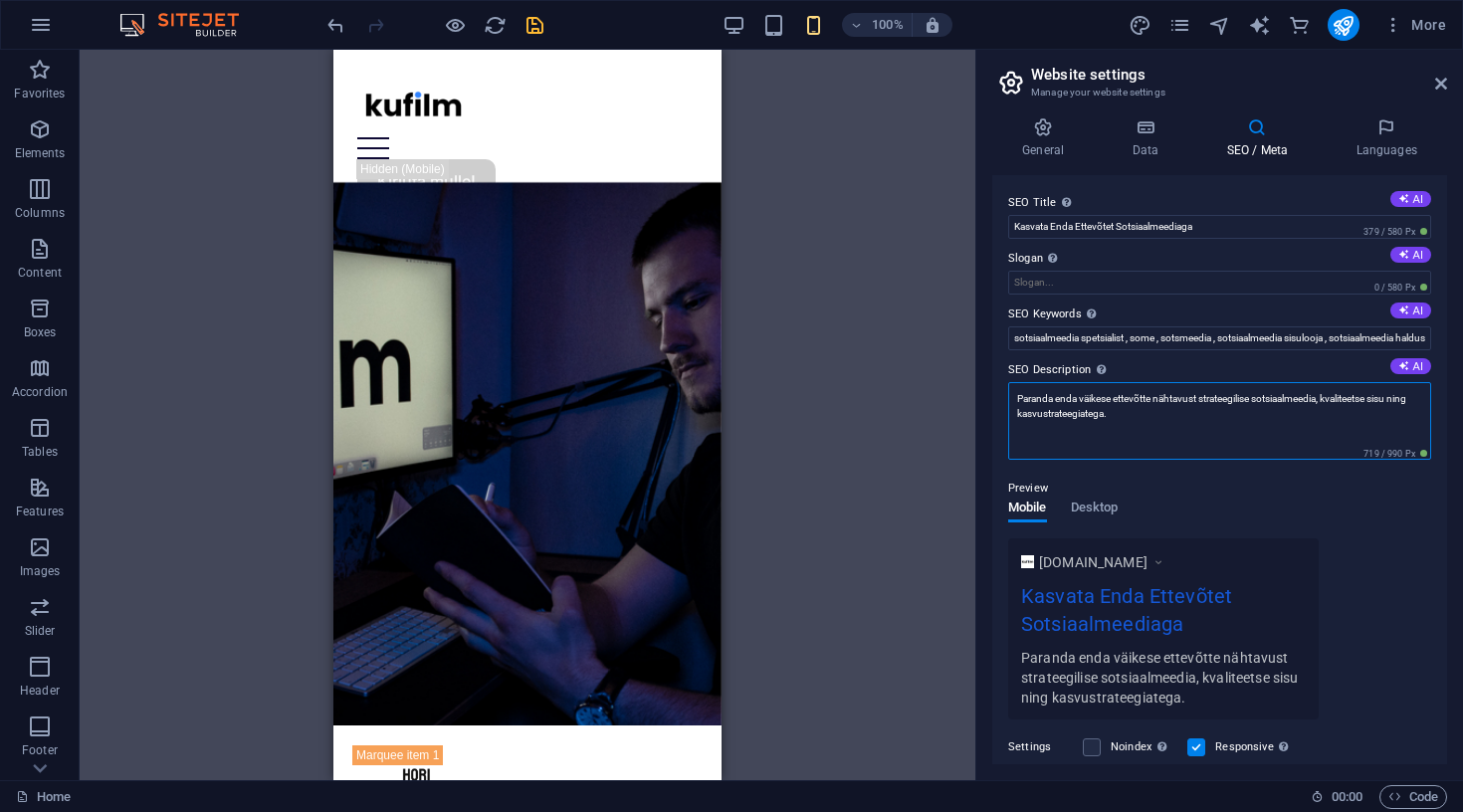 click on "Paranda enda väikese ettevõtte nähtavust strateegilise sotsiaalmeedia, kvaliteetse sisu ning kasvustrateegiatega." at bounding box center [1219, 421] 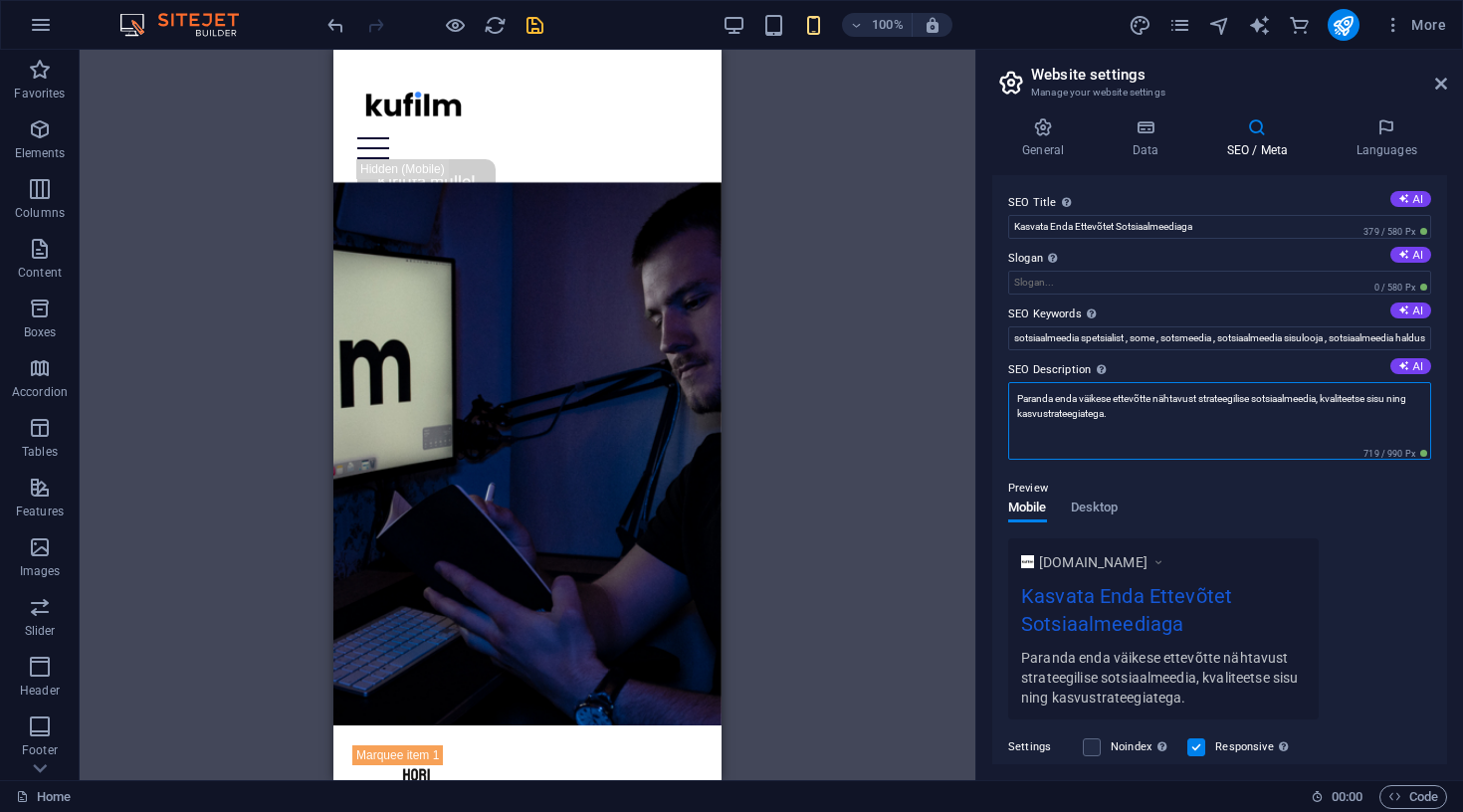 drag, startPoint x: 1161, startPoint y: 410, endPoint x: 1005, endPoint y: 397, distance: 156.5407 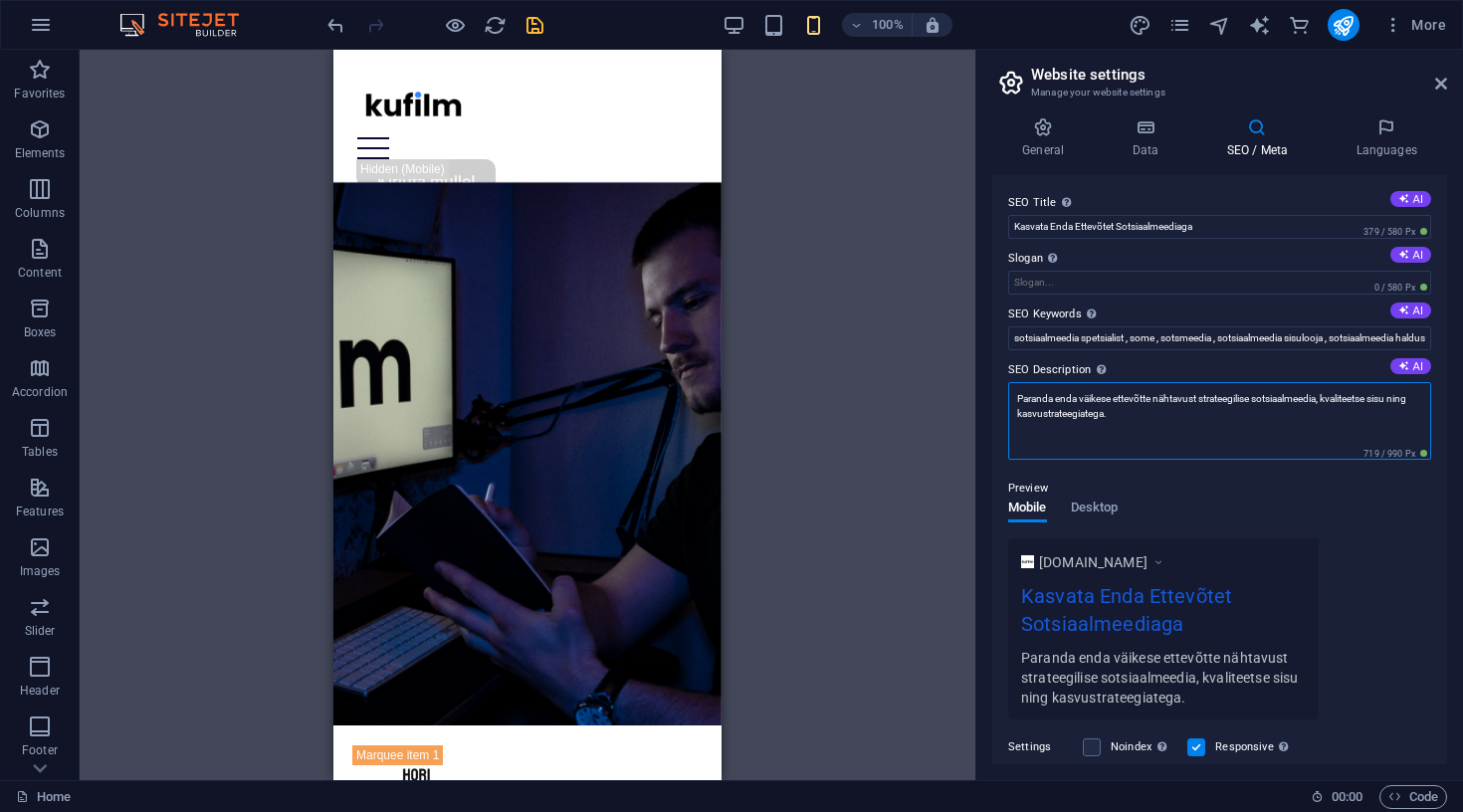 click on "SEO Title The title of your website - make it something that stands out in search engine results. AI Kasvata Enda Ettevõtet Sotsiaalmeediaga 379 / 580 Px Slogan The slogan of your website. AI 0 / 580 Px SEO Keywords Comma-separated list of keywords representing your website. AI sotsiaalmeedia spetsialist , some , sotsmeedia , sotsiaalmeedia sisulooja , sotsiaalmeedia haldus SEO Description Describe the contents of your website - this is crucial for search engines and SEO! AI Paranda enda väikese ettevõtte nähtavust strateegilise sotsiaalmeedia, kvaliteetse sisu ning kasvustrateegiatega. 719 / 990 Px Preview Mobile Desktop [DOMAIN_NAME] Kasvata Enda Ettevõtet Sotsiaalmeediaga Paranda enda väikese ettevõtte nähtavust strateegilise sotsiaalmeedia, kvaliteetse sisu ning kasvustrateegiatega. Settings Noindex Instruct search engines to exclude this website from search results. Responsive Determine whether the website should be responsive based on screen resolution. Meta tags Google Analytics ID" at bounding box center [1219, 470] 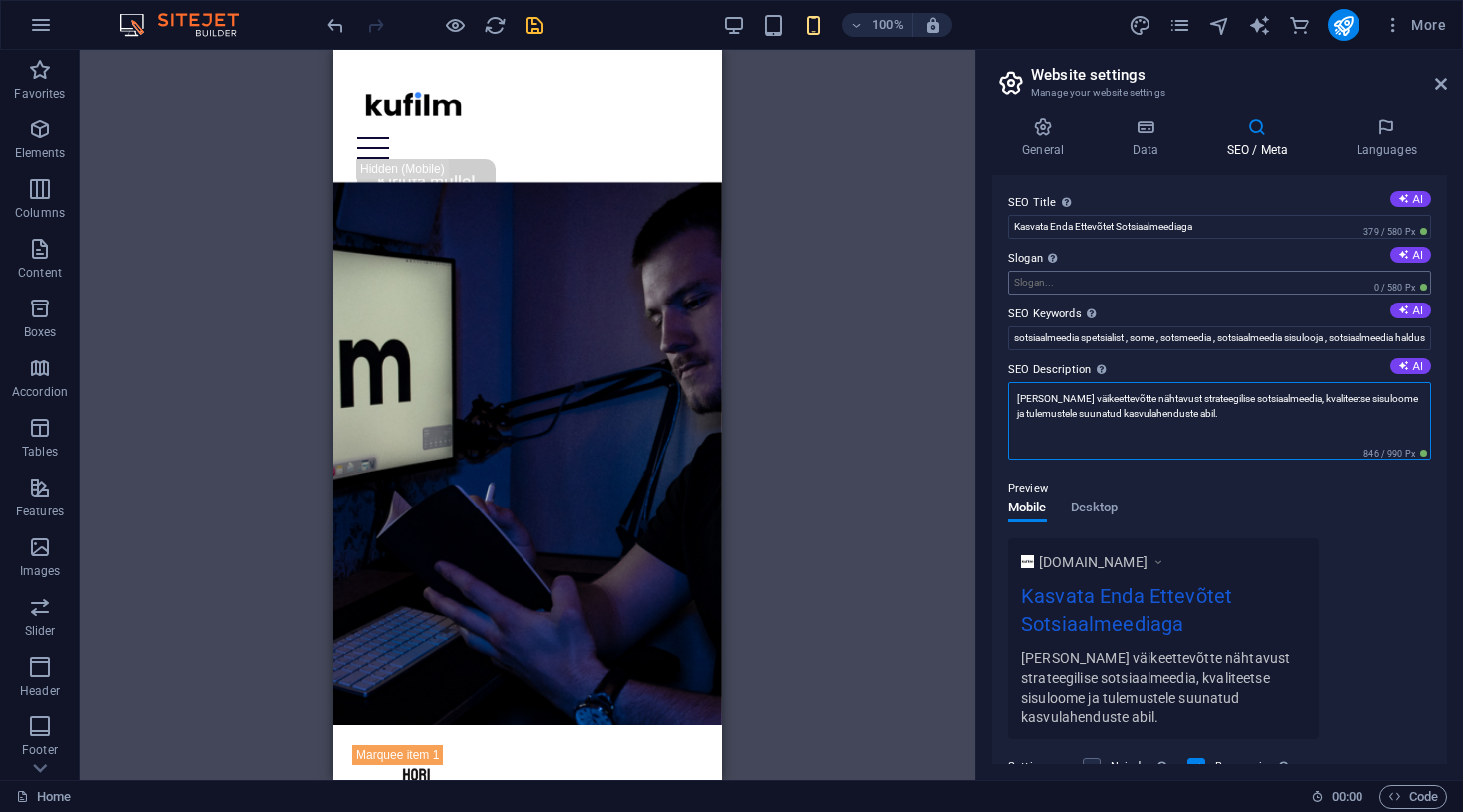 type on "[PERSON_NAME] väikeettevõtte nähtavust strateegilise sotsiaalmeedia, kvaliteetse sisuloome ja tulemustele suunatud kasvulahenduste abil." 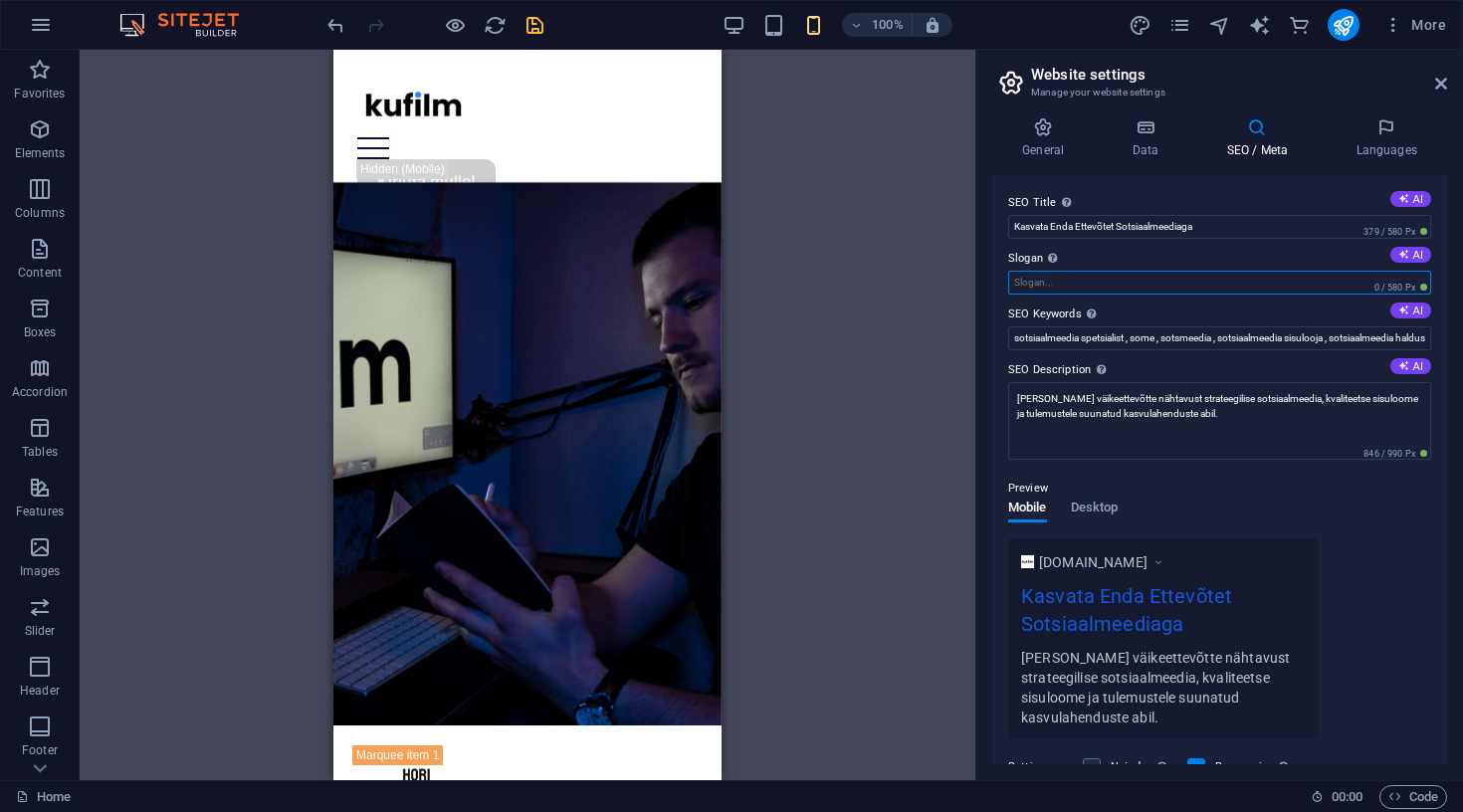 click on "Slogan The slogan of your website. AI" at bounding box center [1219, 283] 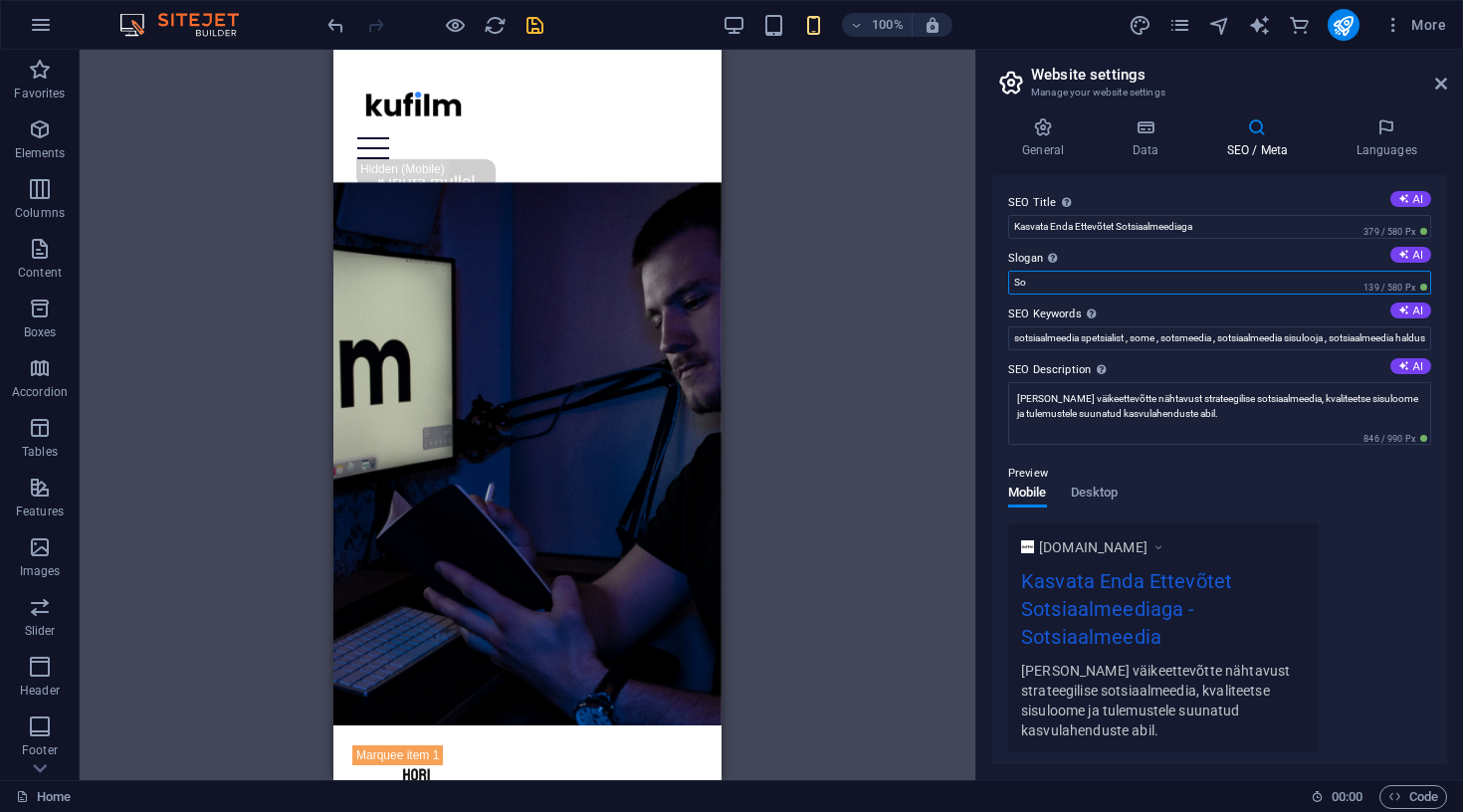 type on "S" 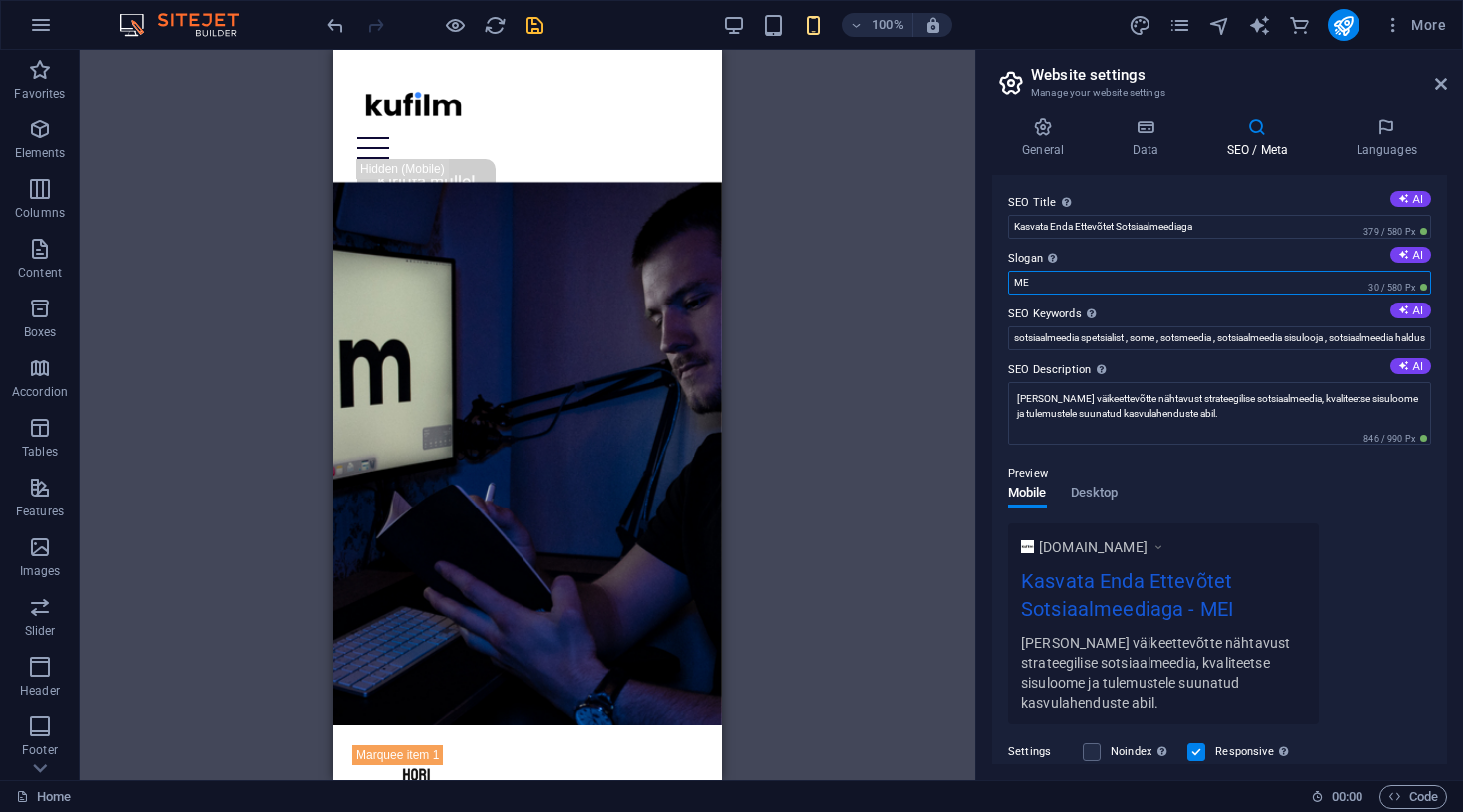 type on "M" 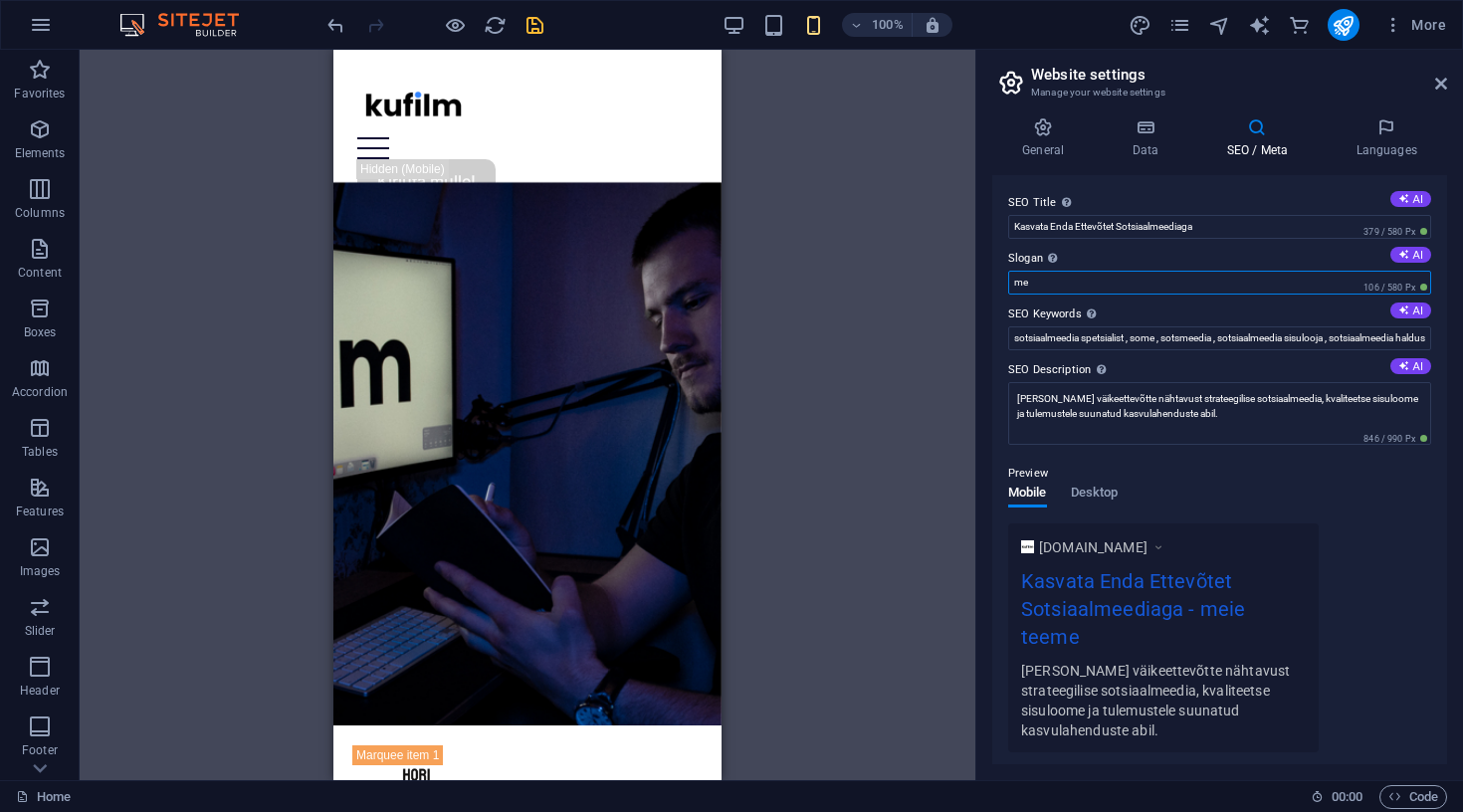 type on "m" 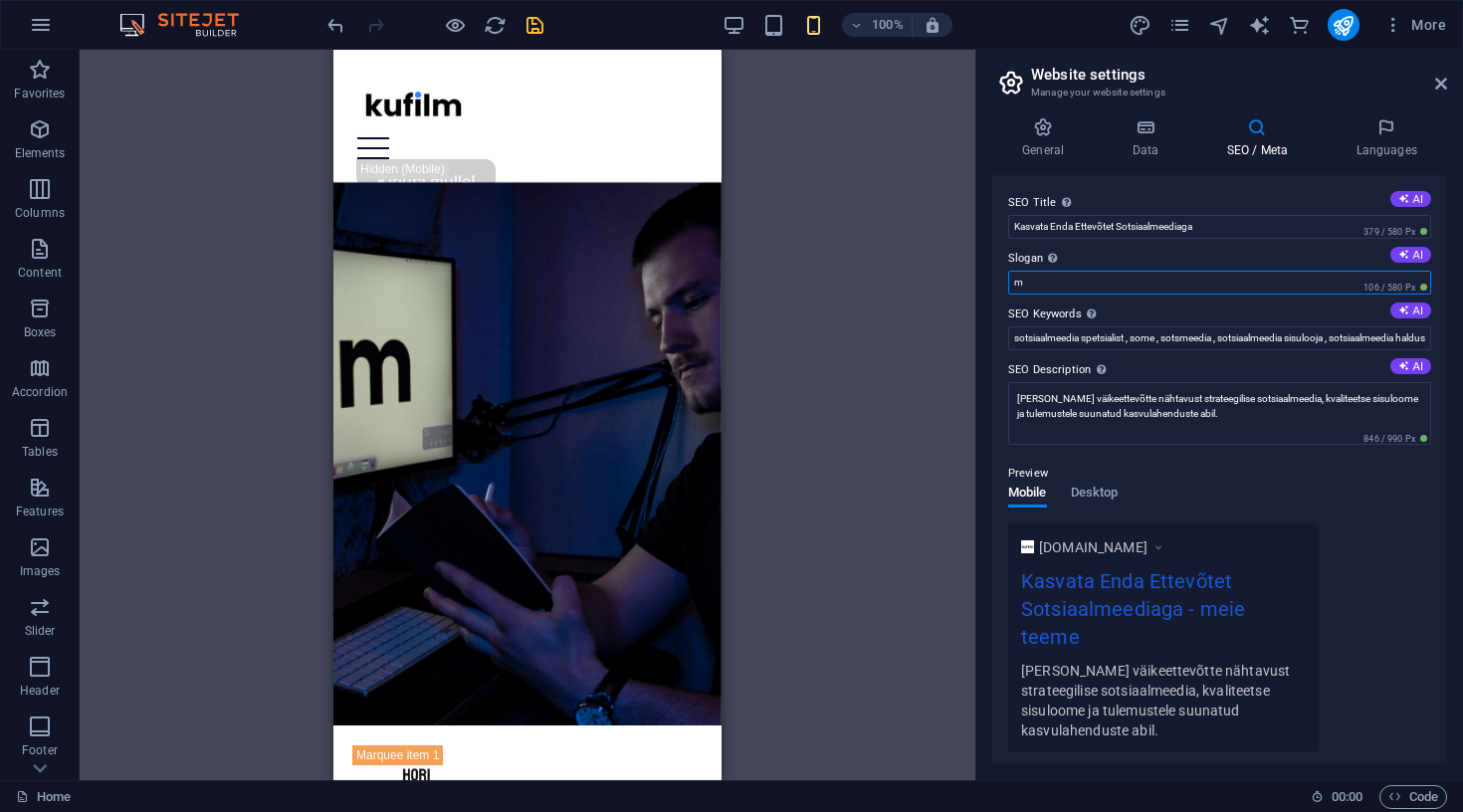 type 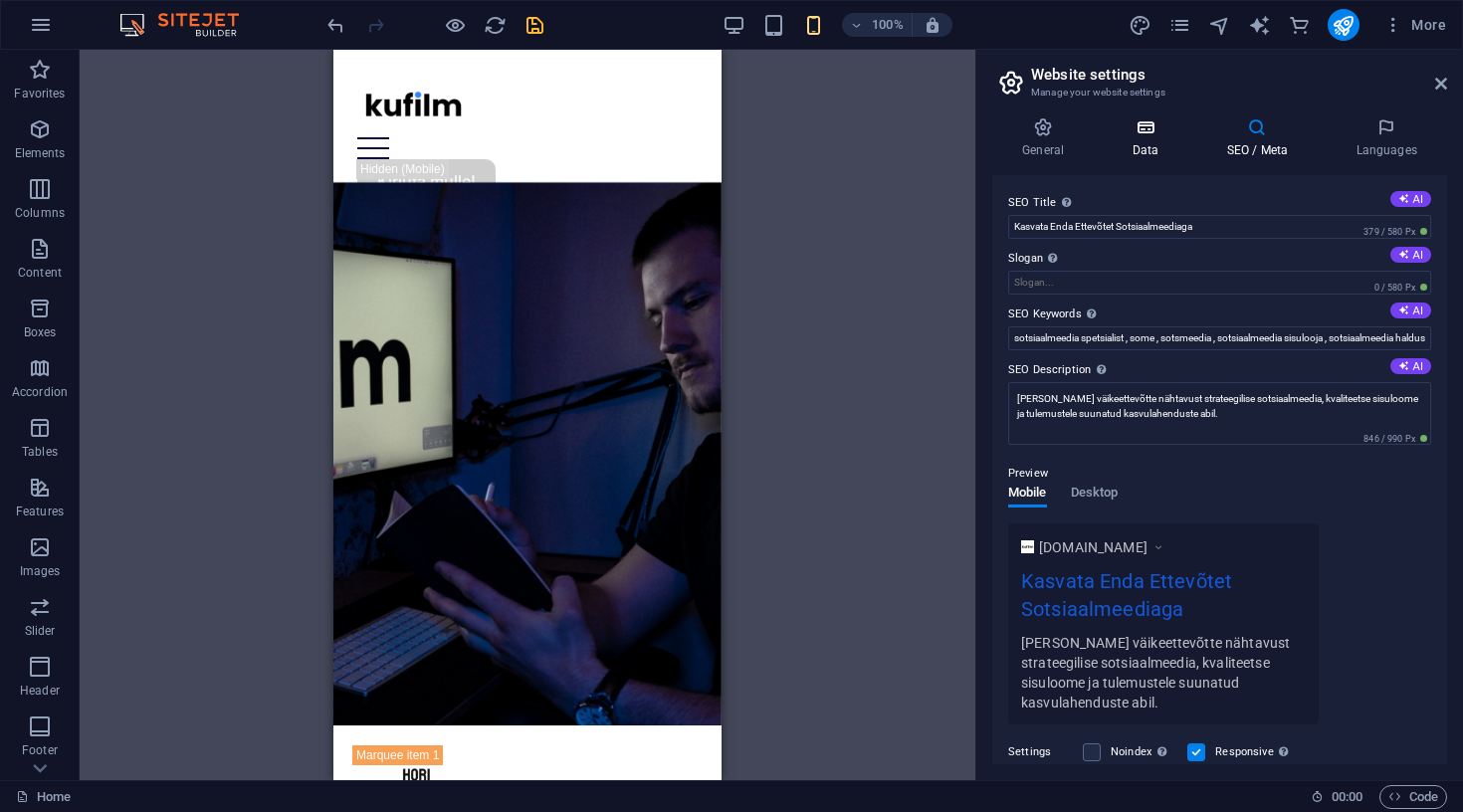 click on "Data" at bounding box center (1149, 138) 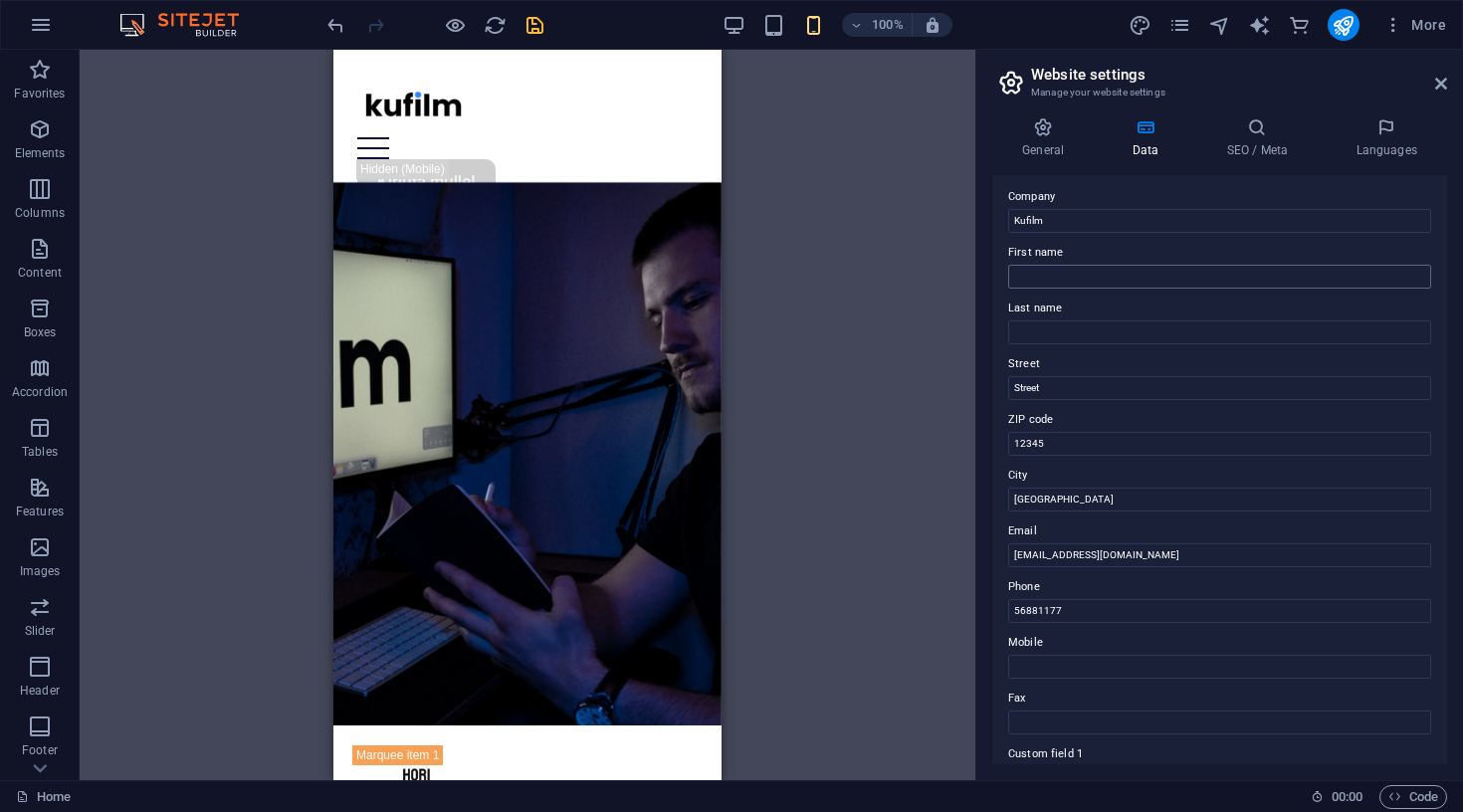scroll, scrollTop: 51, scrollLeft: 0, axis: vertical 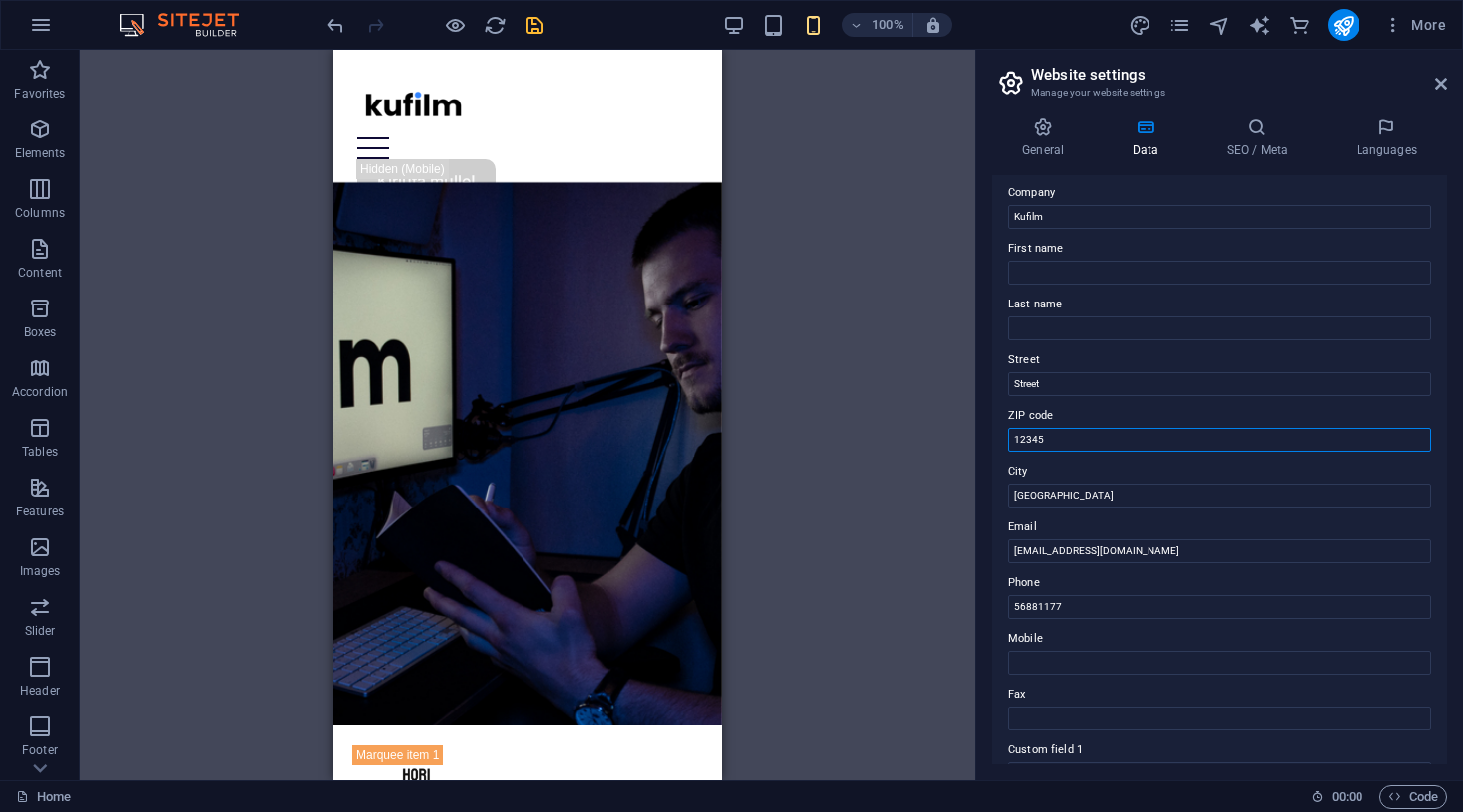 click on "12345" at bounding box center [1219, 440] 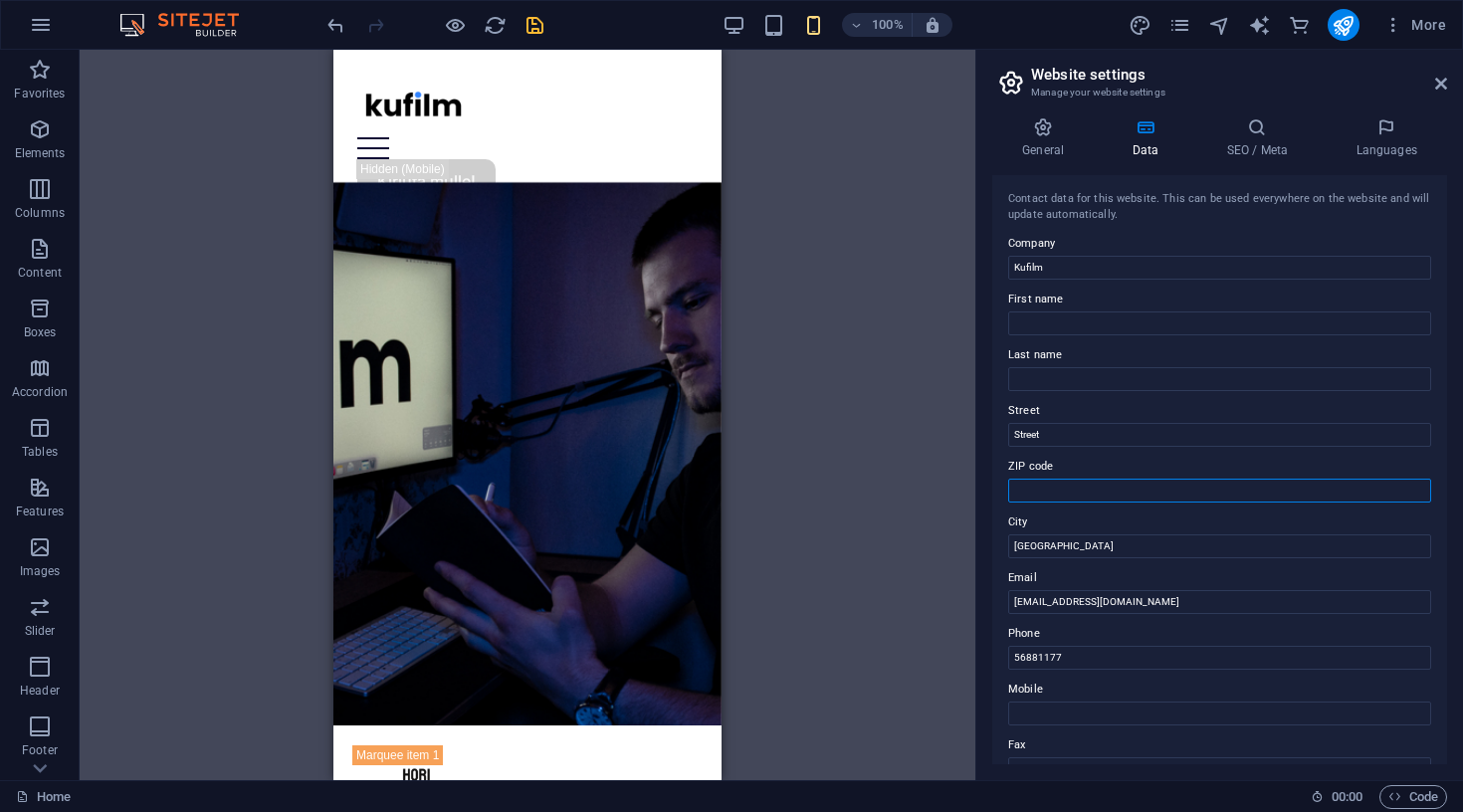 scroll, scrollTop: 0, scrollLeft: 0, axis: both 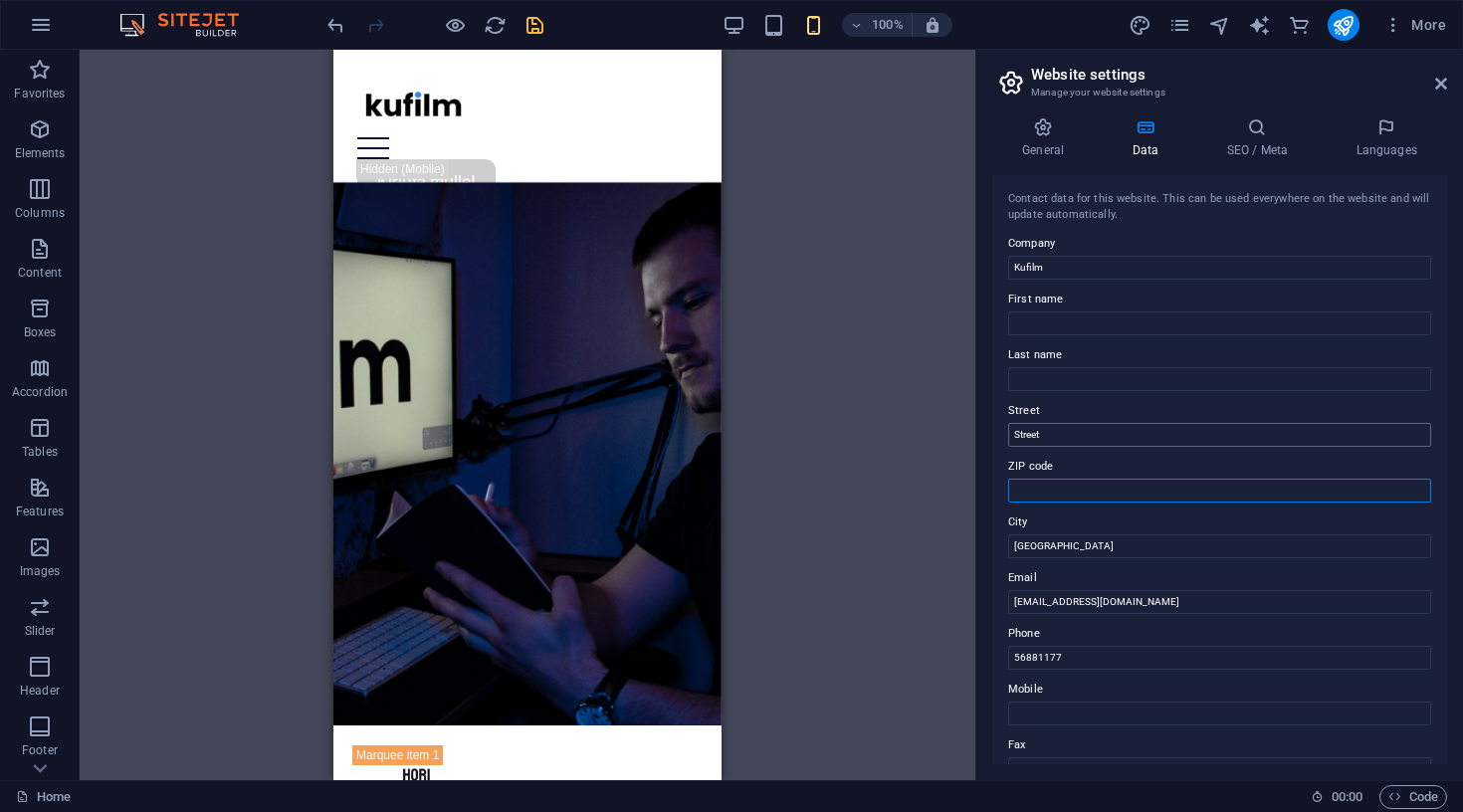 type 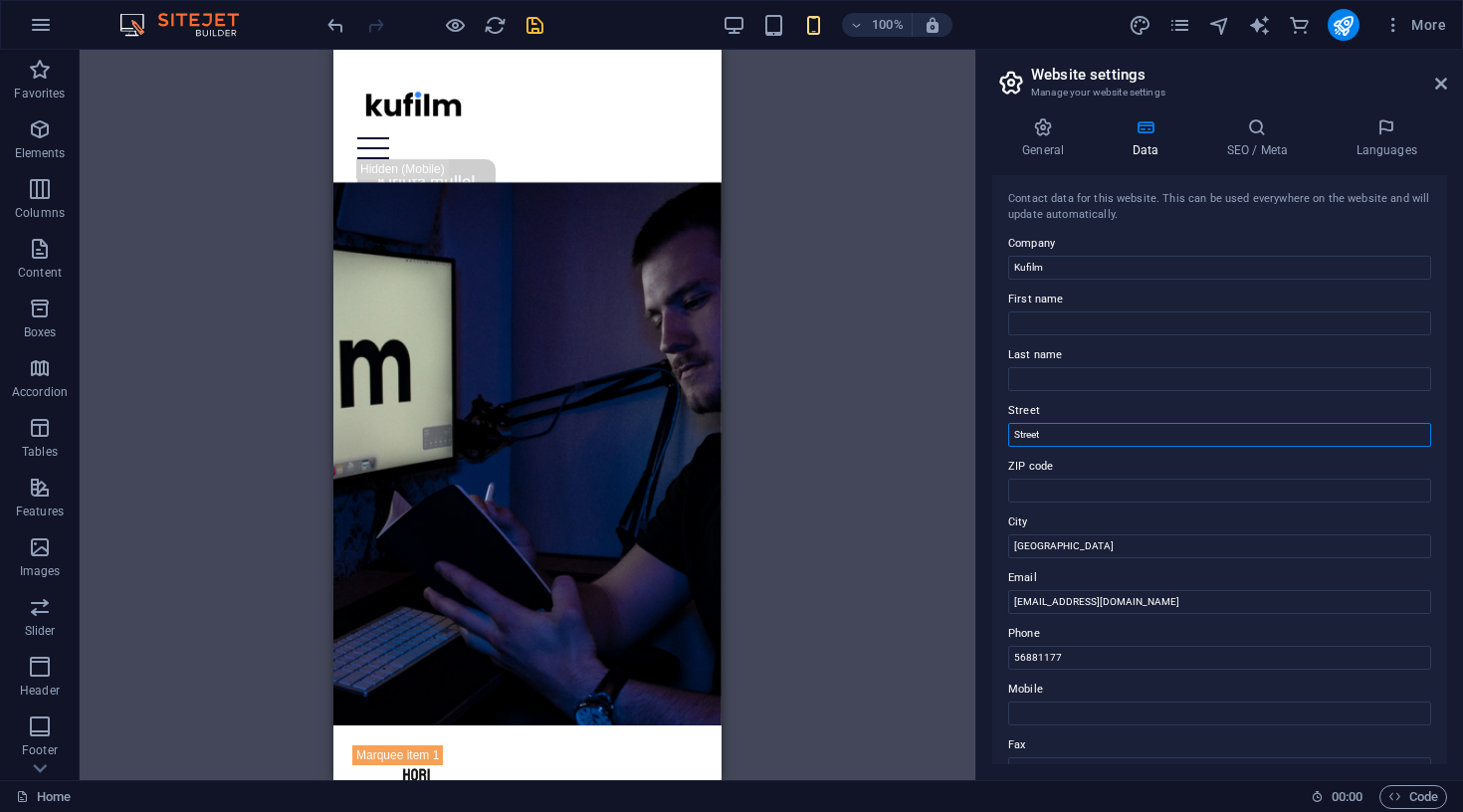 click on "Street" at bounding box center [1219, 435] 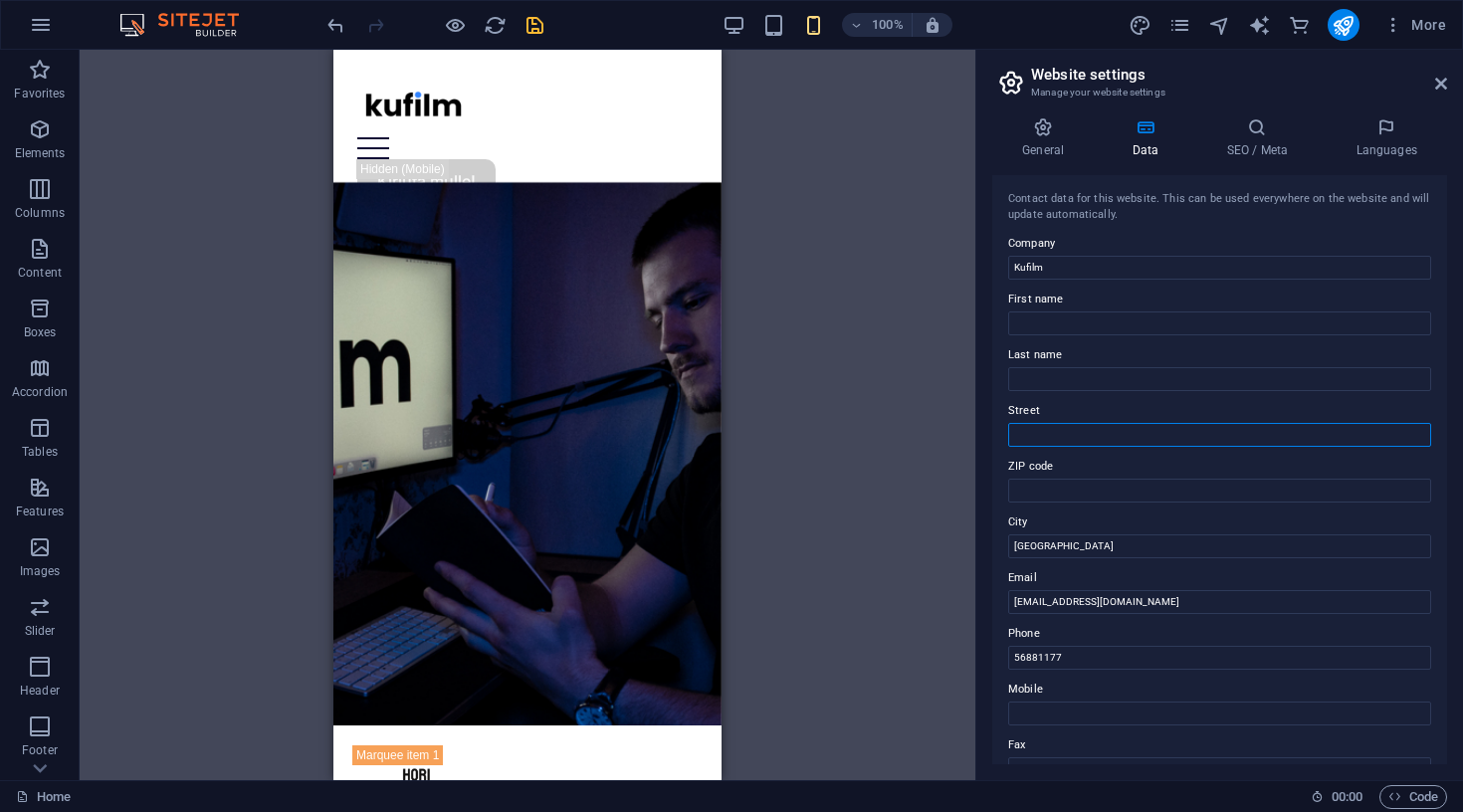 type 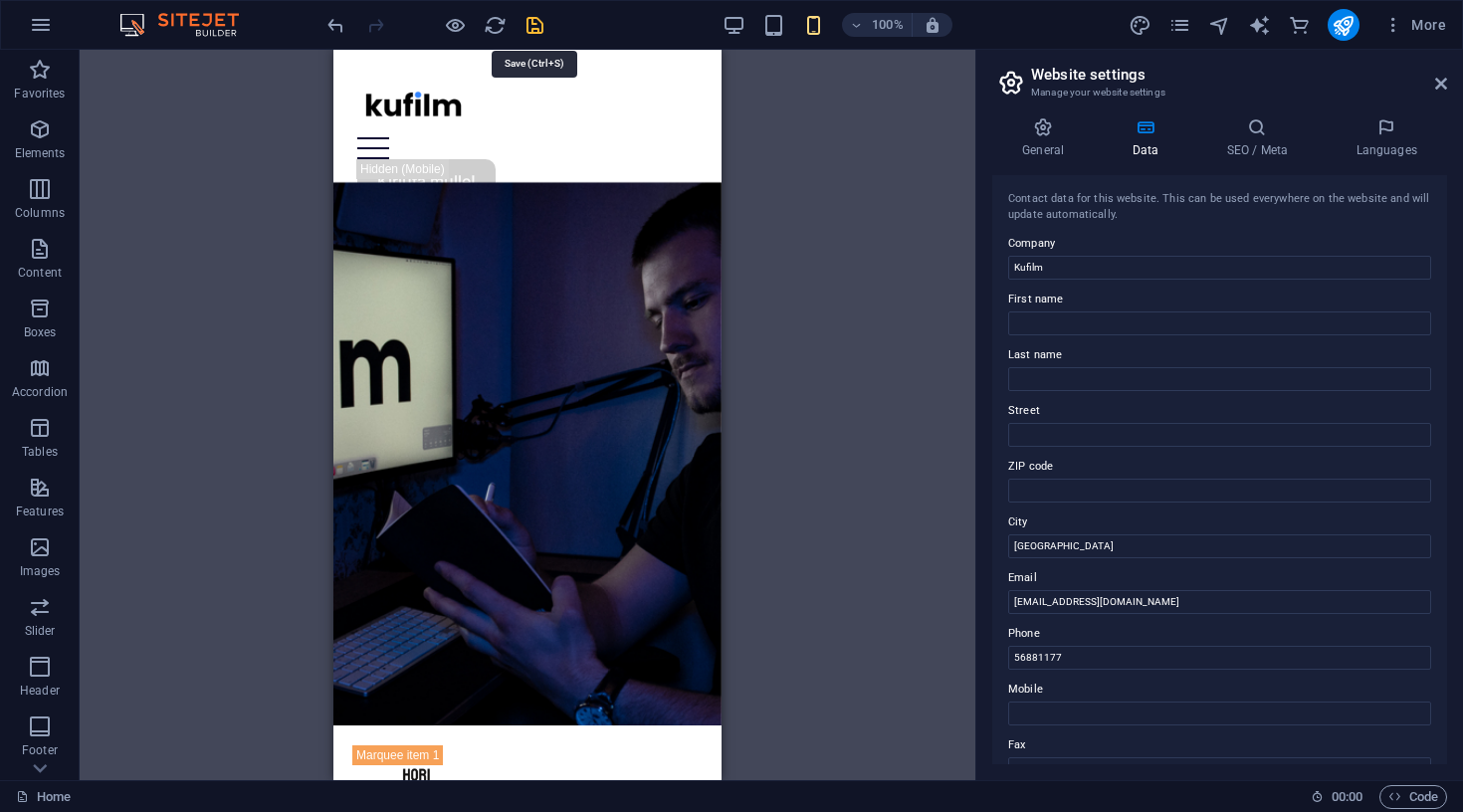 click at bounding box center (534, 25) 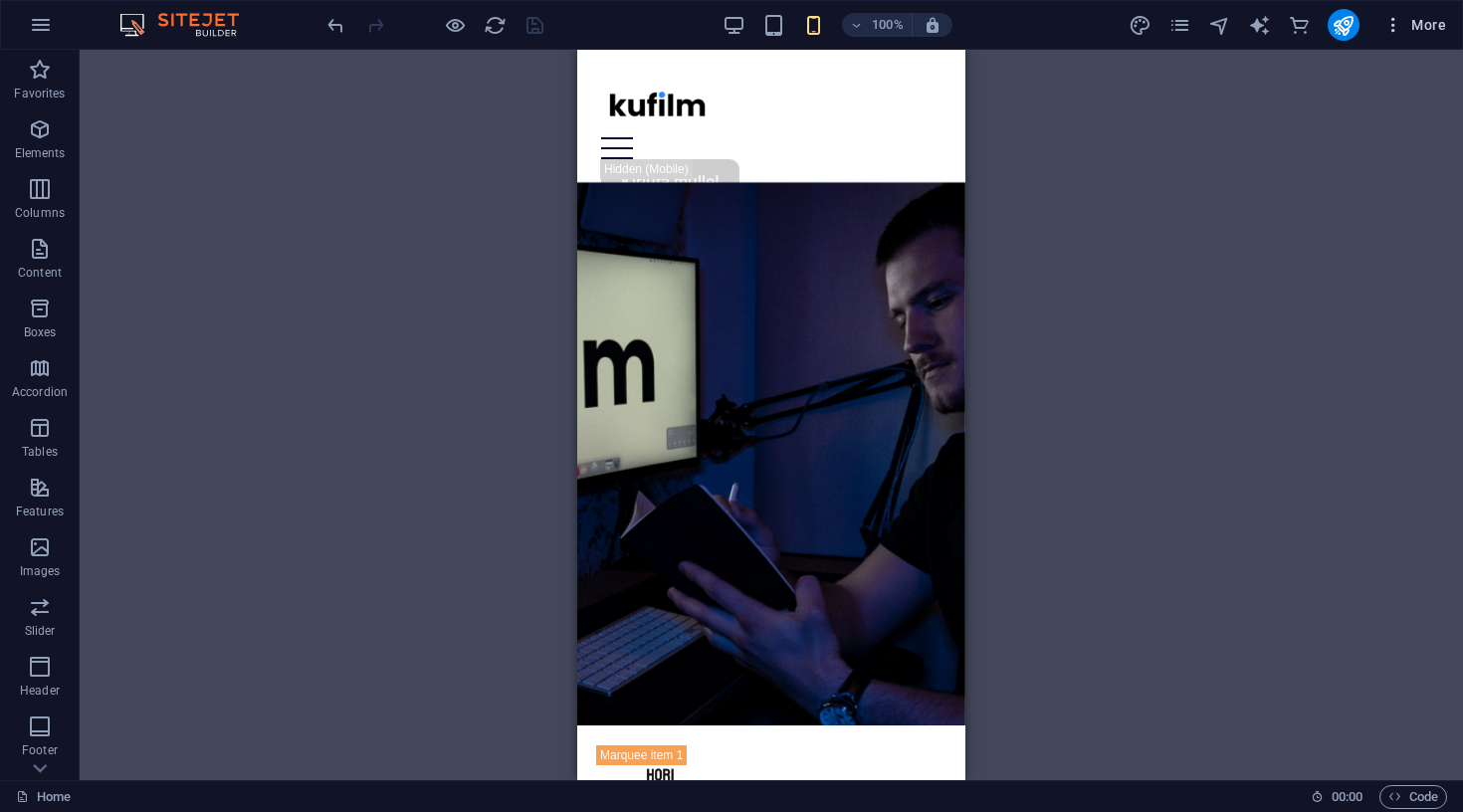 click at bounding box center [1393, 25] 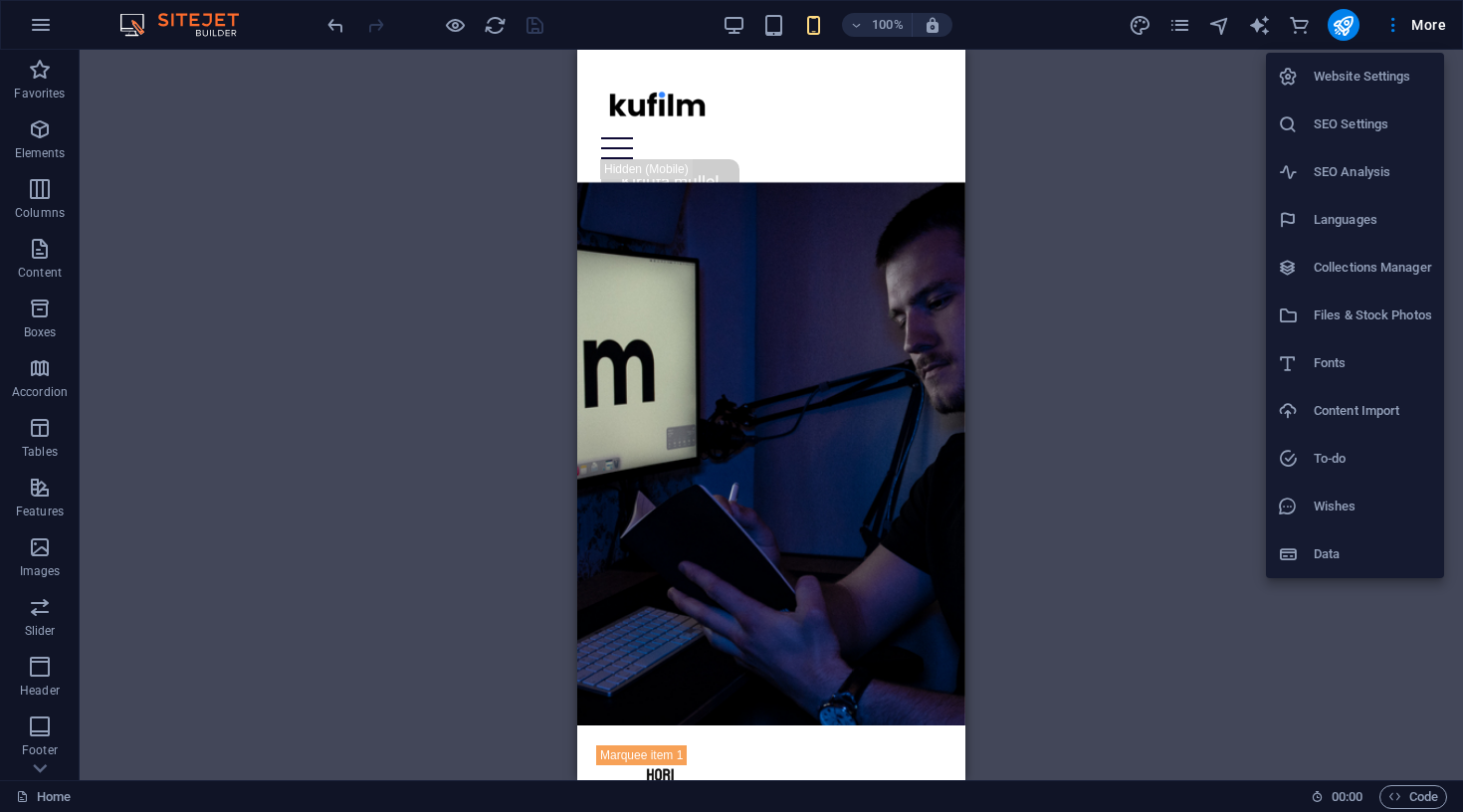 click on "SEO Settings" at bounding box center (1372, 124) 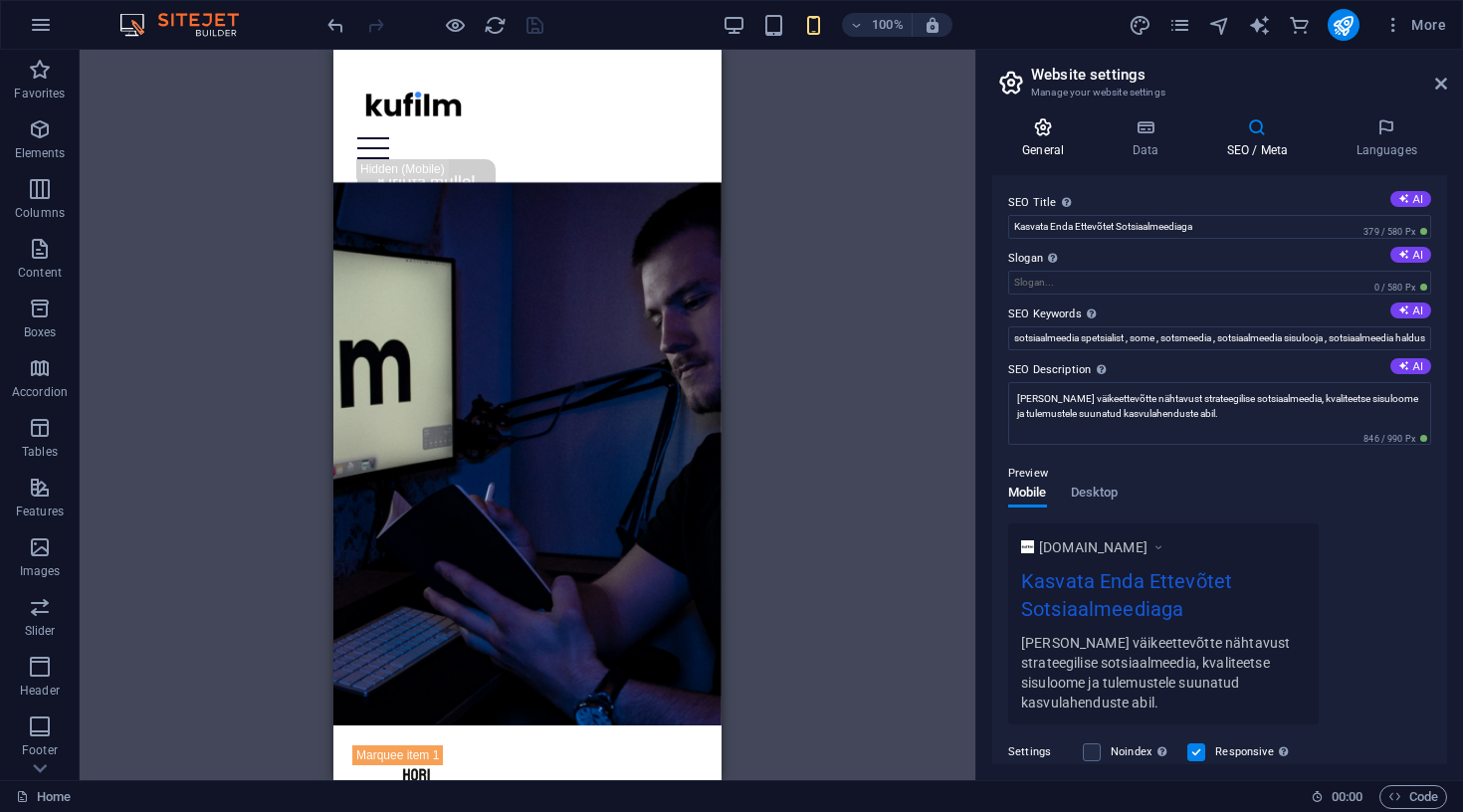 click on "General" at bounding box center (1047, 138) 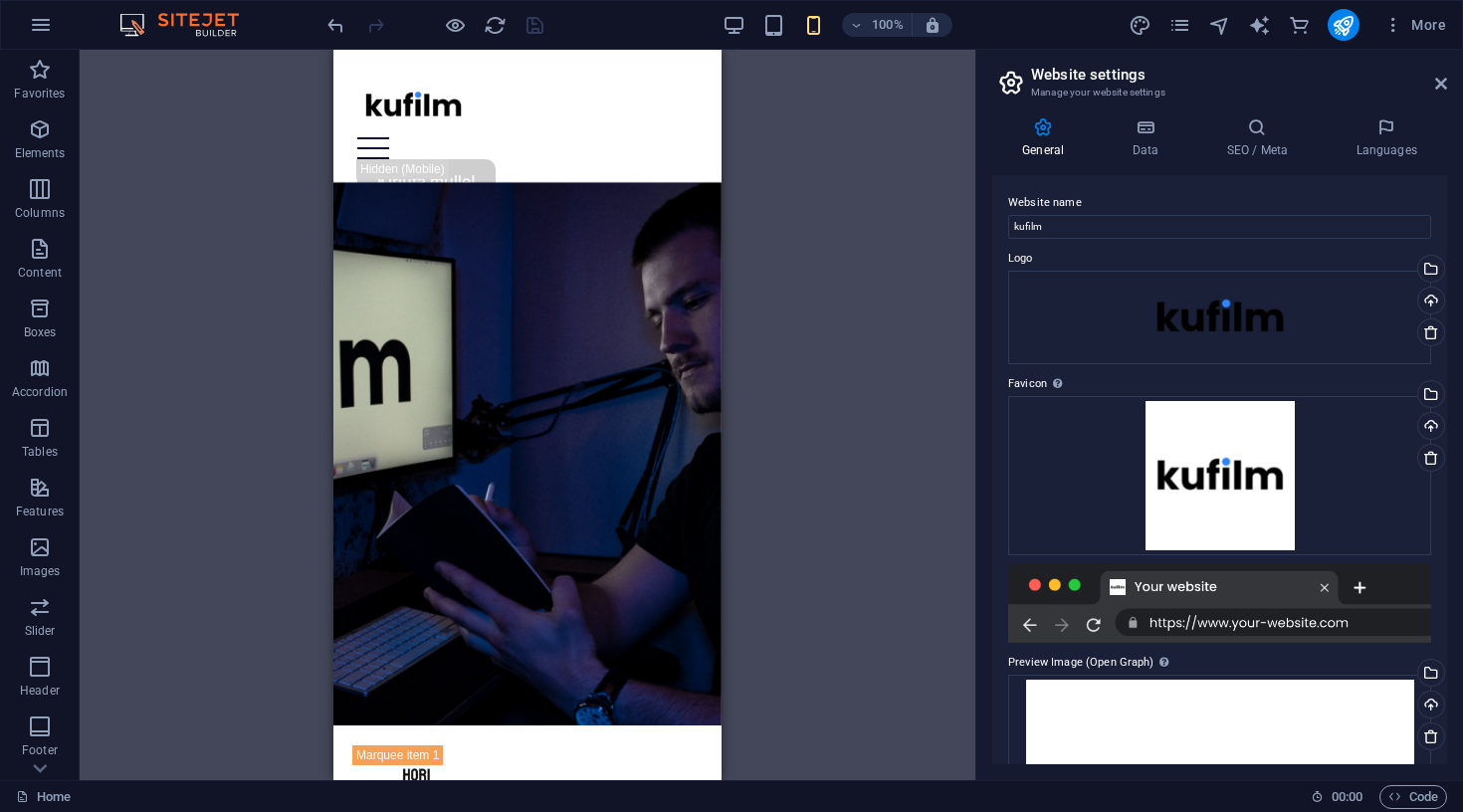 scroll, scrollTop: 0, scrollLeft: 0, axis: both 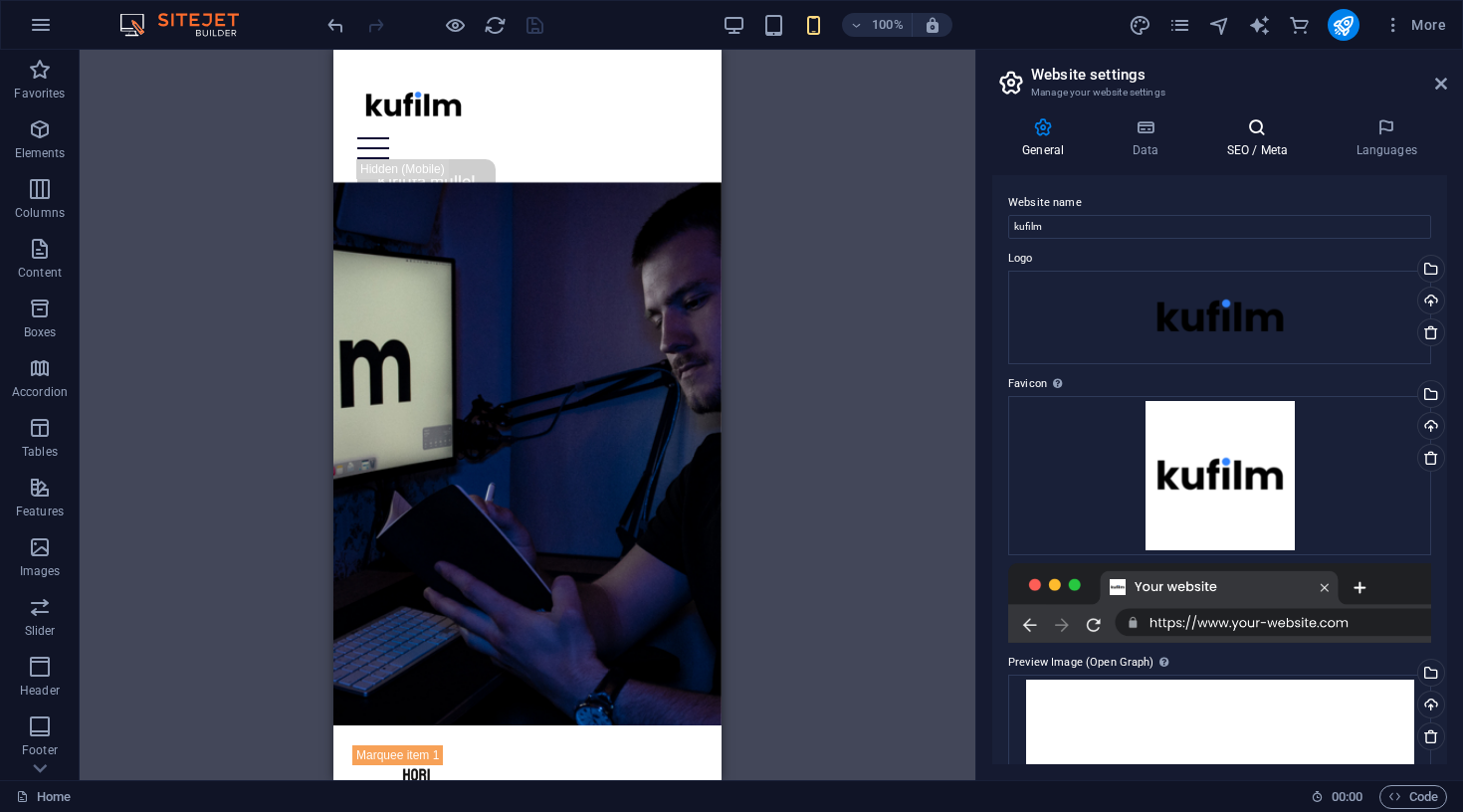 click at bounding box center (1257, 127) 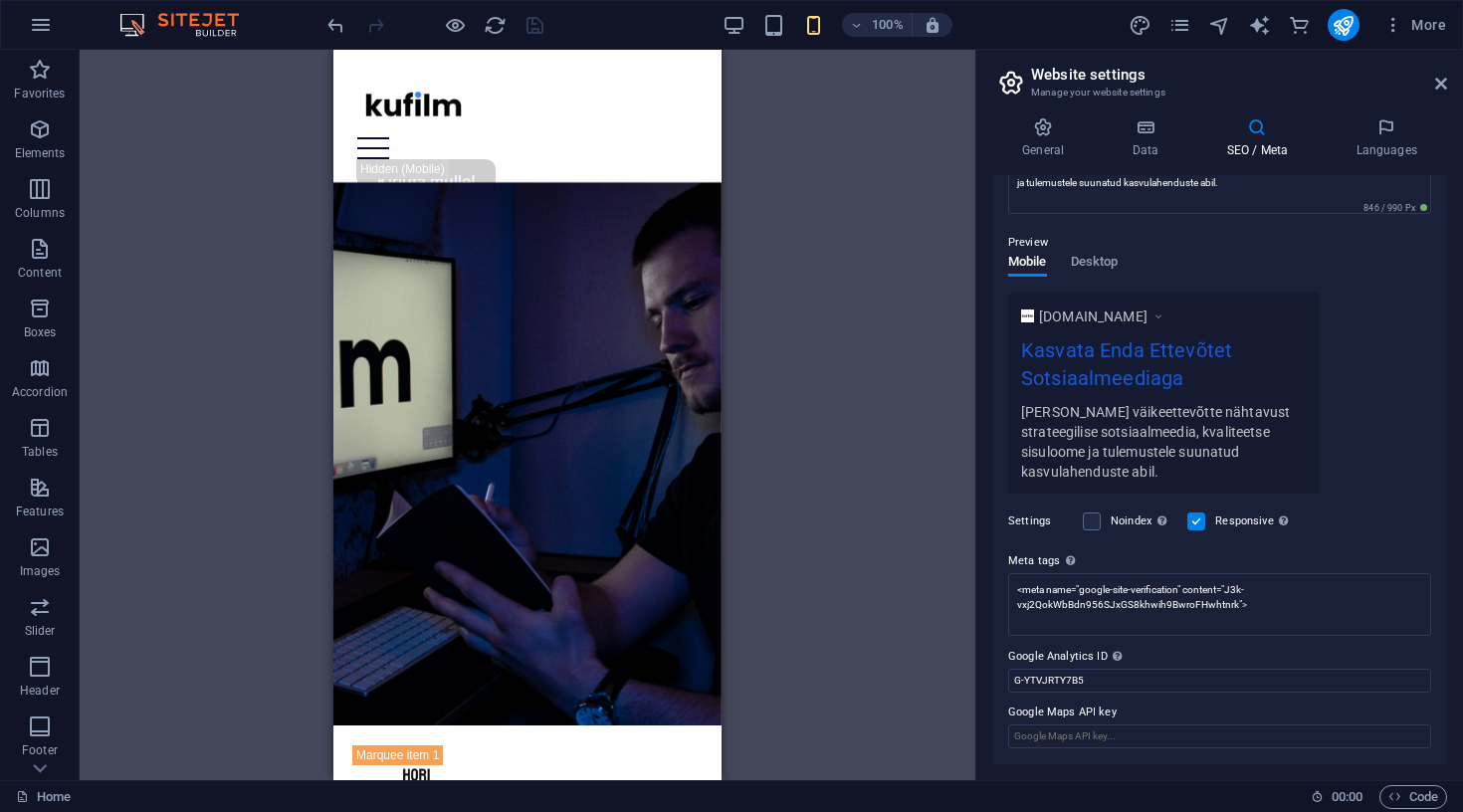 scroll, scrollTop: 230, scrollLeft: 0, axis: vertical 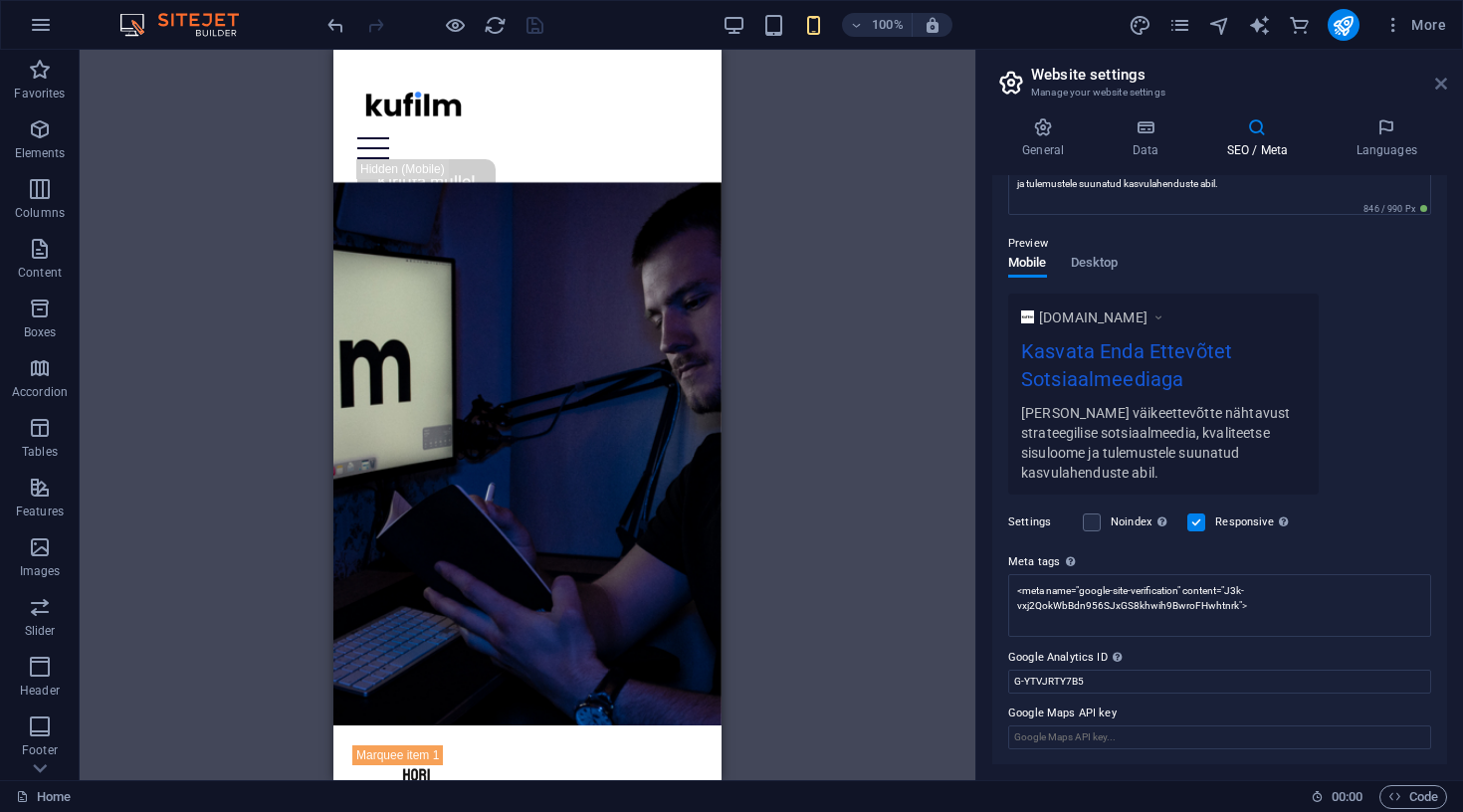 click at bounding box center [1441, 84] 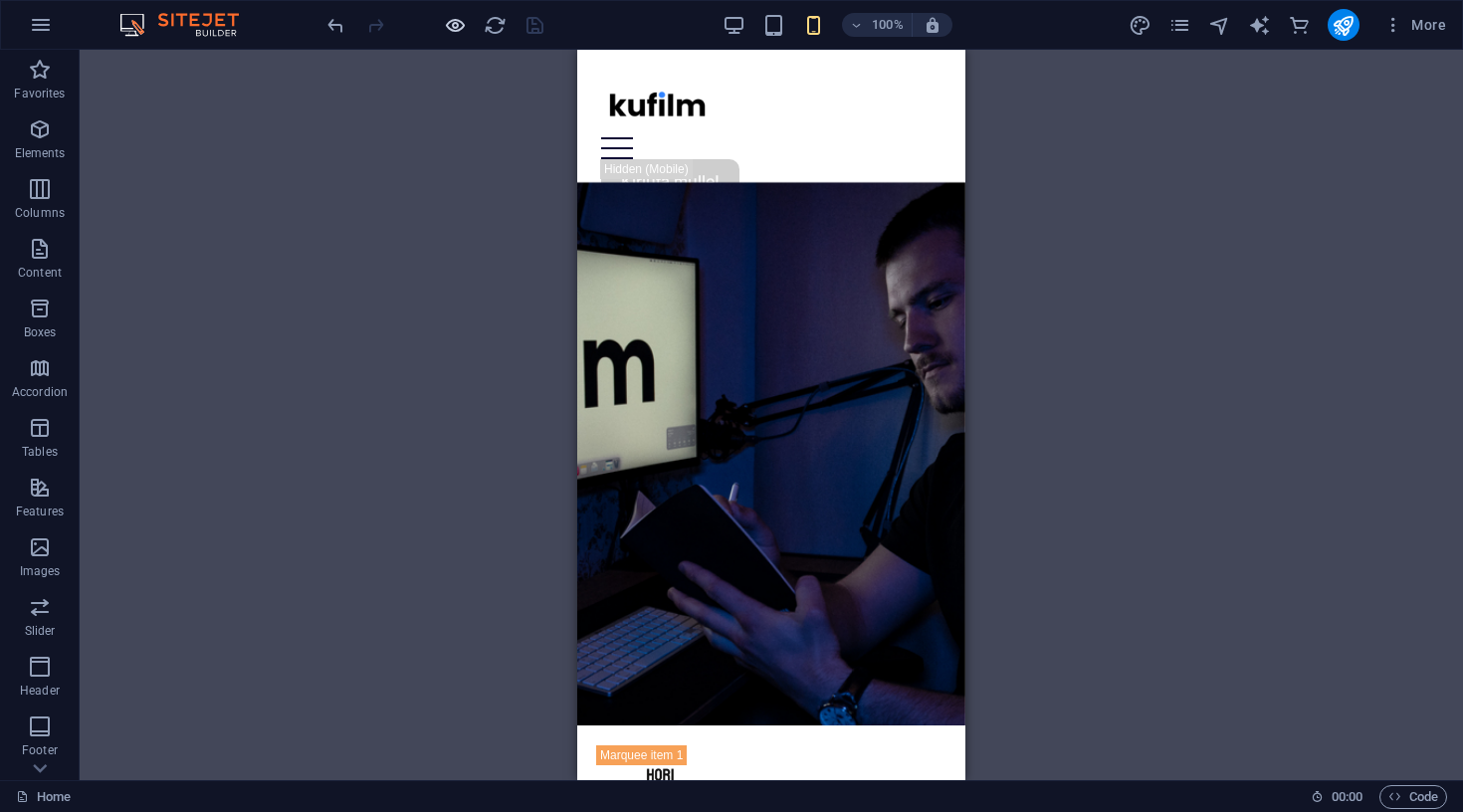 click at bounding box center [455, 25] 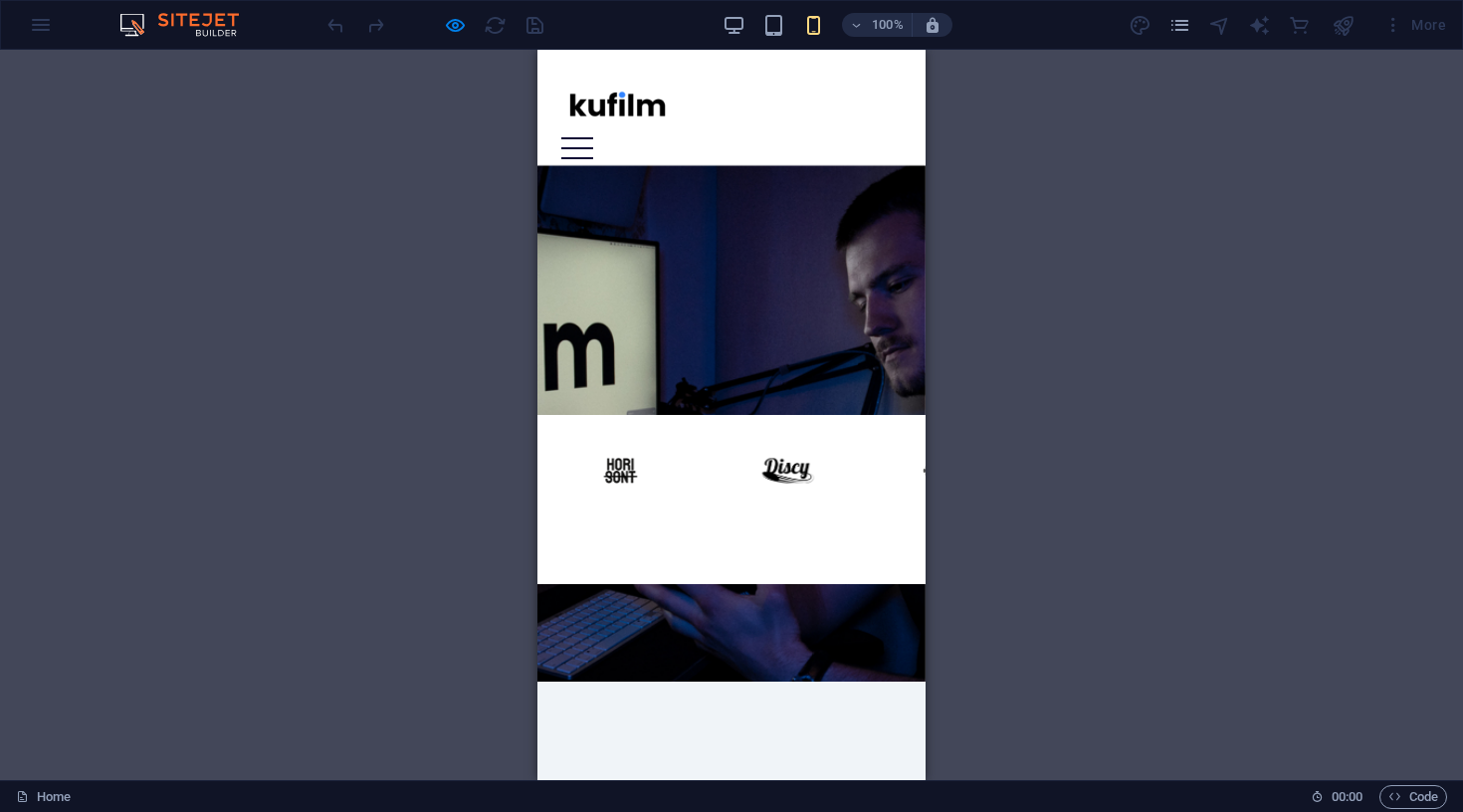 scroll, scrollTop: 0, scrollLeft: 0, axis: both 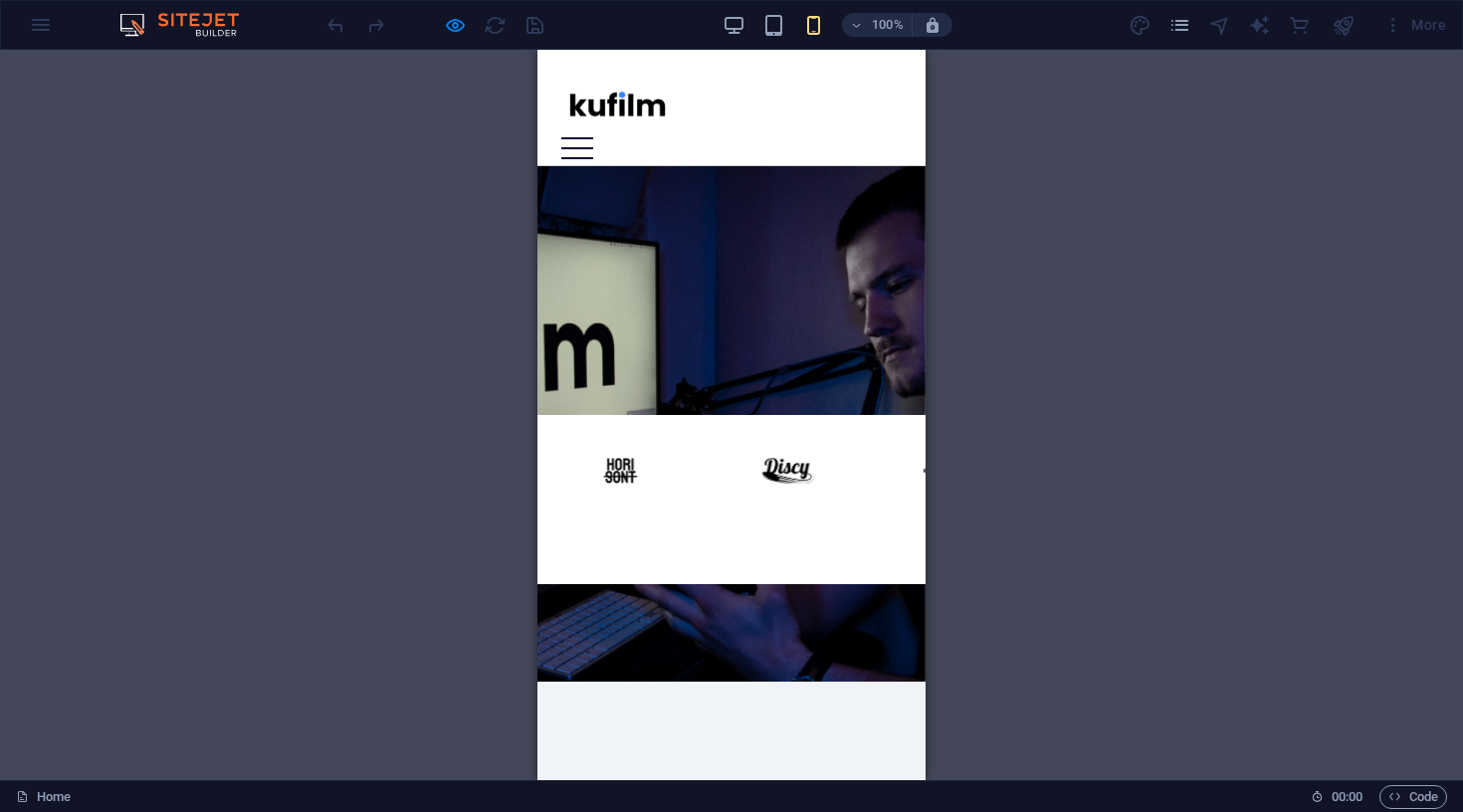 click on "100%" at bounding box center [837, 25] 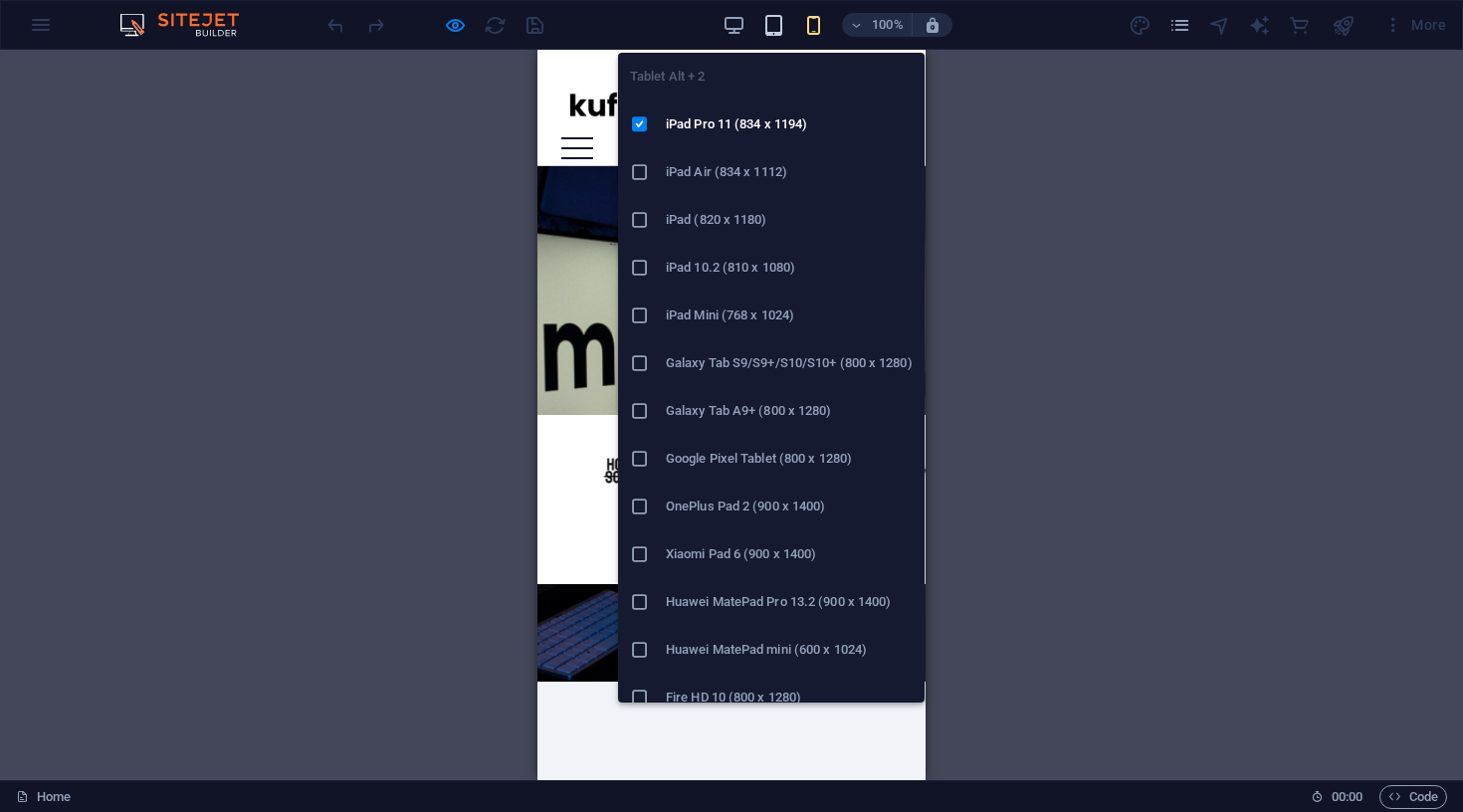 click at bounding box center (773, 25) 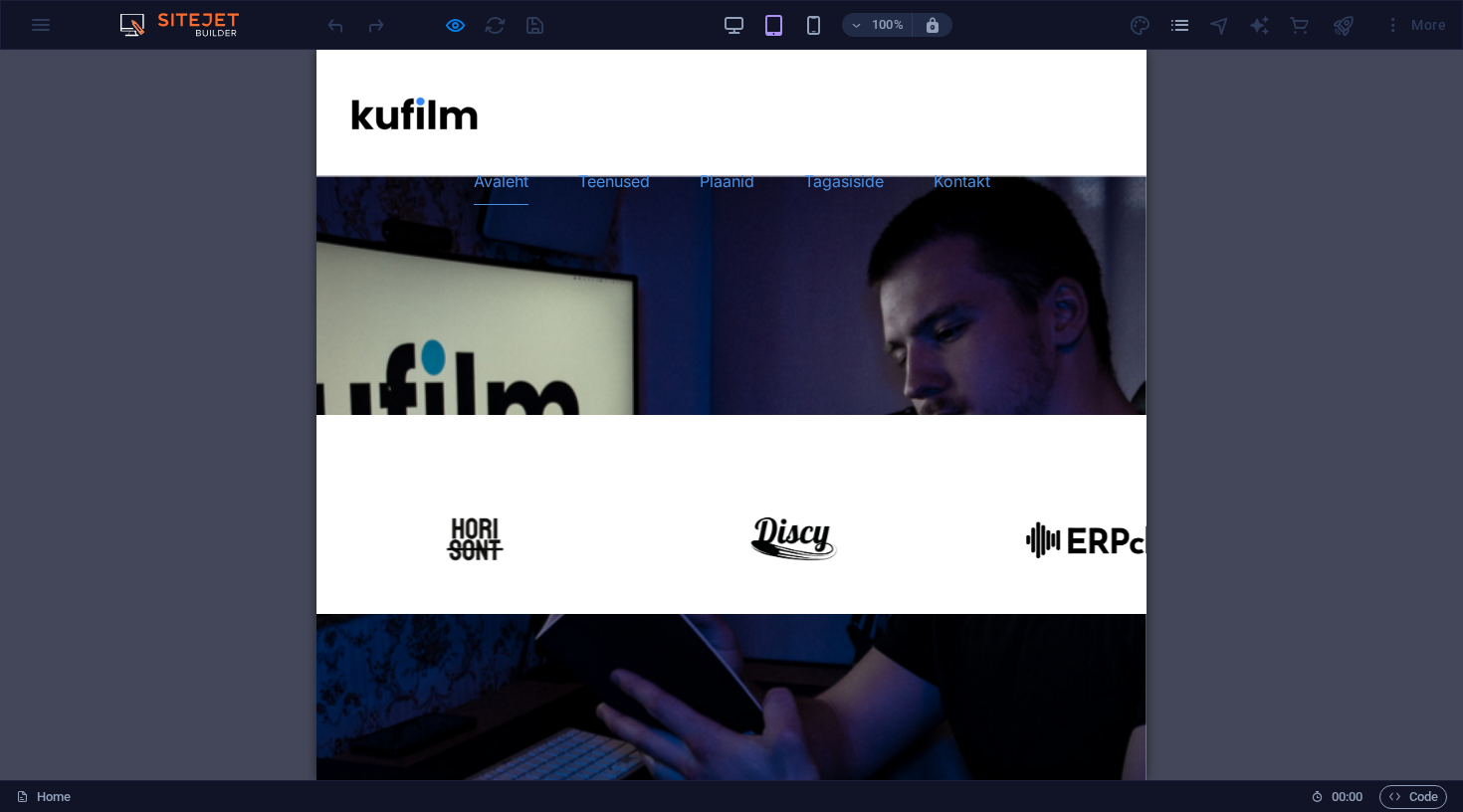 scroll, scrollTop: 0, scrollLeft: 0, axis: both 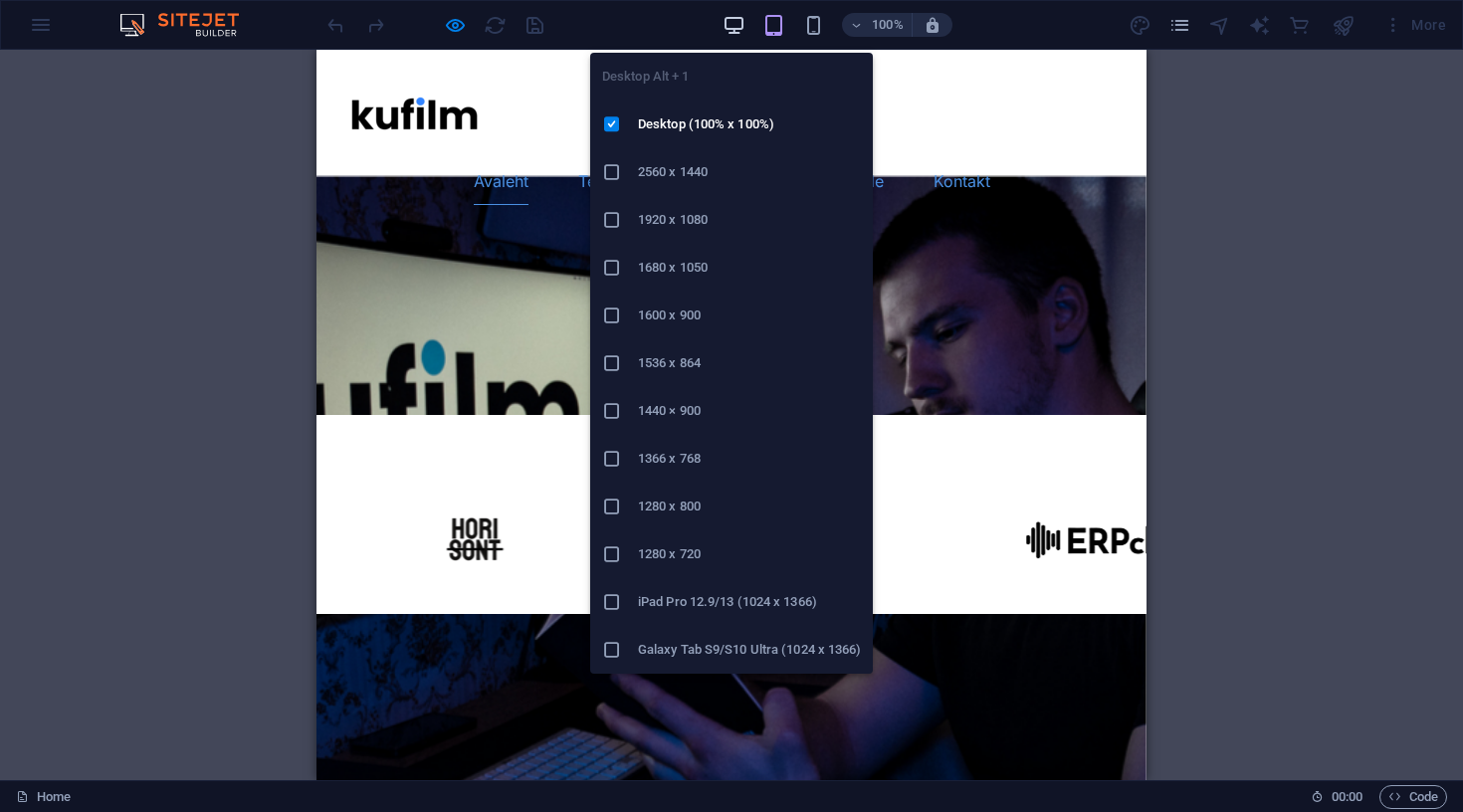 click at bounding box center (733, 25) 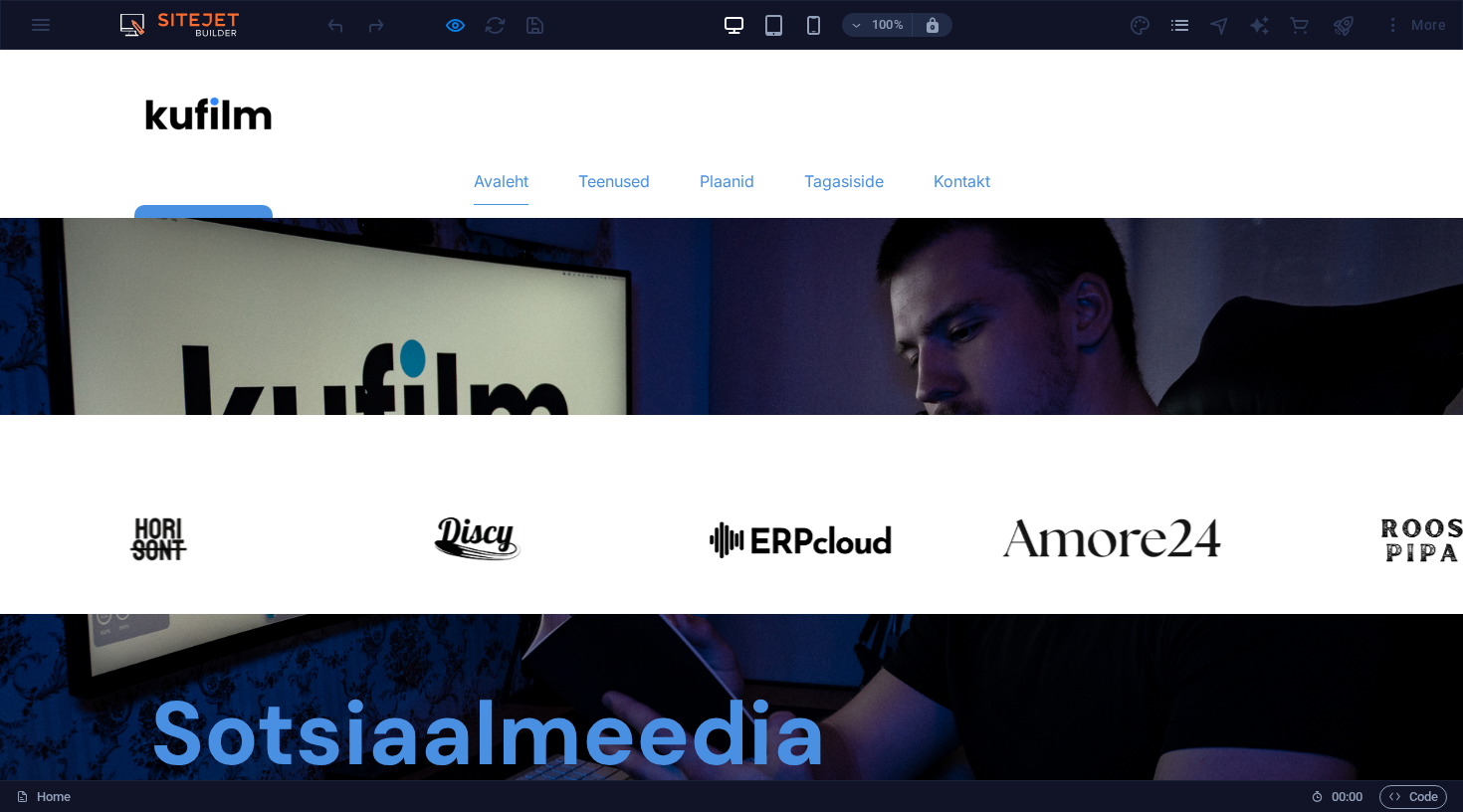 scroll, scrollTop: 0, scrollLeft: 0, axis: both 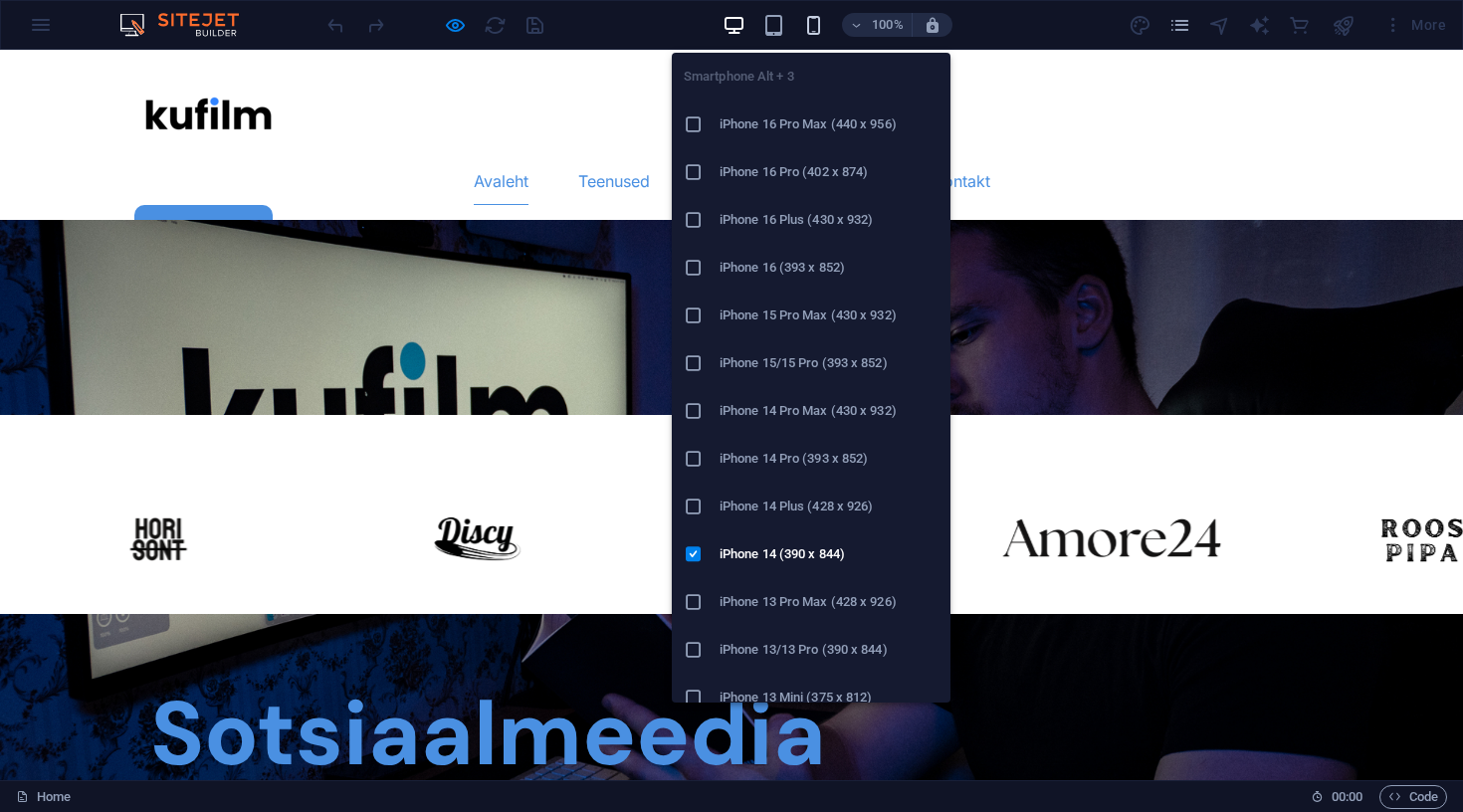 click at bounding box center (813, 25) 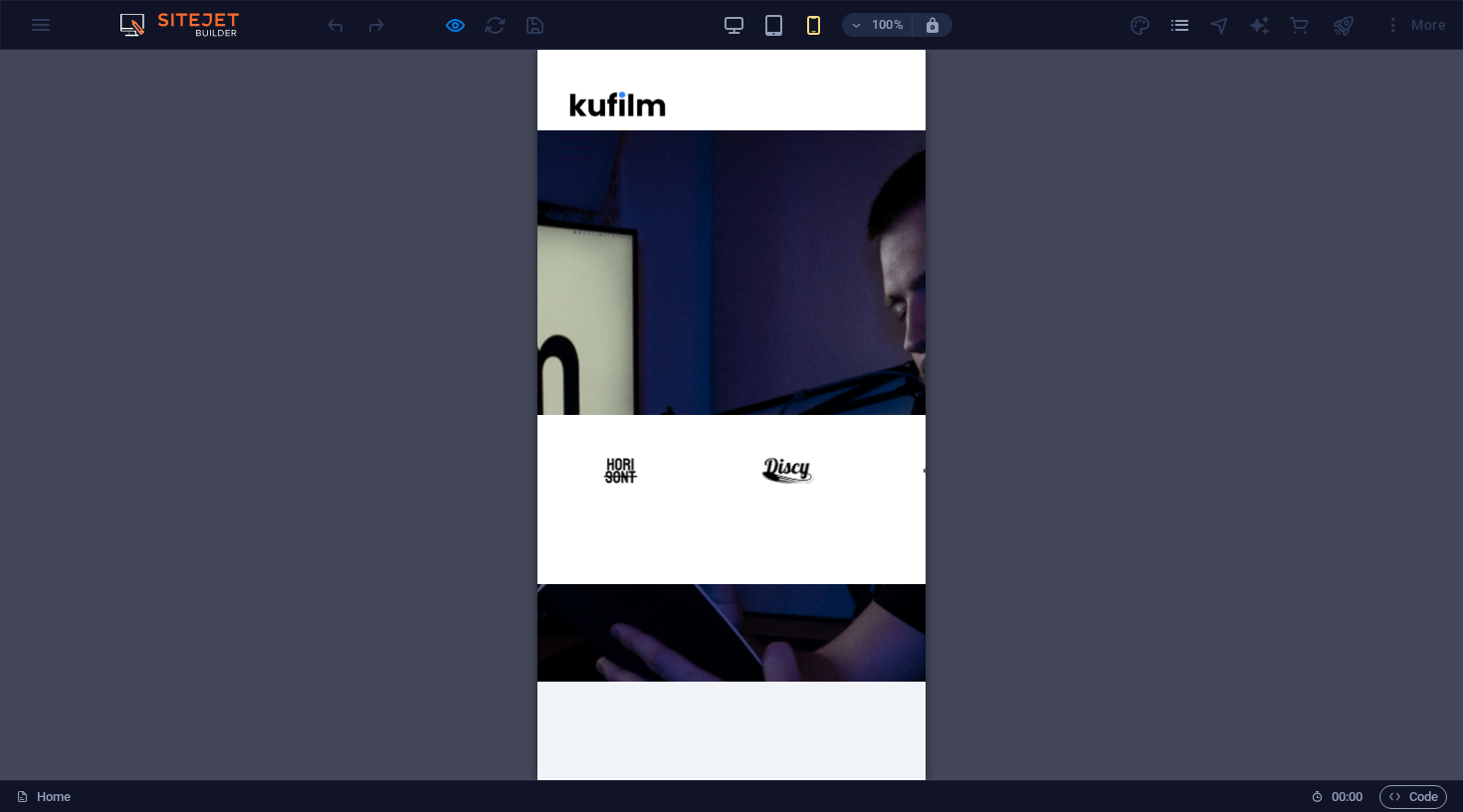 click on "Tutvu teenustega!" at bounding box center [672, 1070] 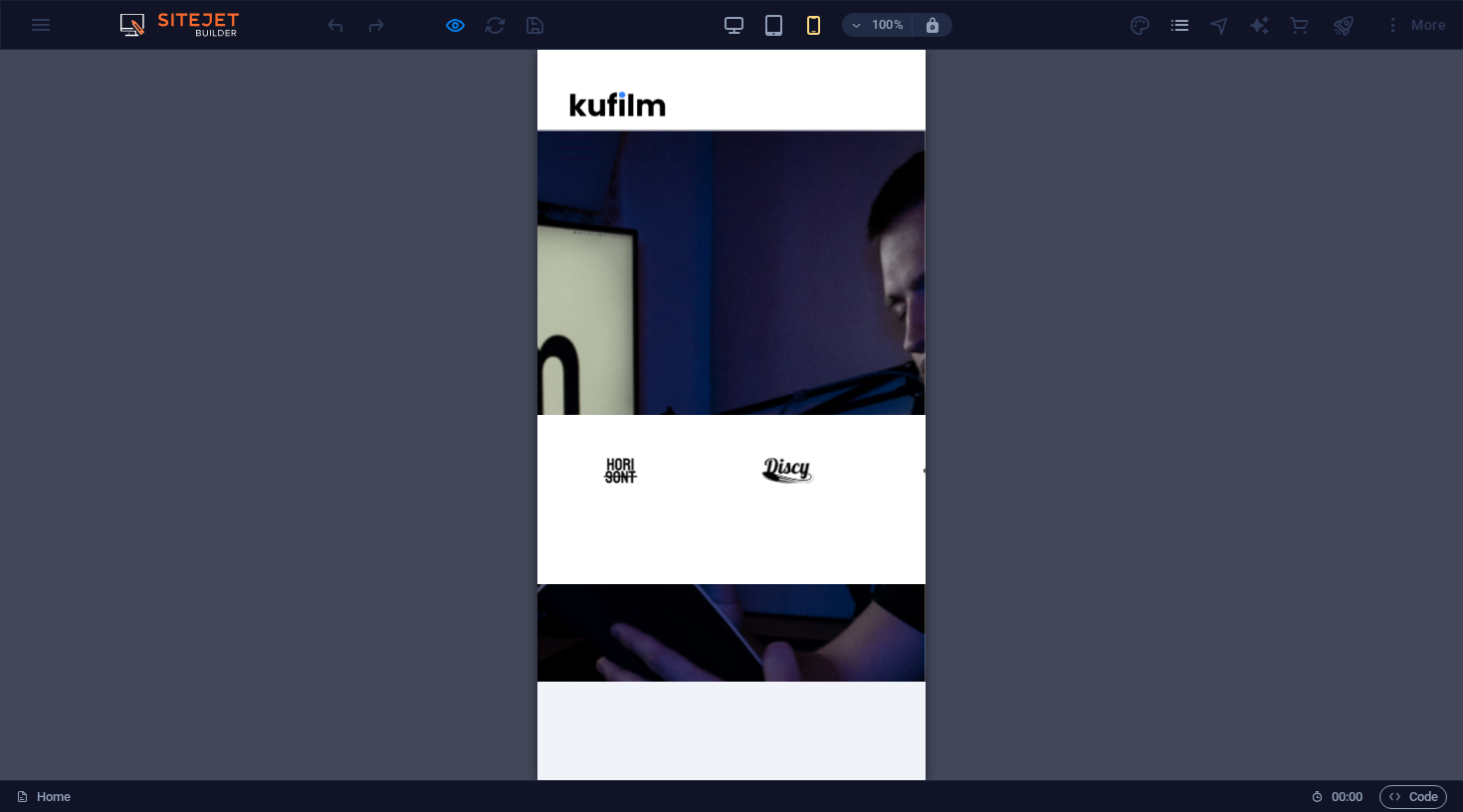 click on "Tutvu teenustega!" at bounding box center [672, 1070] 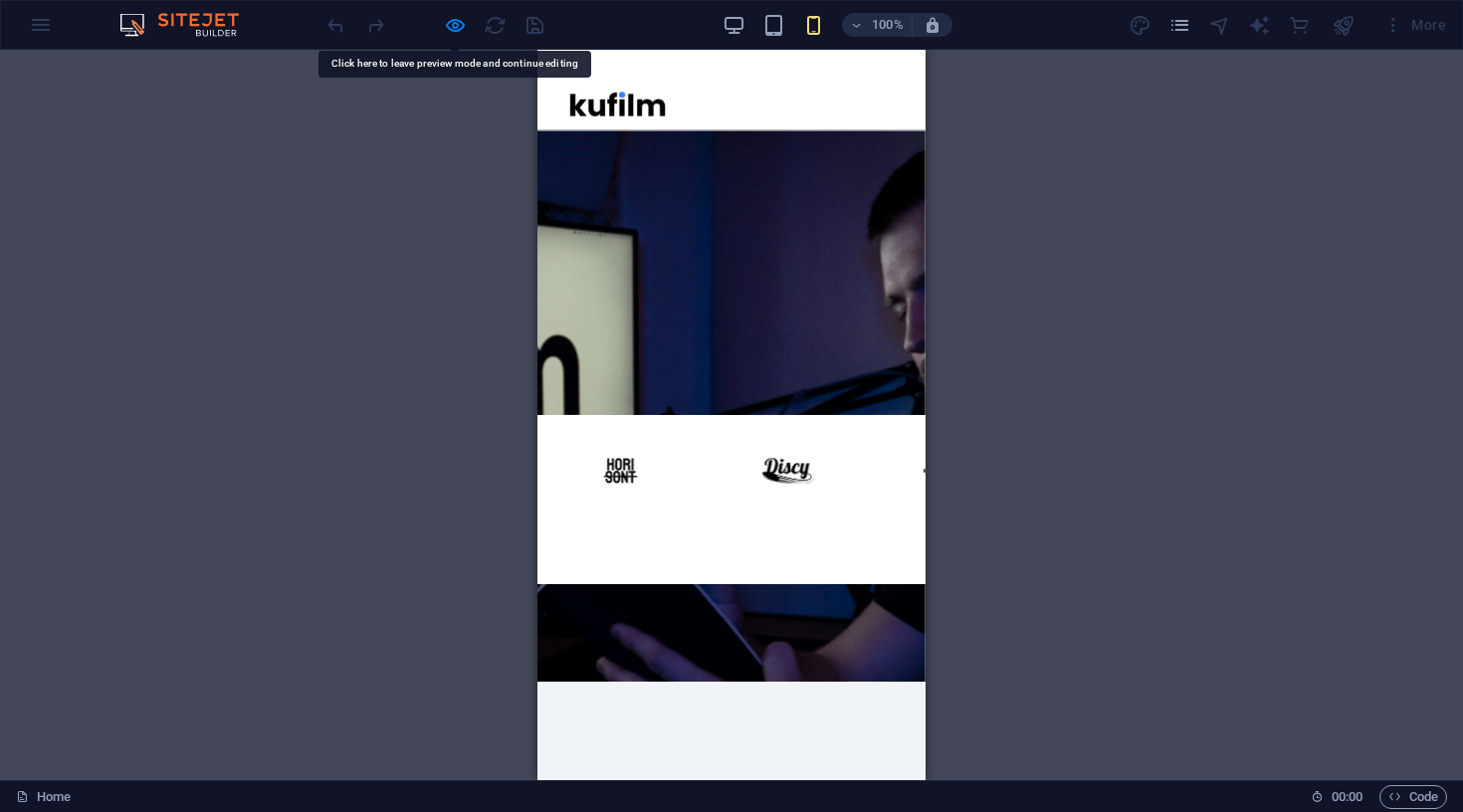 click on "Tutvu teenustega!" at bounding box center (672, 1070) 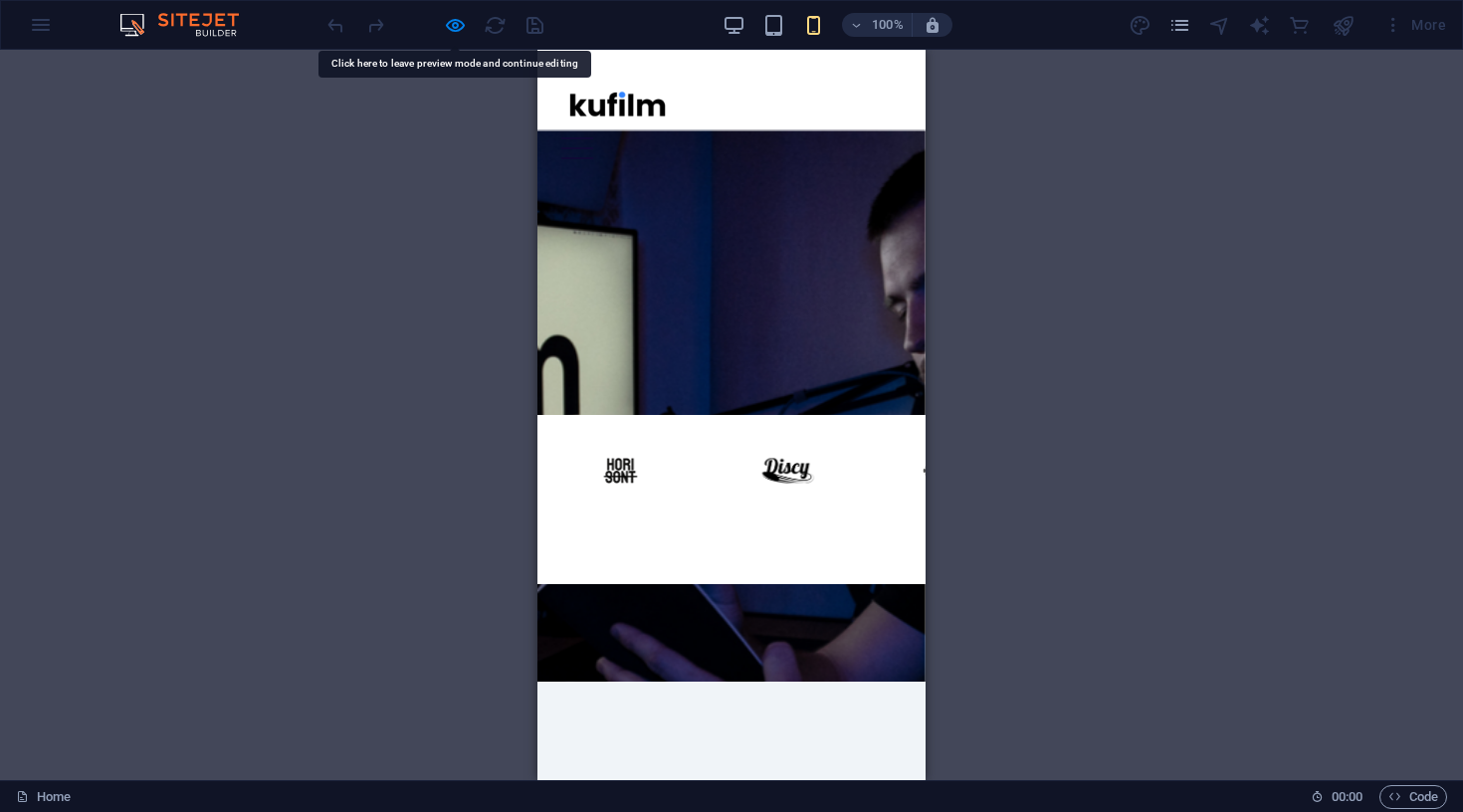 click on "Tutvu teenustega!" at bounding box center (672, 1070) 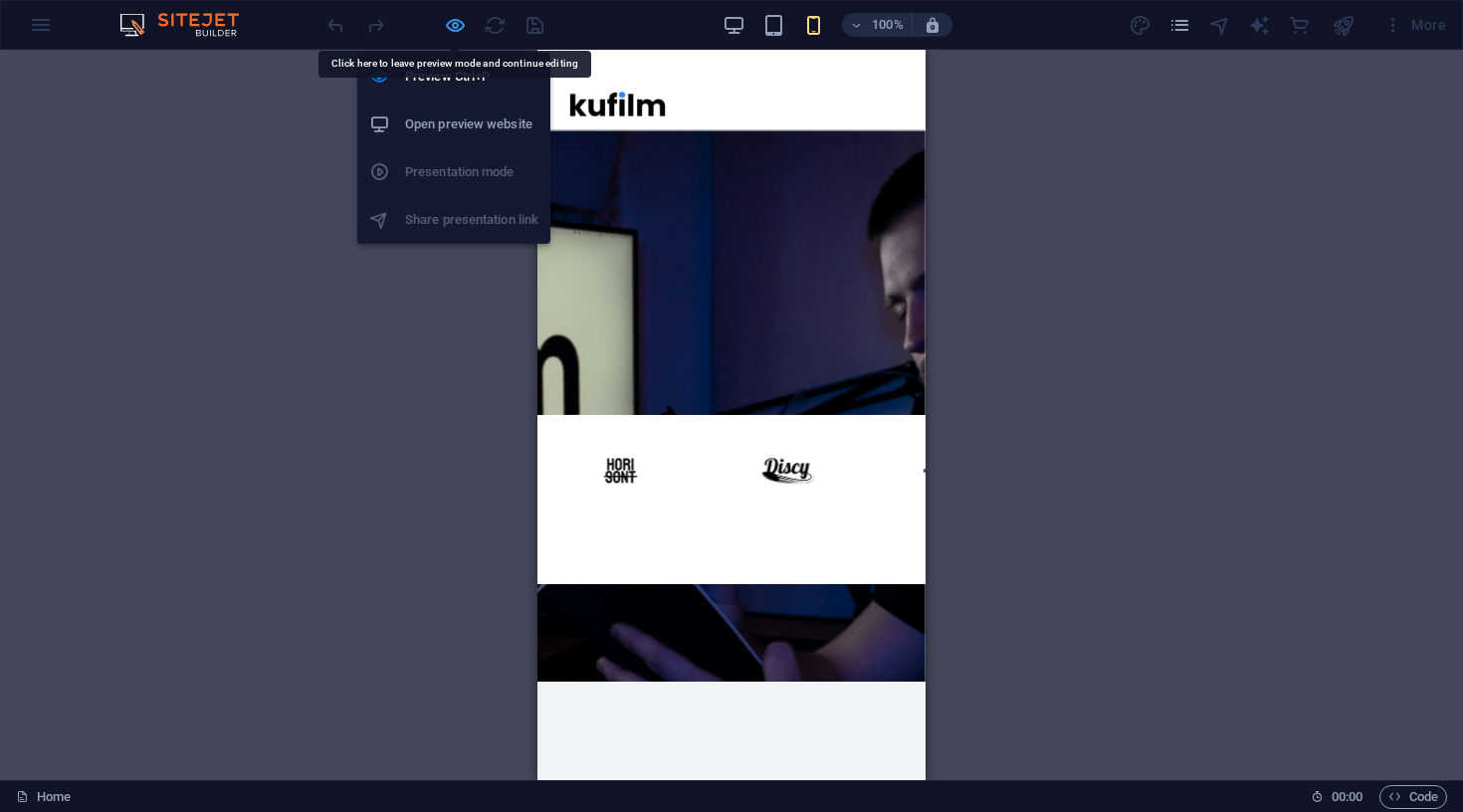 click at bounding box center (455, 25) 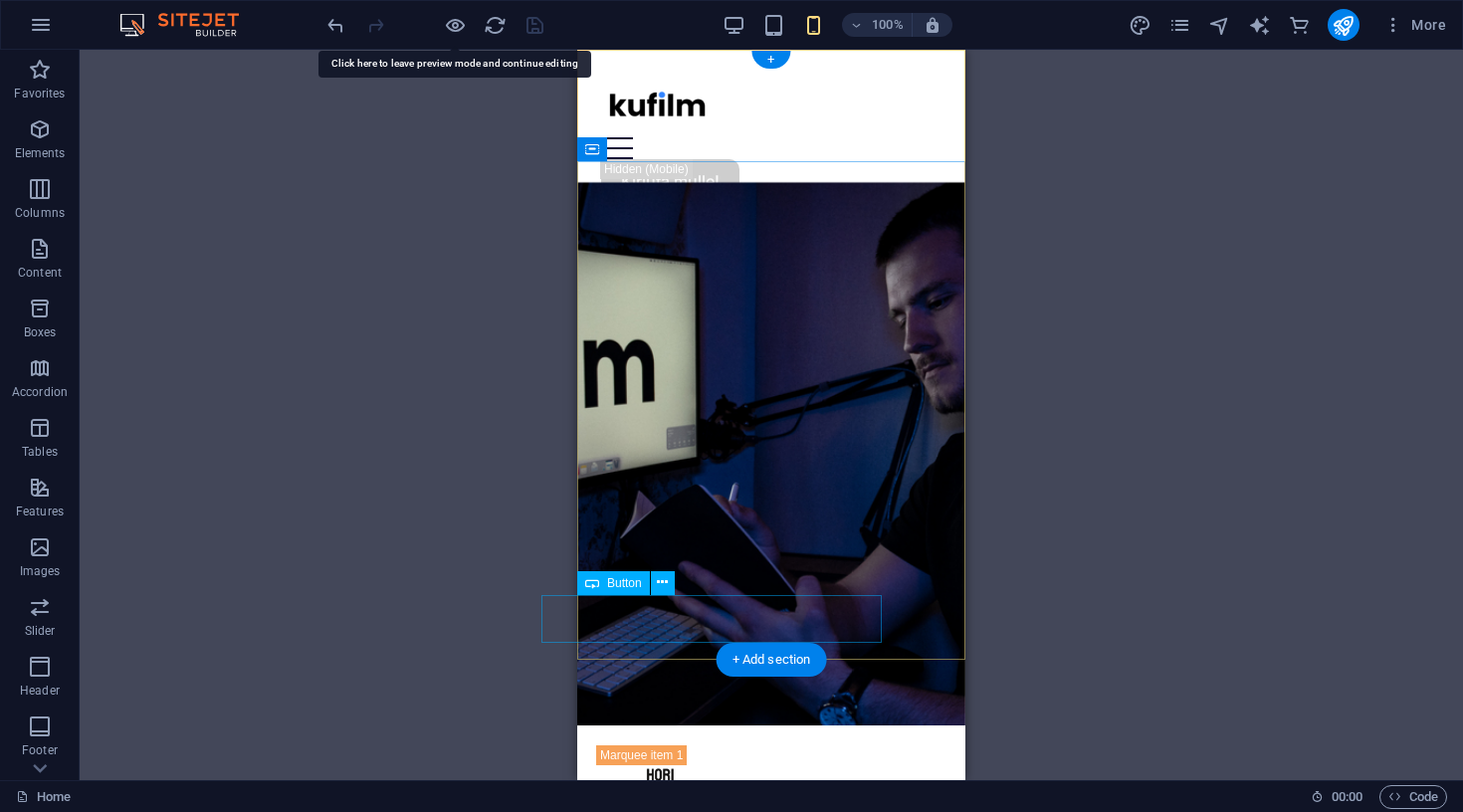 click on "Tutvu teenustega!" at bounding box center [712, 1144] 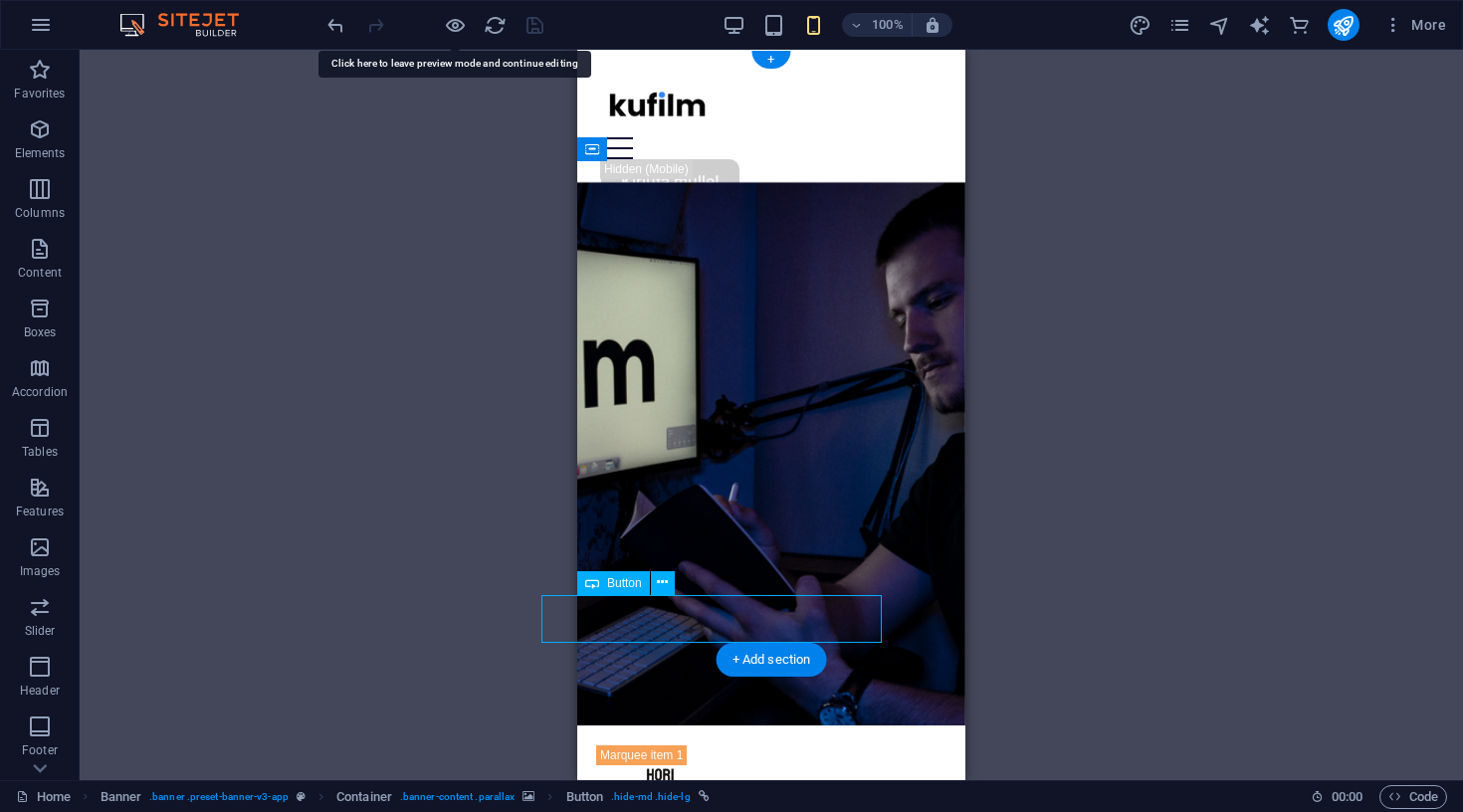 click on "Tutvu teenustega!" at bounding box center (712, 1144) 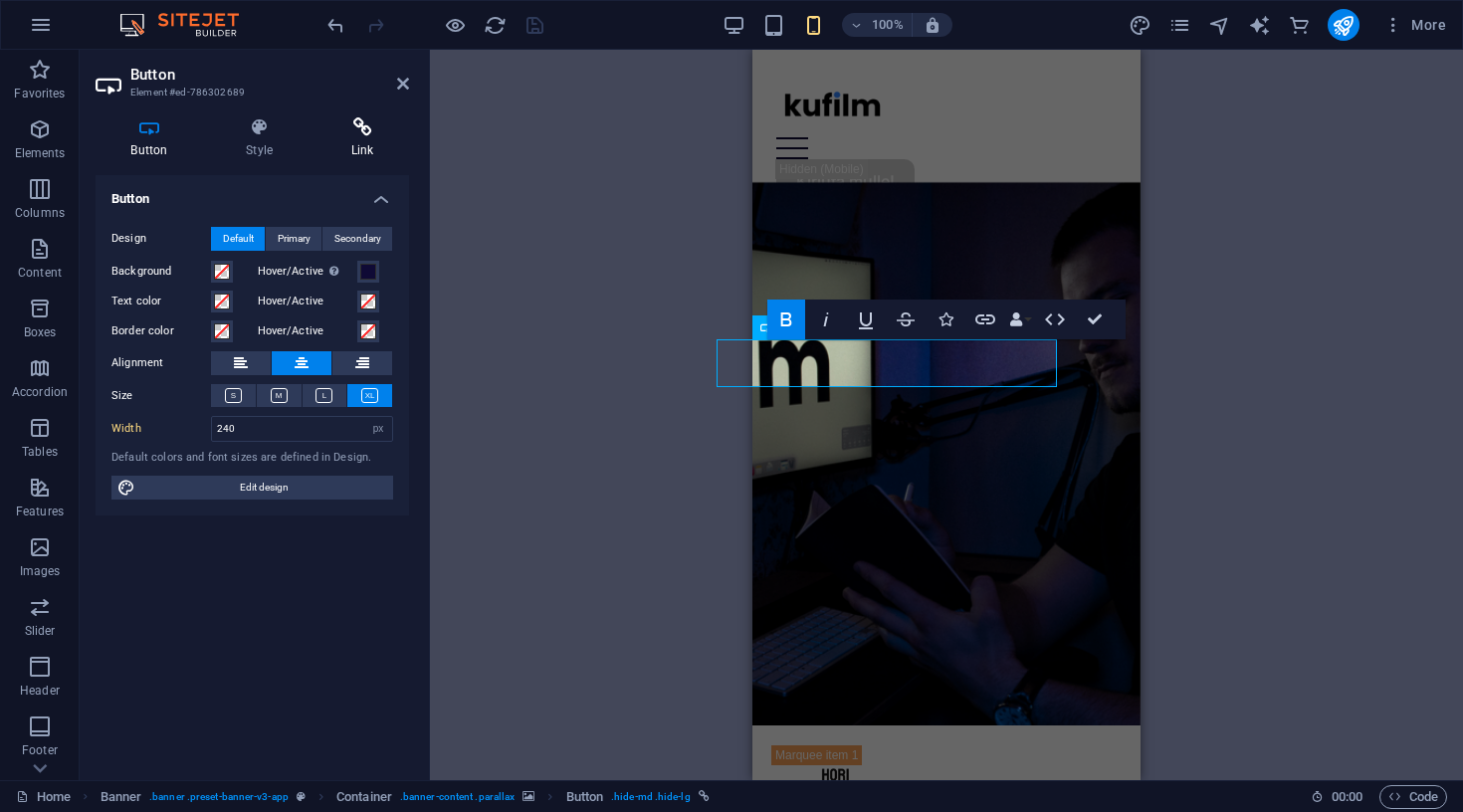 click at bounding box center (362, 127) 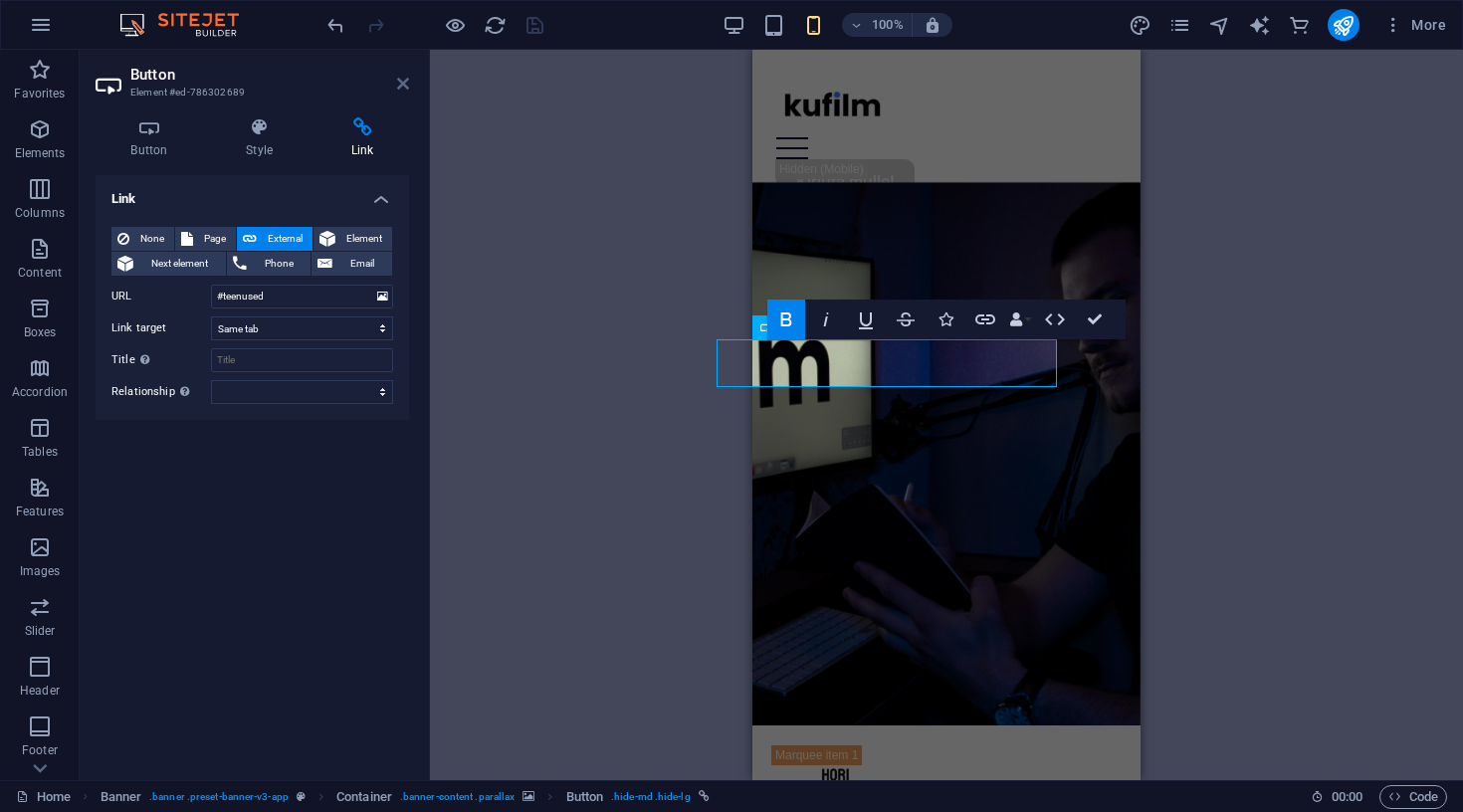 click at bounding box center [403, 84] 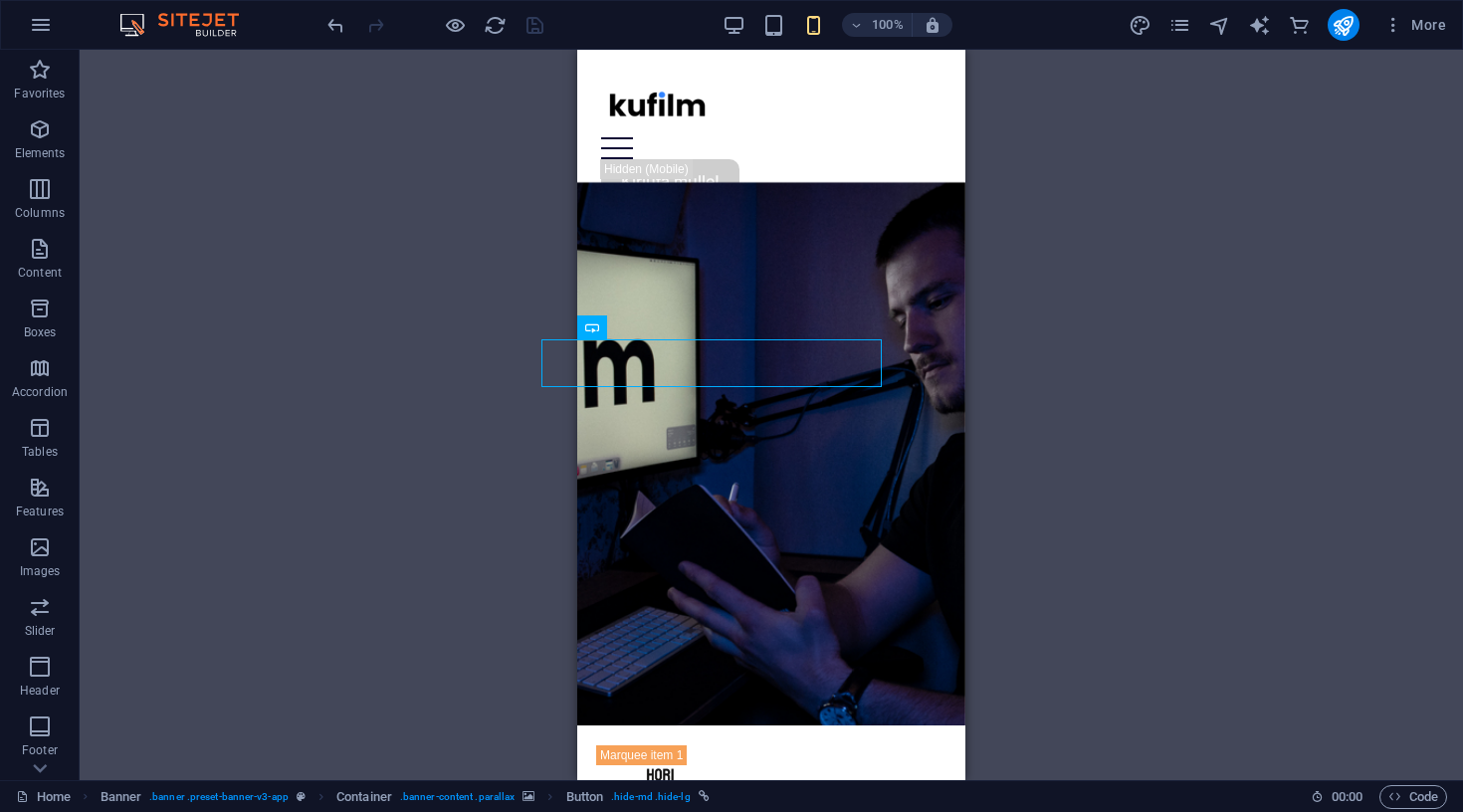 click on "H1   Banner   Container   Image   Banner   Menu Bar   Button   Banner   Logo   Marquee   Container   Marquee   Image   Menu   Container   Container   HTML   Video   Text   Button" at bounding box center [771, 415] 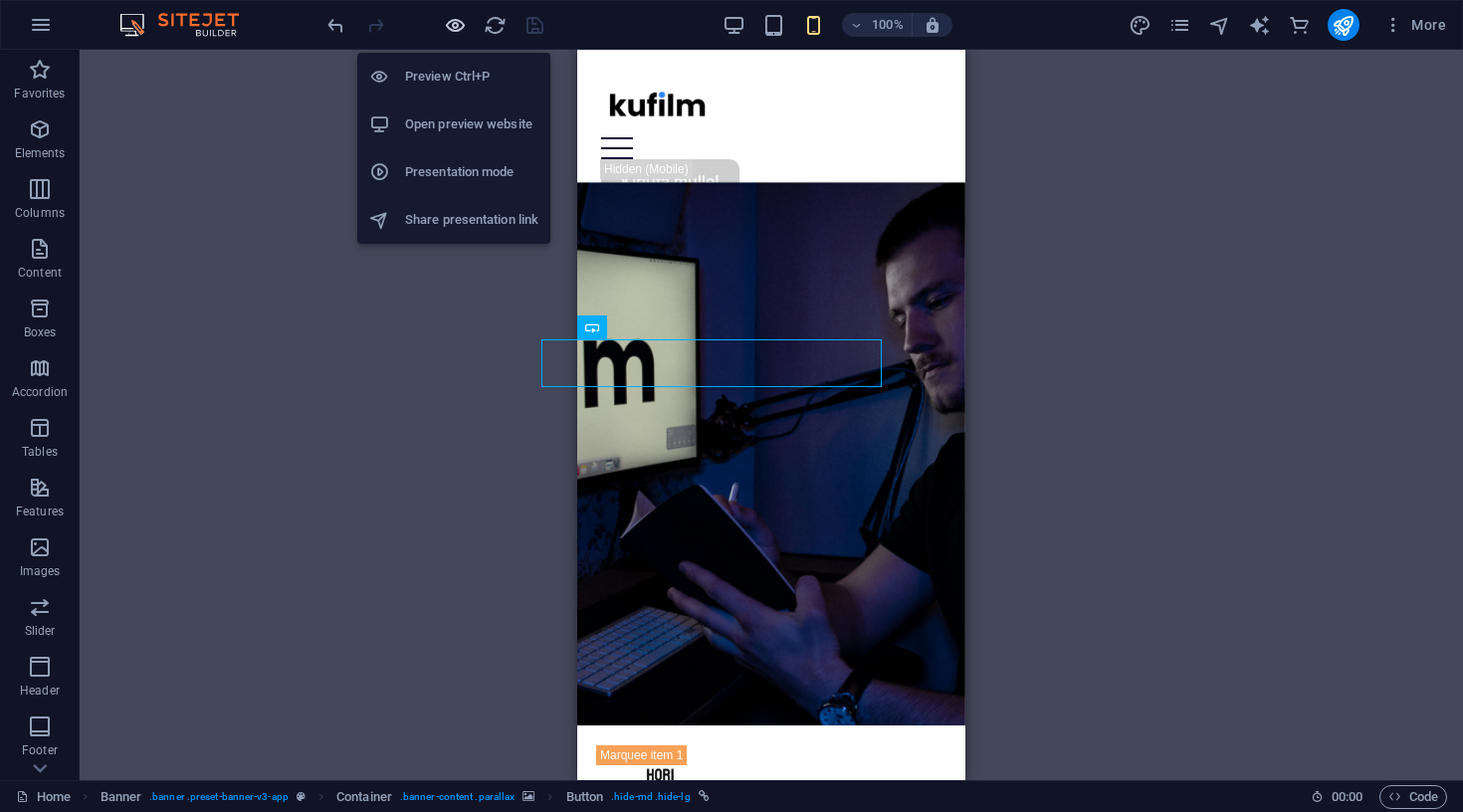 click at bounding box center (455, 25) 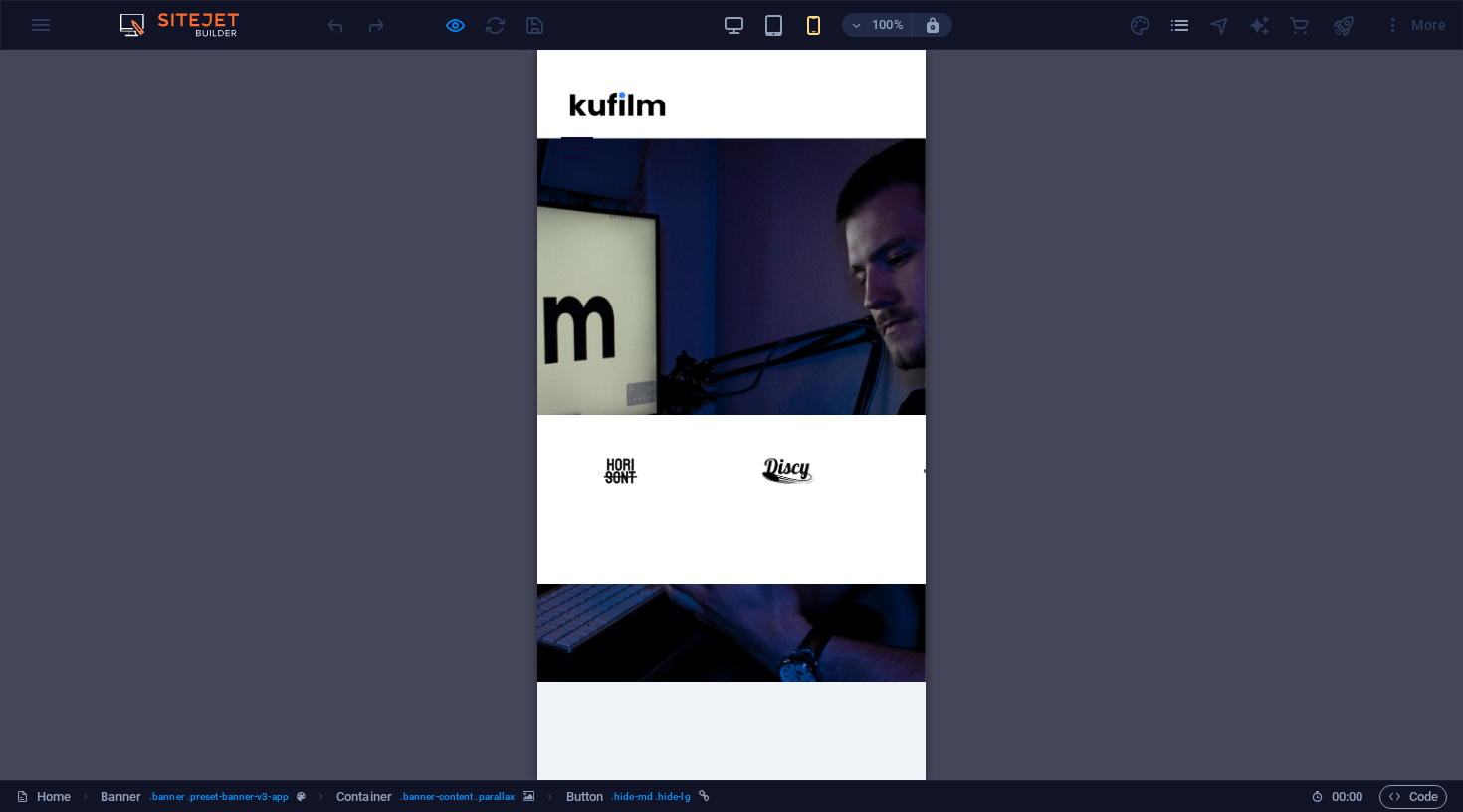 scroll, scrollTop: 47, scrollLeft: 0, axis: vertical 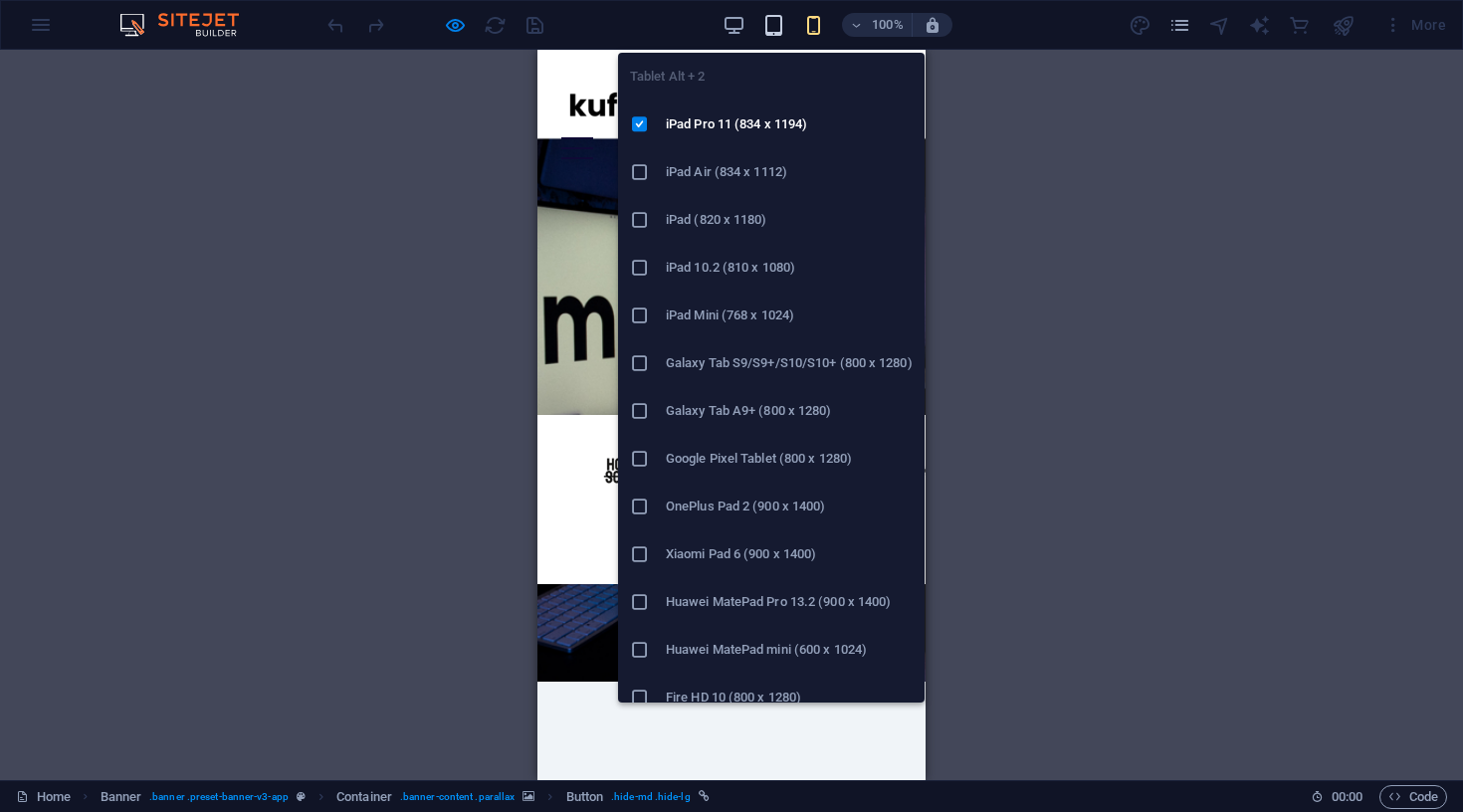 click at bounding box center (773, 25) 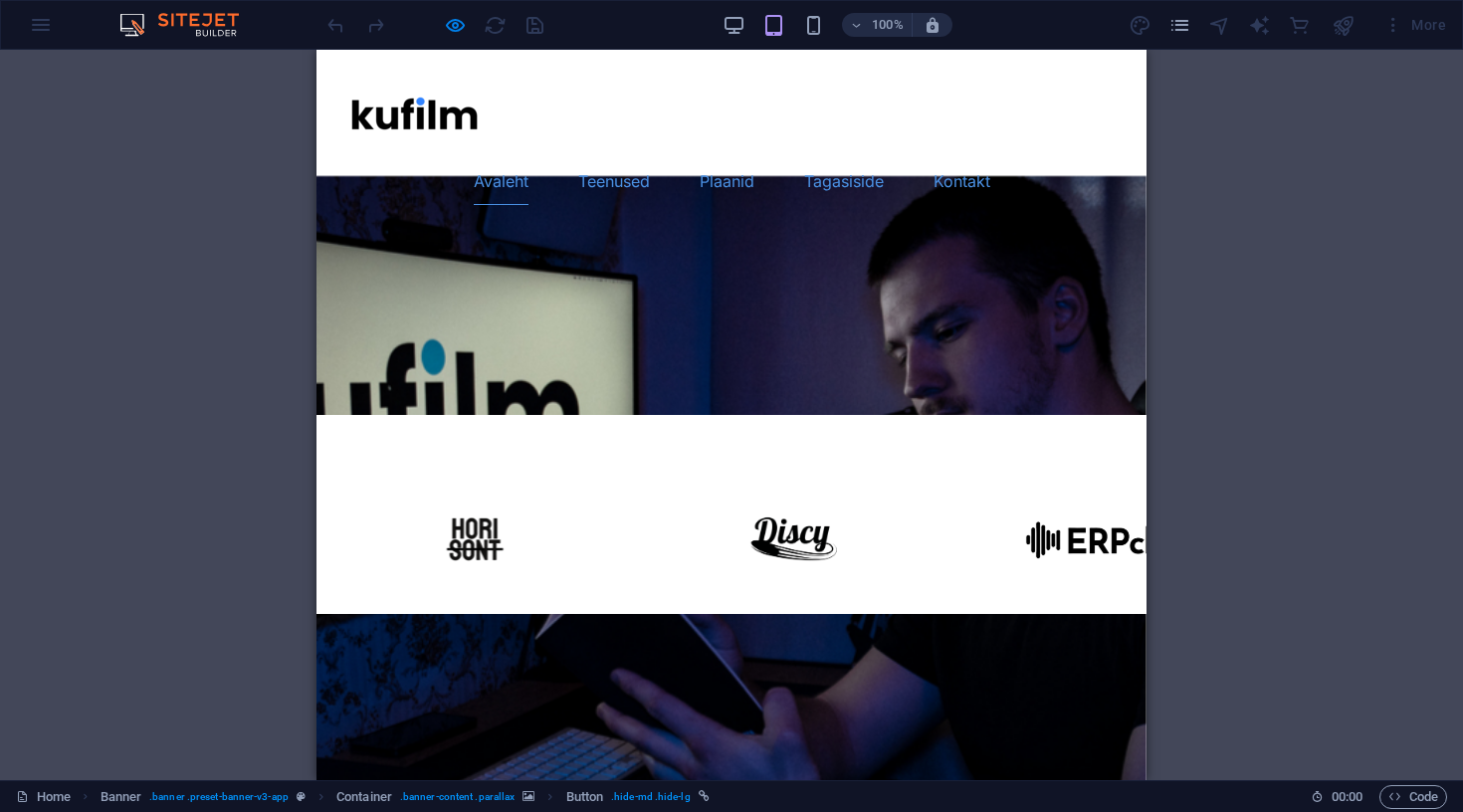 scroll, scrollTop: 0, scrollLeft: 0, axis: both 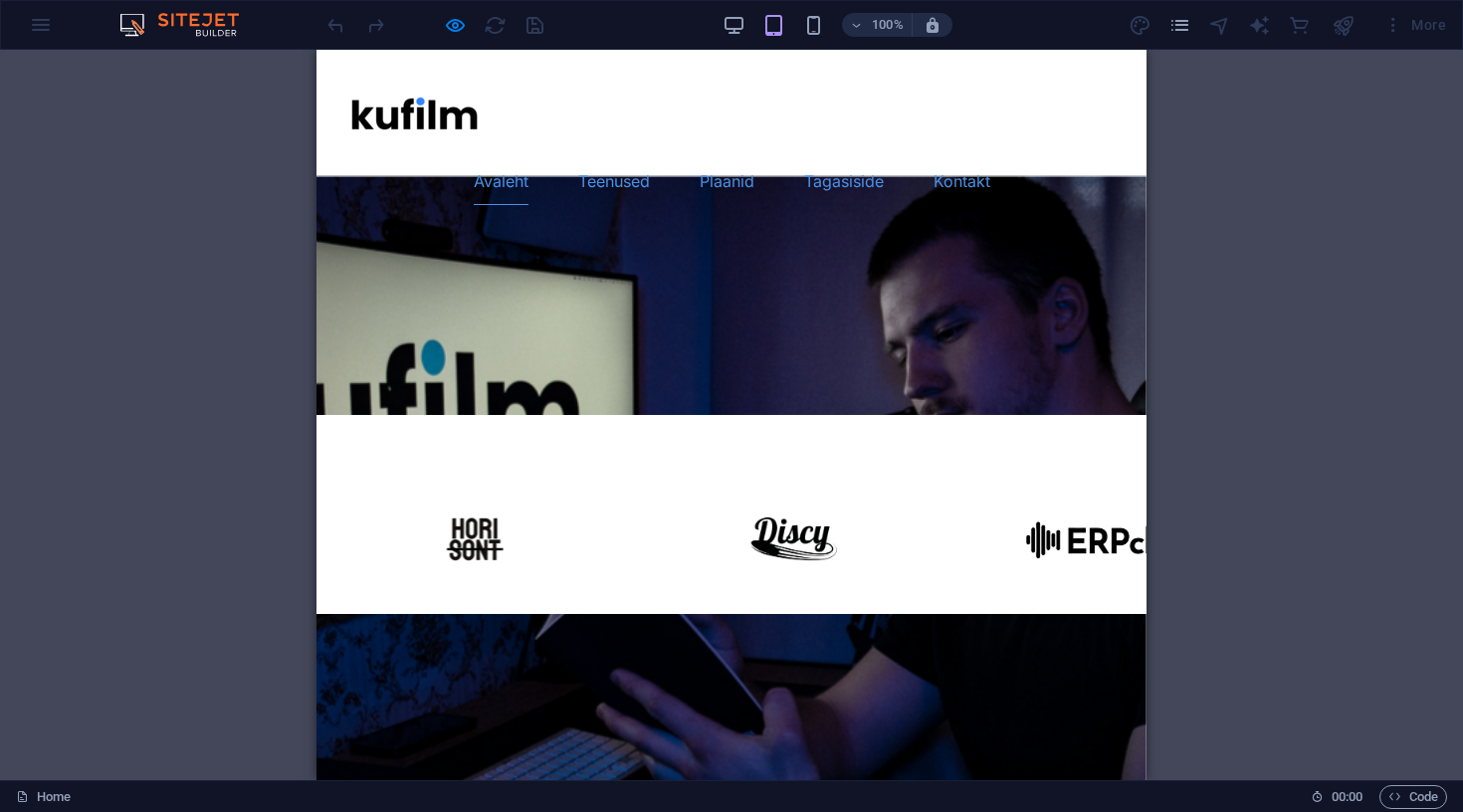 click on "100% More" at bounding box center [732, 25] 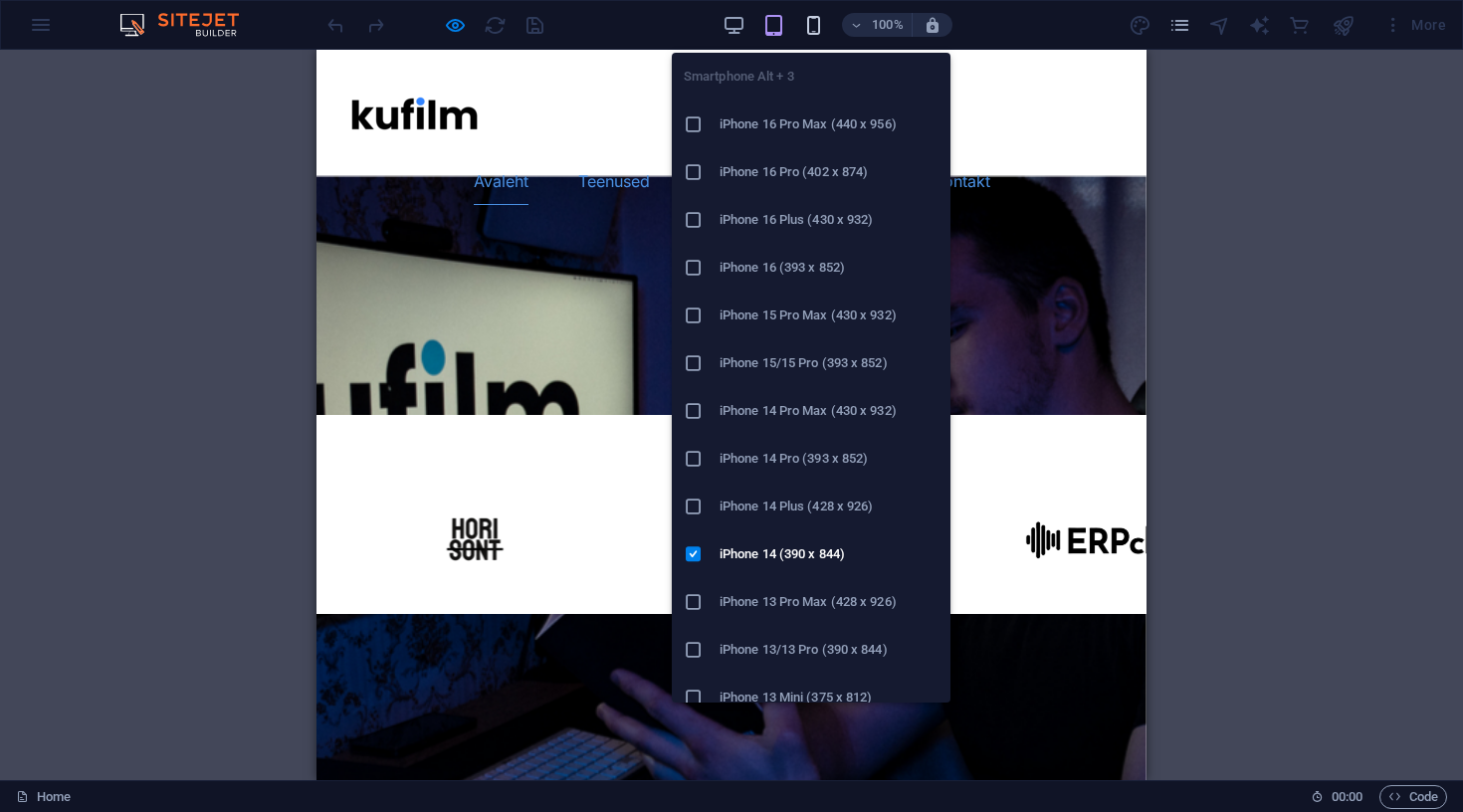 click at bounding box center (813, 25) 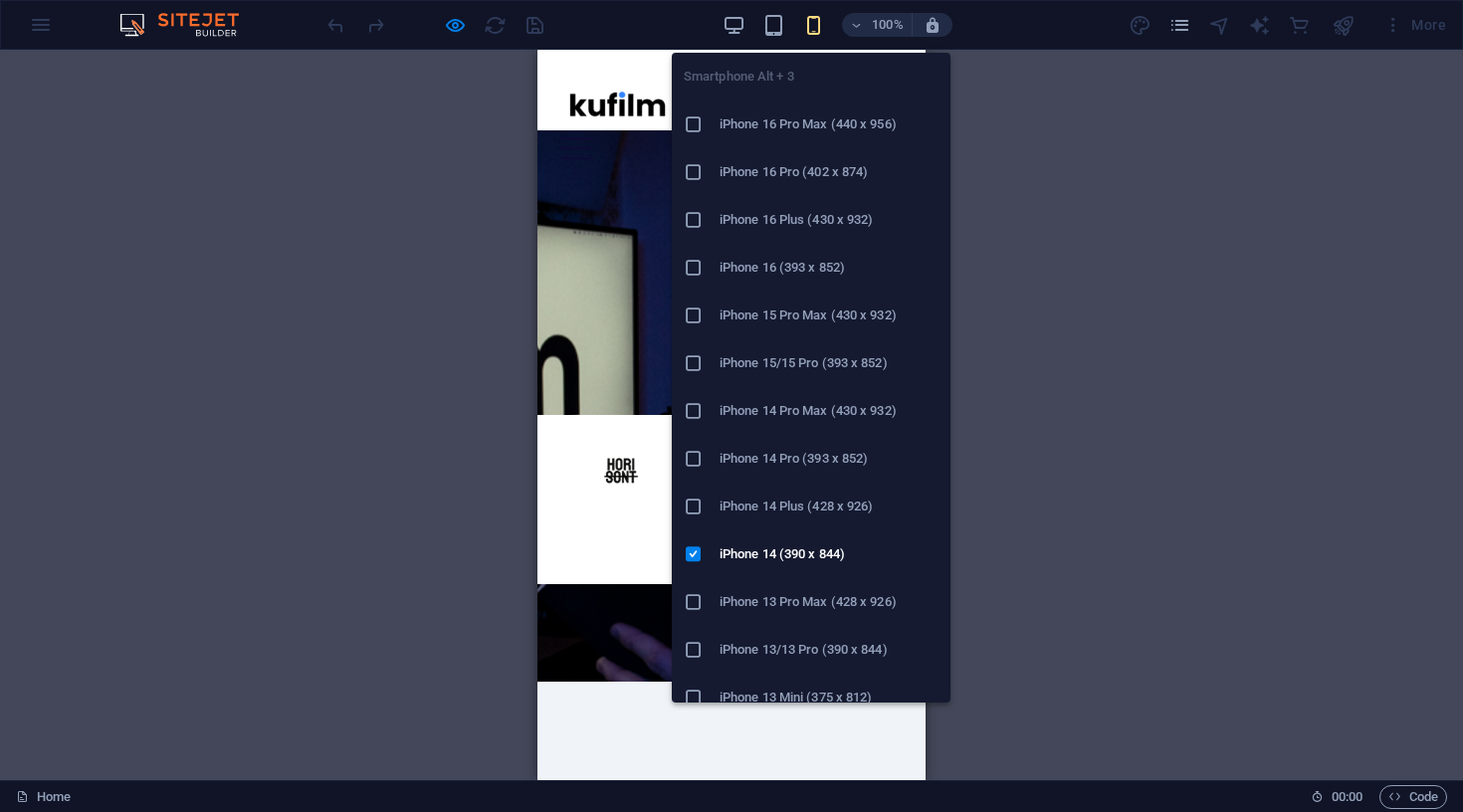 click at bounding box center [813, 25] 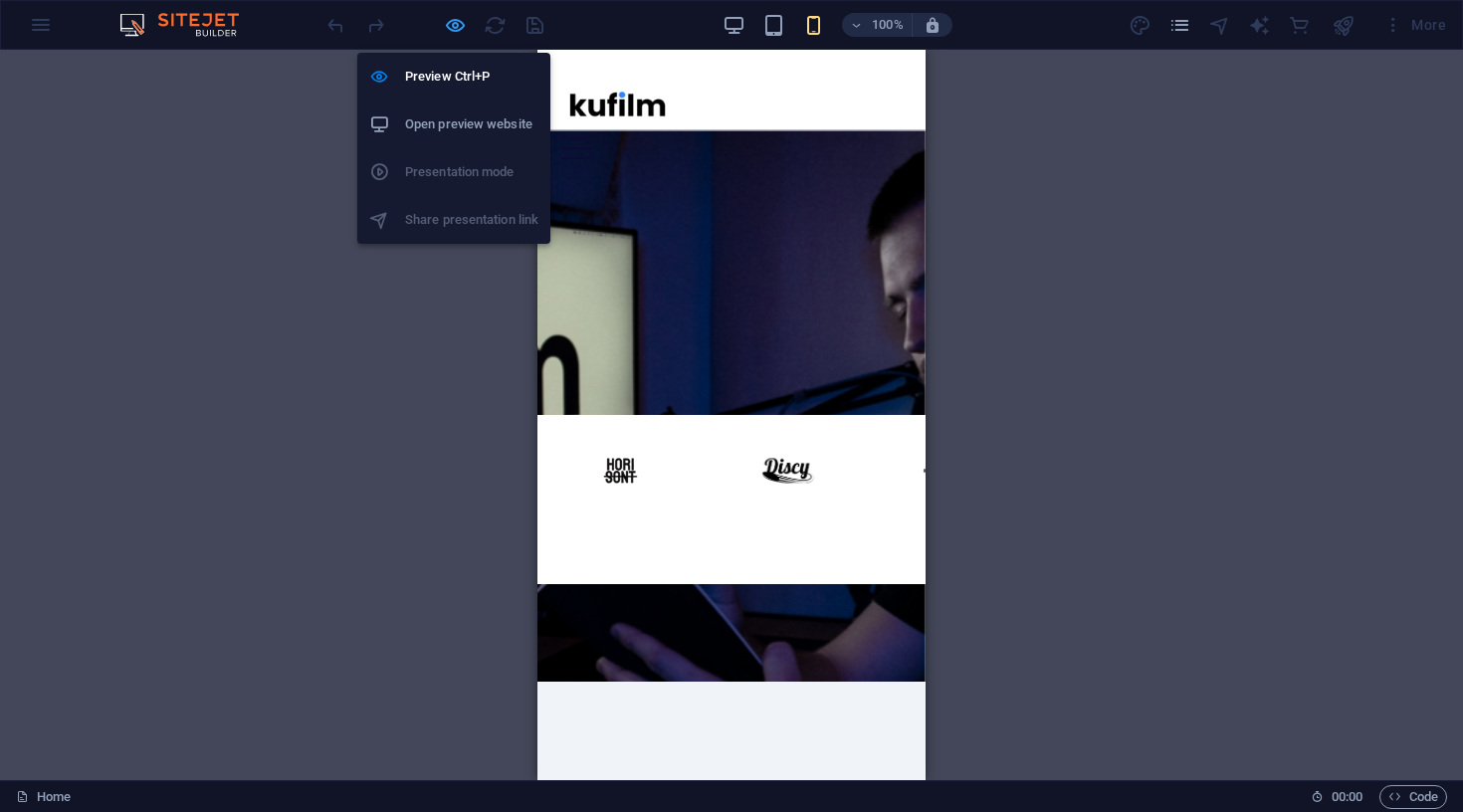 click at bounding box center (455, 25) 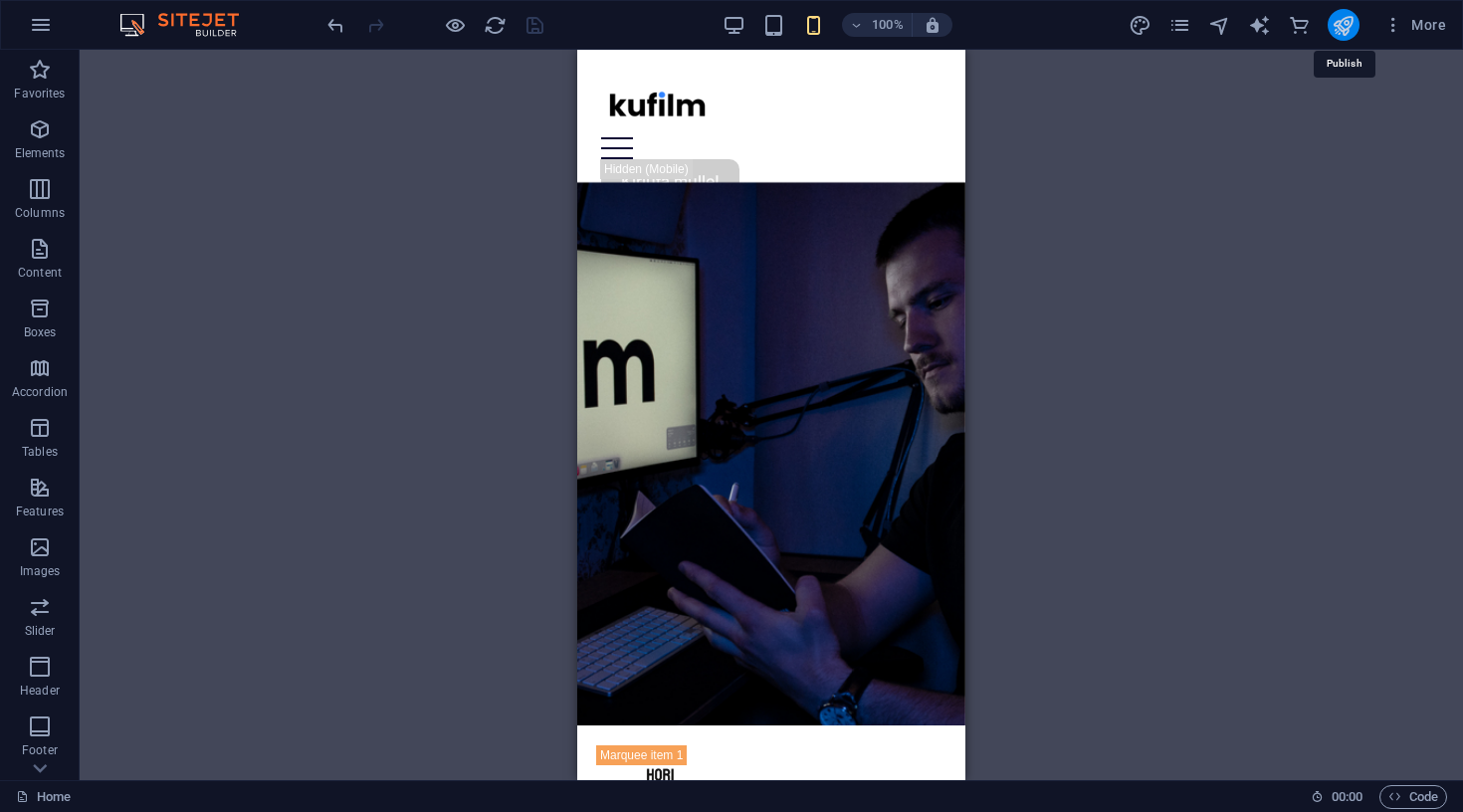 click at bounding box center [1343, 25] 